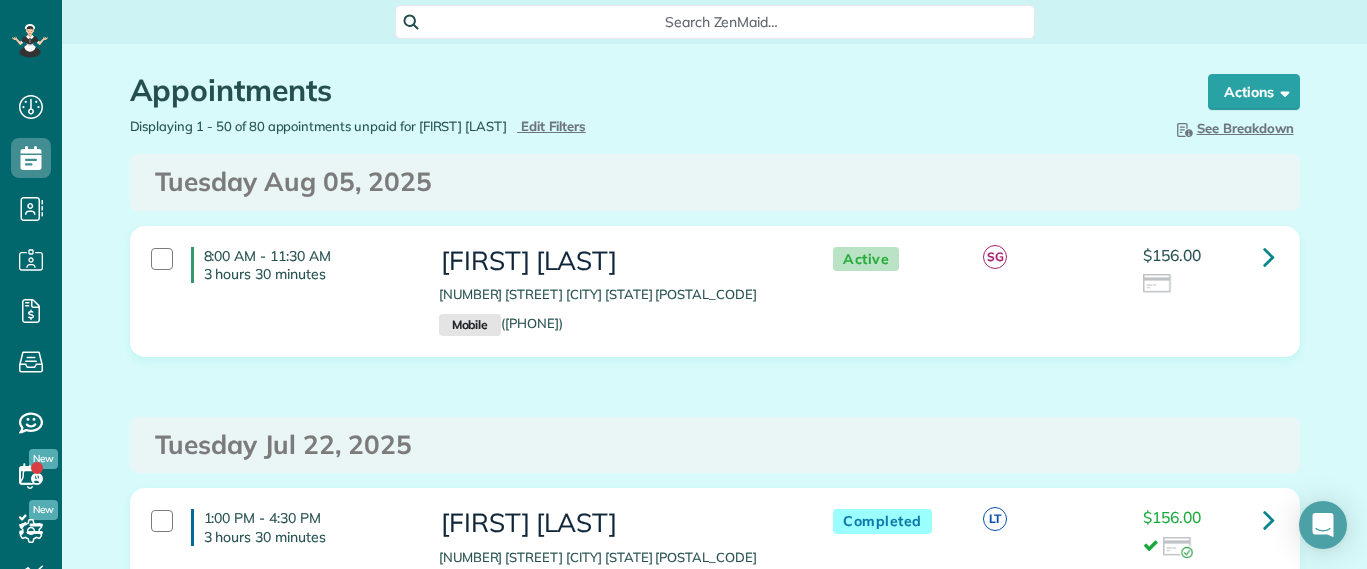 scroll, scrollTop: 0, scrollLeft: 0, axis: both 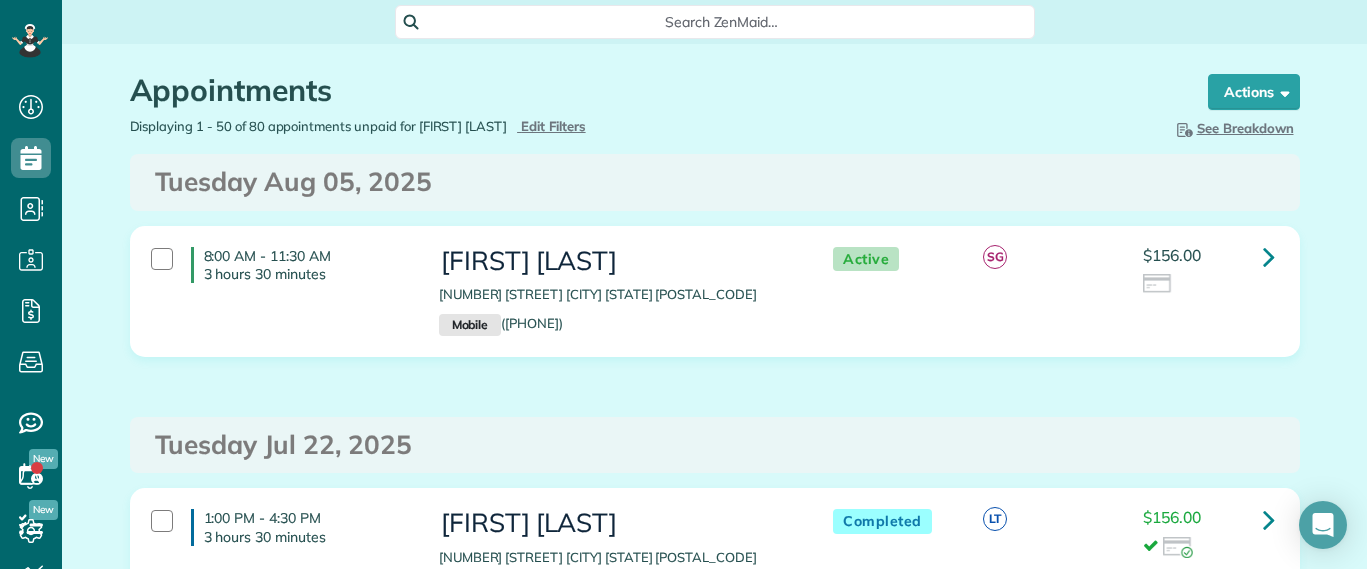 click on "Appointments
the List View [2 min]
Schedule Changes
Actions
Create Appointment
Create Task
Clock In/Out
Send Work Orders
Print Route Sheets
Today's Emails/Texts
Export data (Owner Only)..
Bulk Actions
Set status to: Active
Set status to: Lock Out" at bounding box center (715, 80) 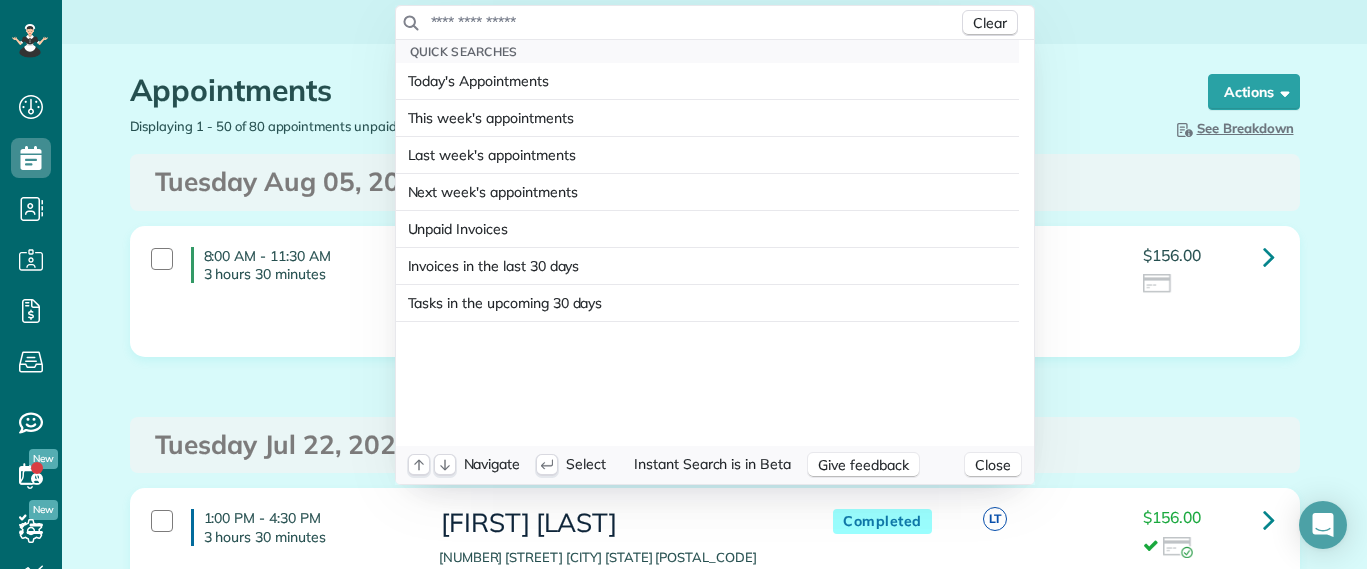 click on "Dashboard
Scheduling
Calendar View
List View
Dispatch View - Weekly scheduling (Beta)" at bounding box center [683, 284] 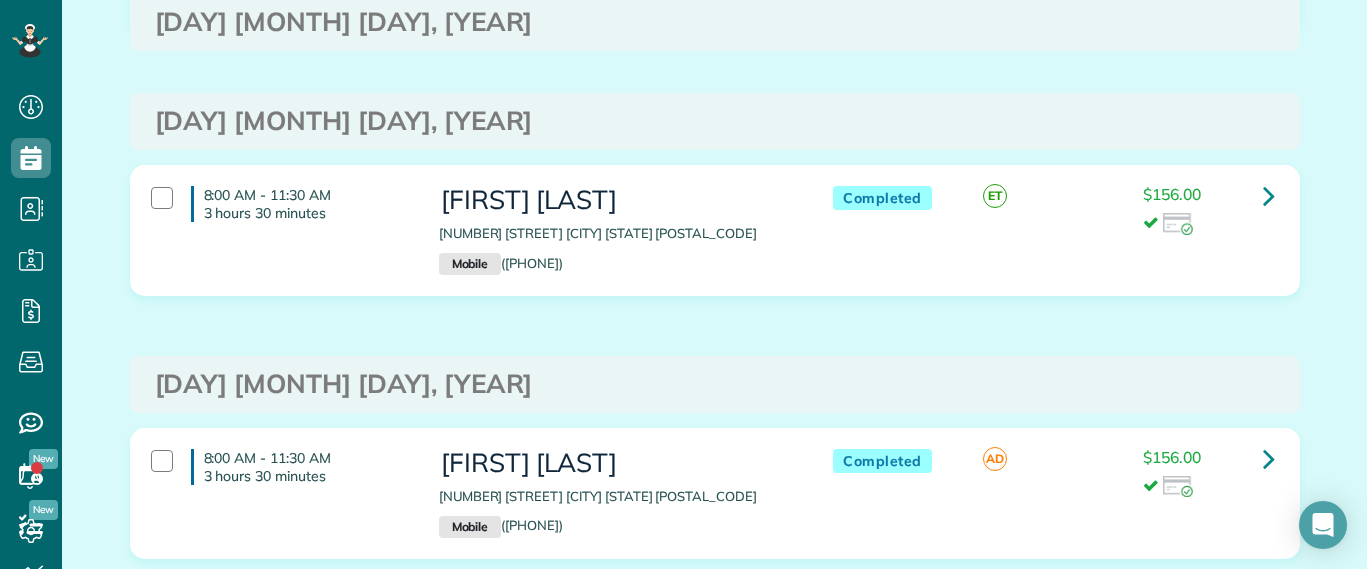 scroll, scrollTop: 1125, scrollLeft: 0, axis: vertical 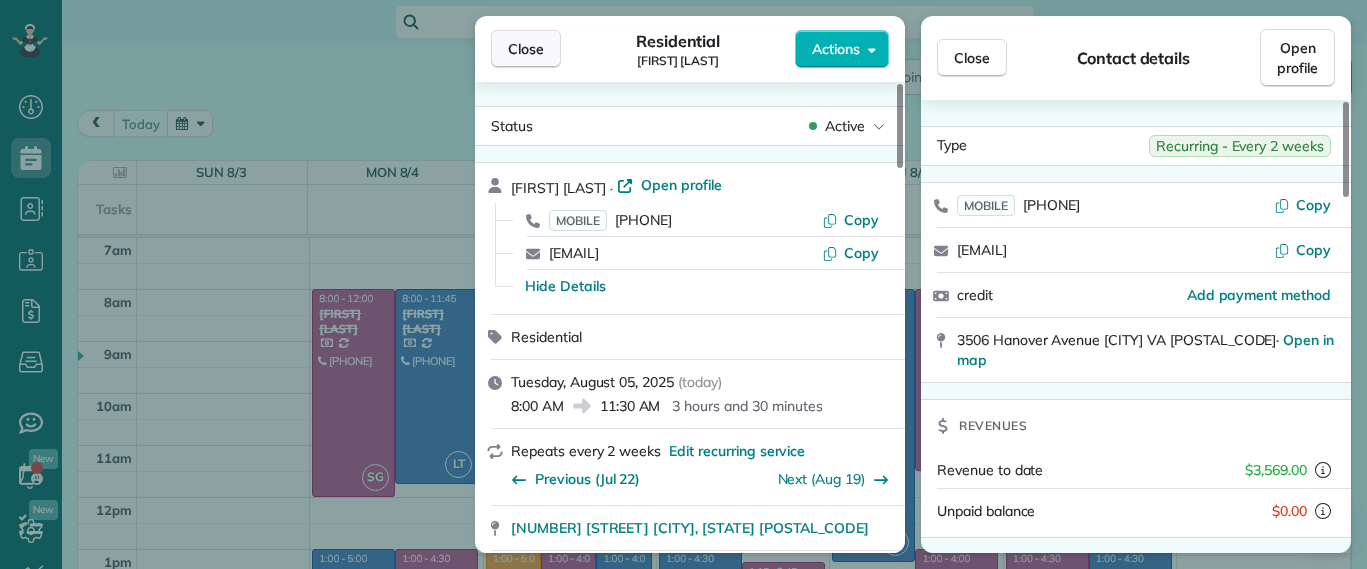 click on "Close" at bounding box center (526, 49) 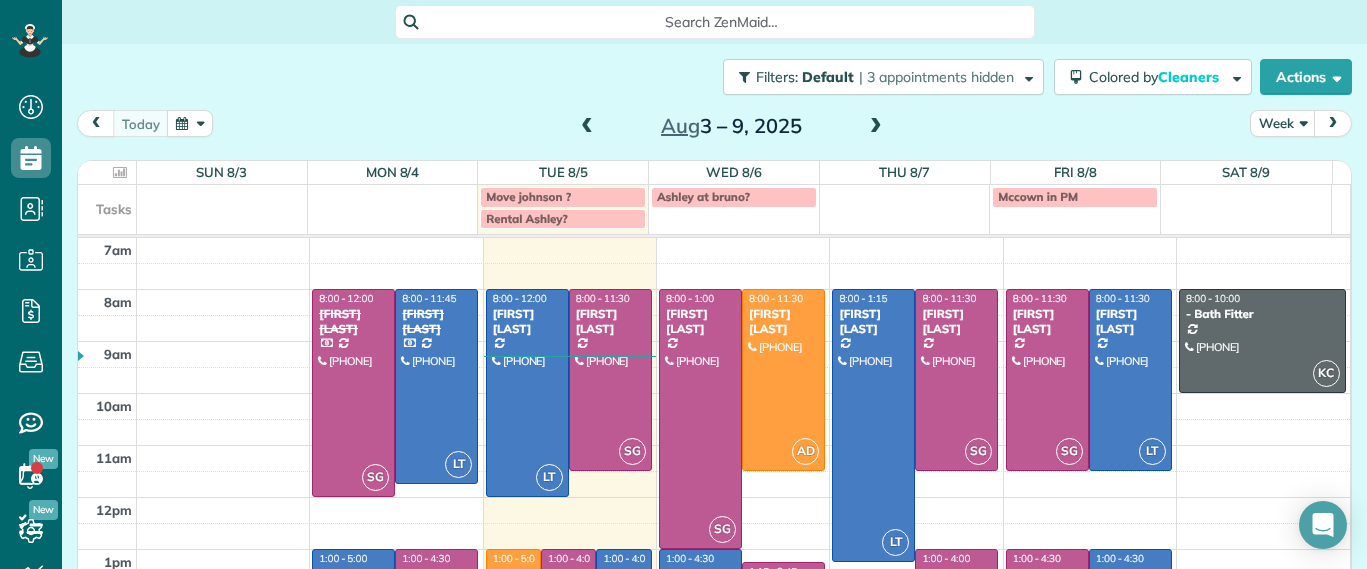 click on "Search ZenMaid…" at bounding box center [722, 22] 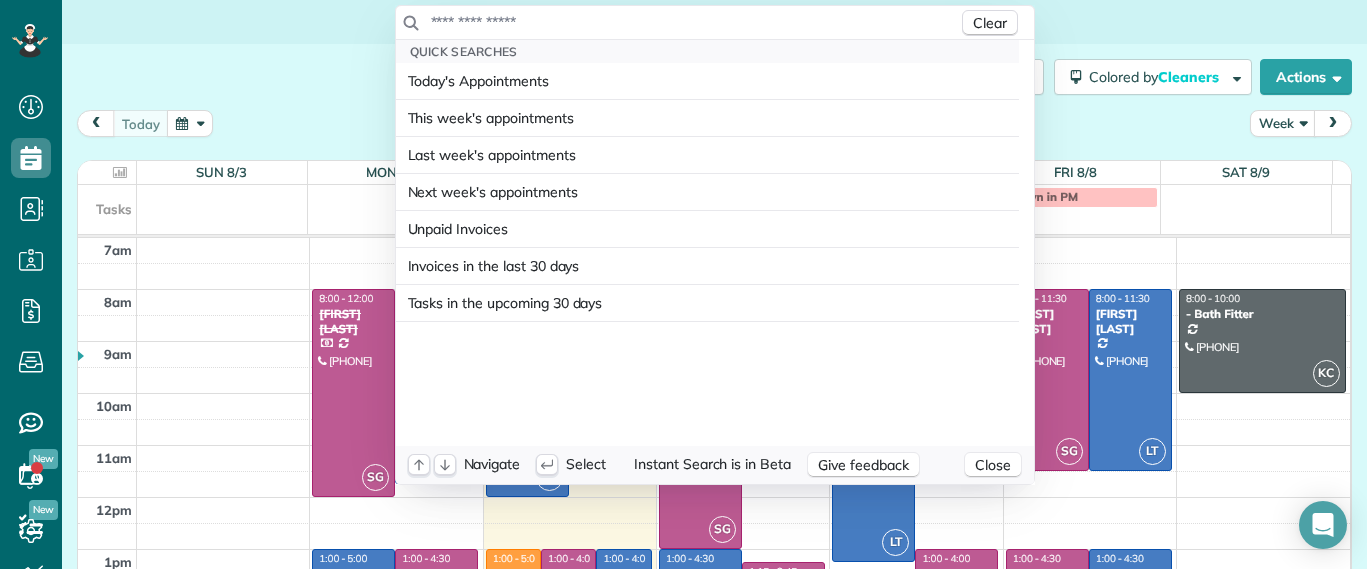 click at bounding box center (694, 22) 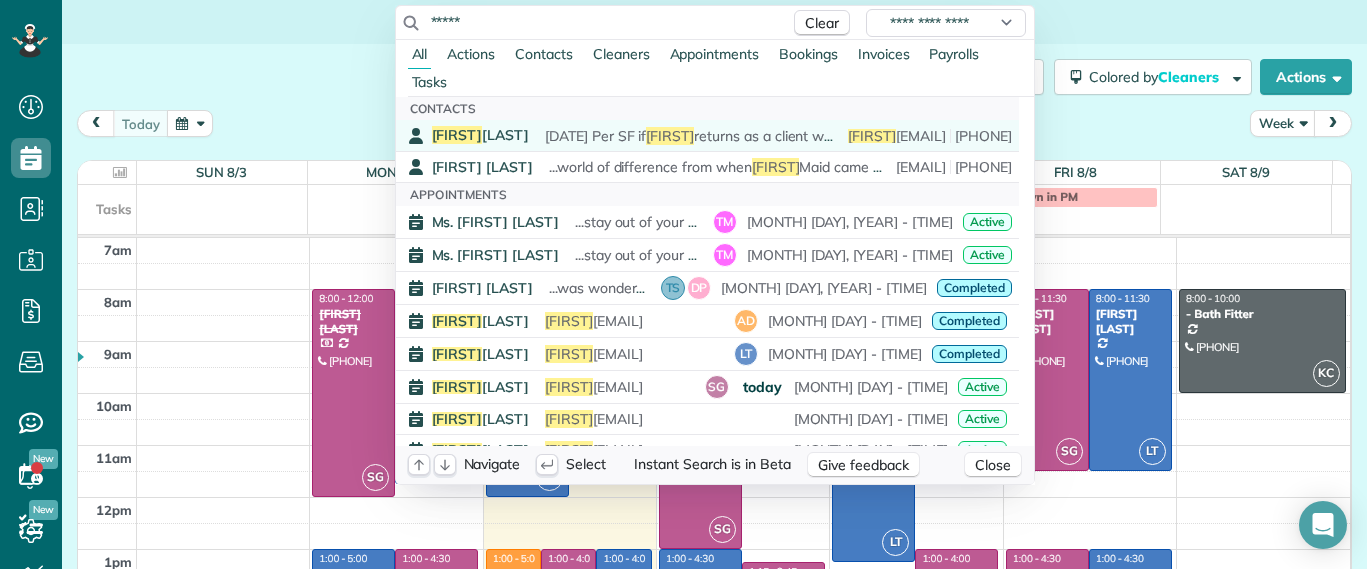 type on "*****" 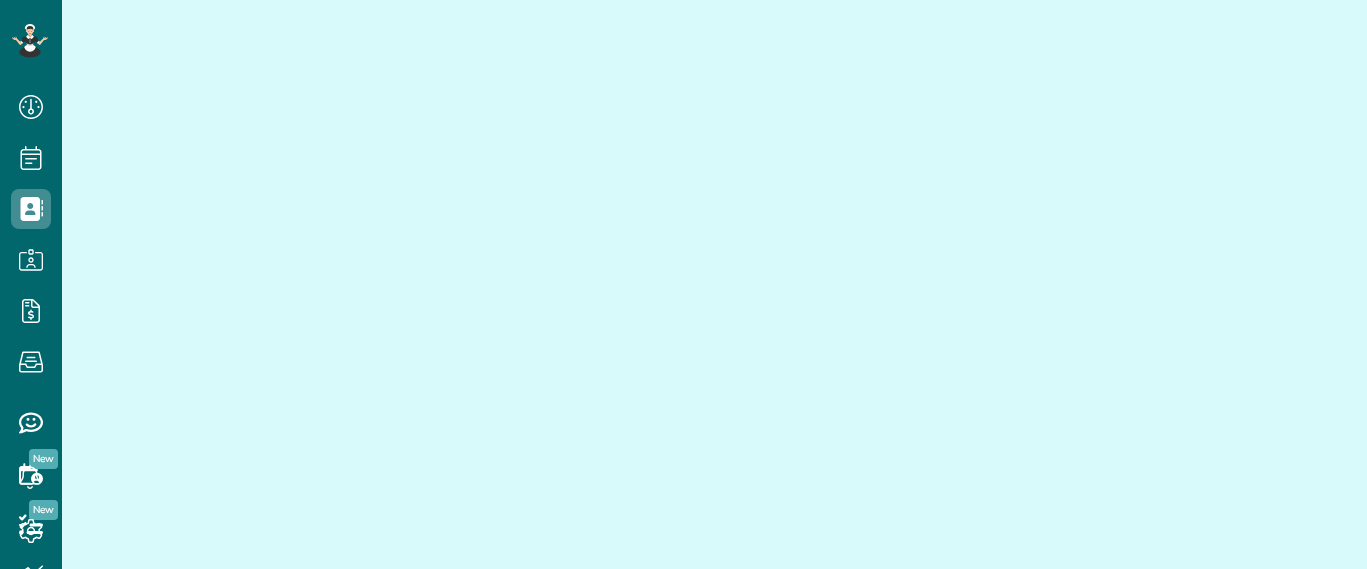 scroll, scrollTop: 0, scrollLeft: 0, axis: both 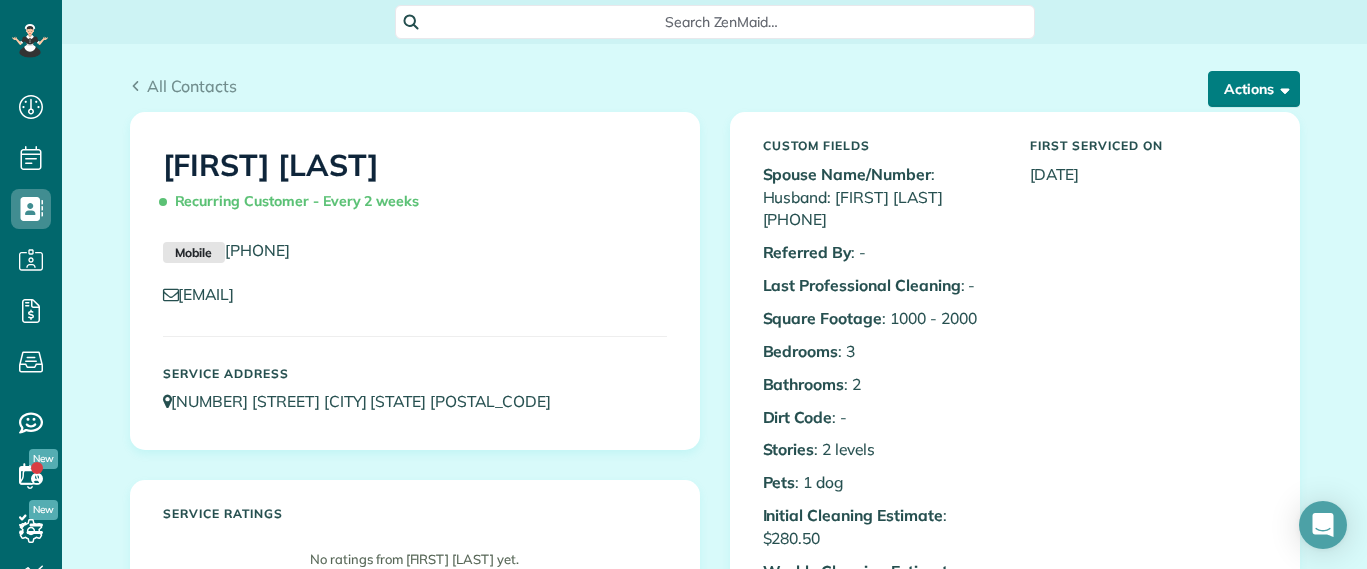 click on "Actions" at bounding box center (1254, 89) 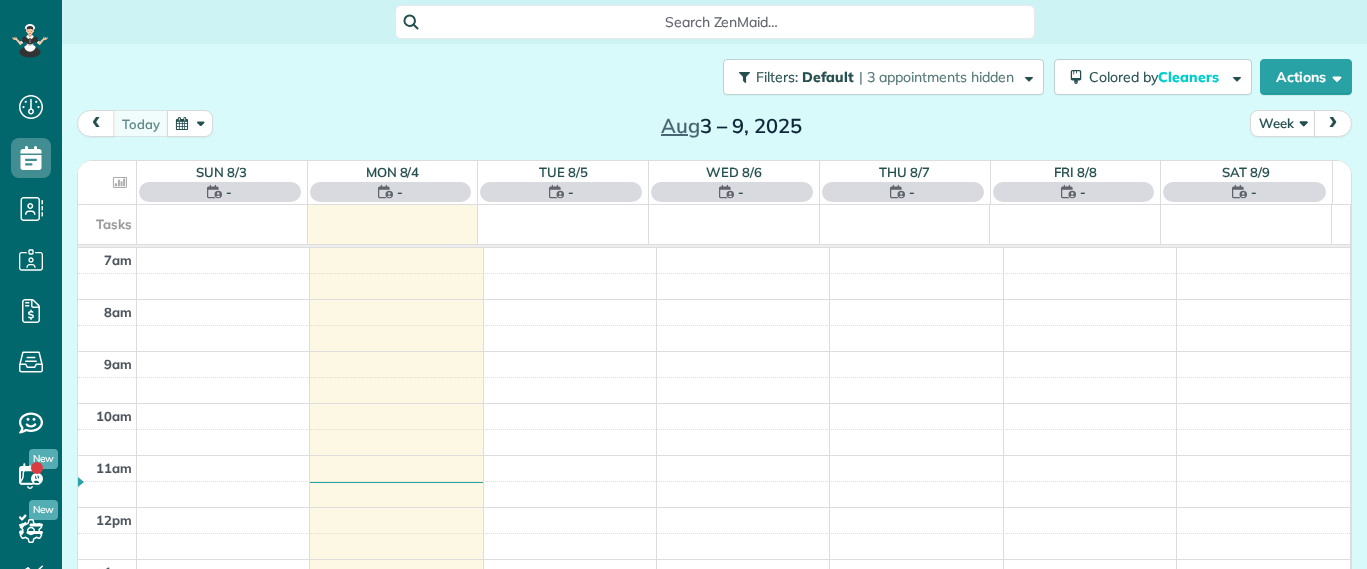 scroll, scrollTop: 0, scrollLeft: 0, axis: both 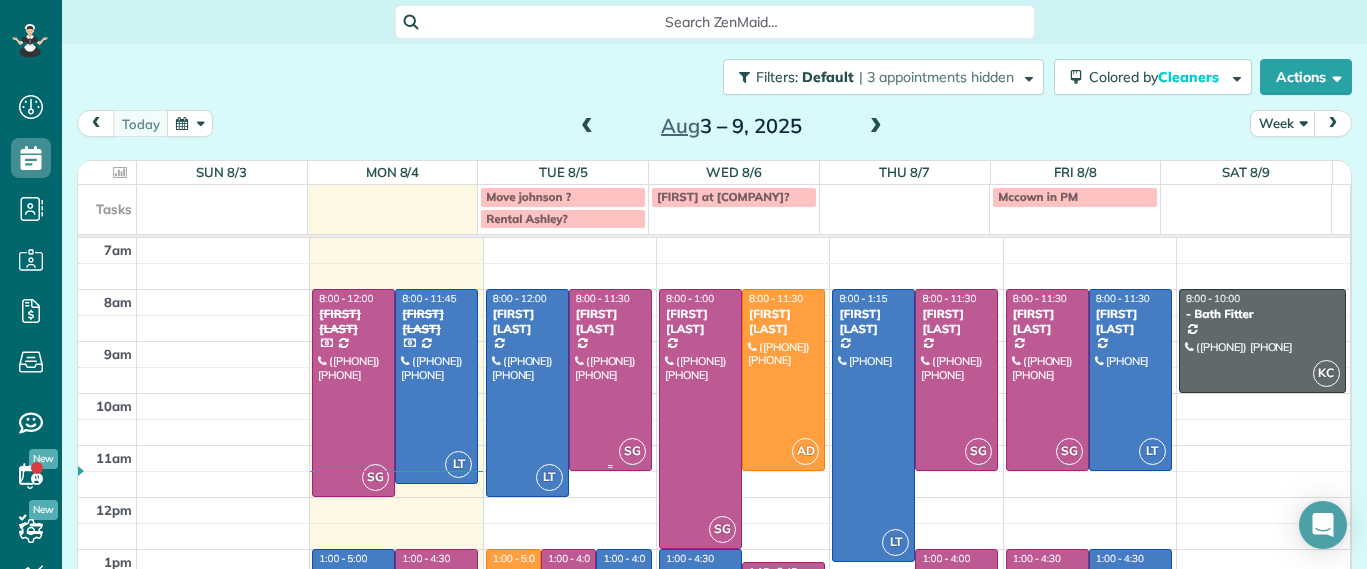 click at bounding box center (610, 380) 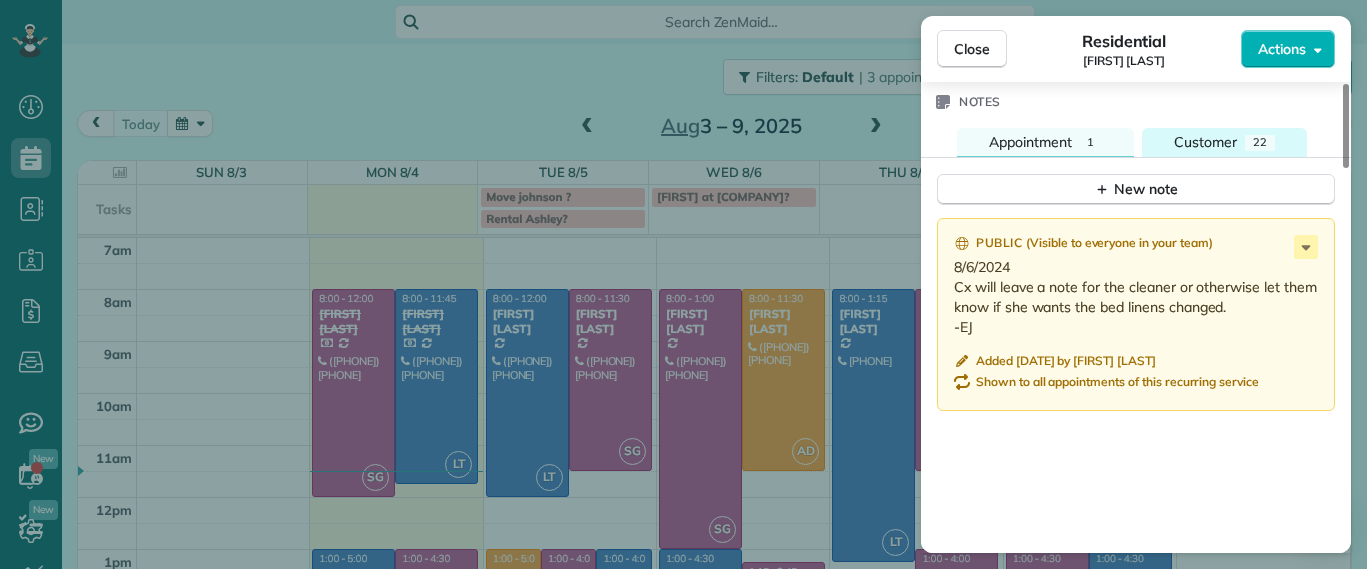 scroll, scrollTop: 1650, scrollLeft: 0, axis: vertical 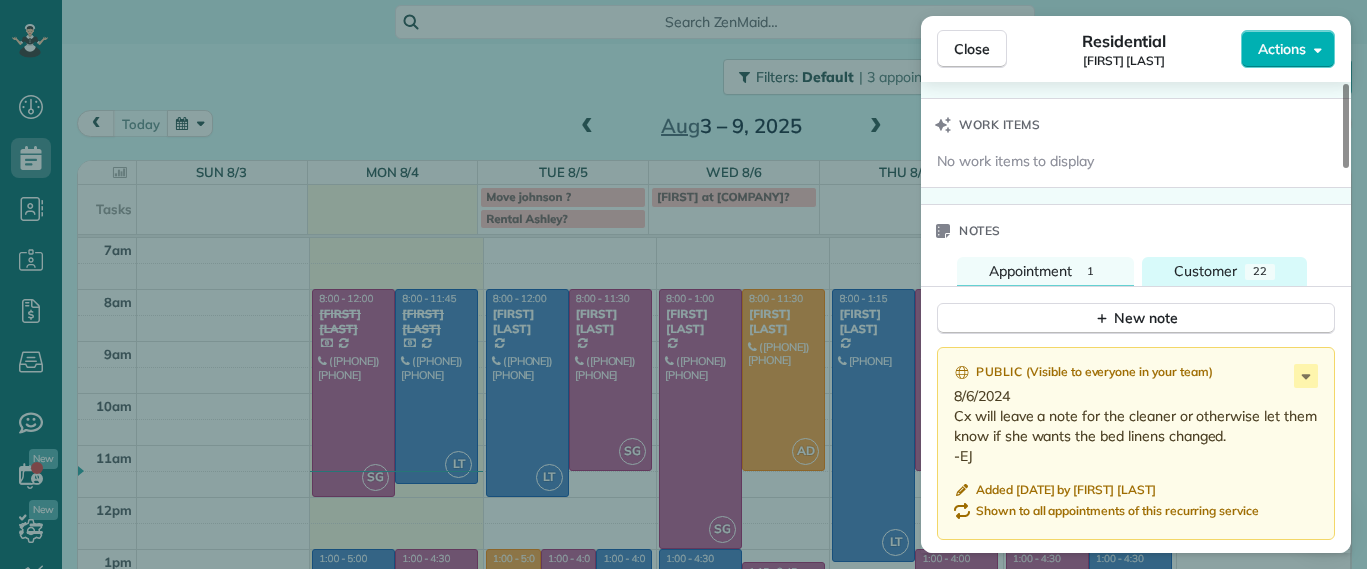 click on "Customer" at bounding box center (1205, 271) 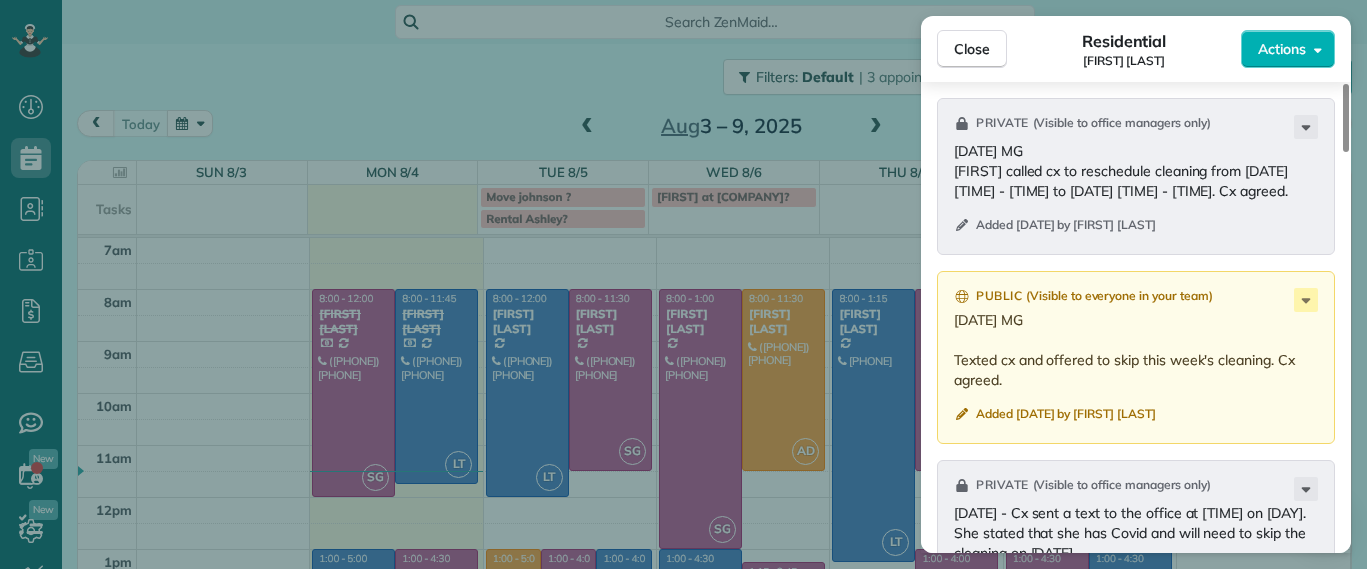 scroll, scrollTop: 2154, scrollLeft: 0, axis: vertical 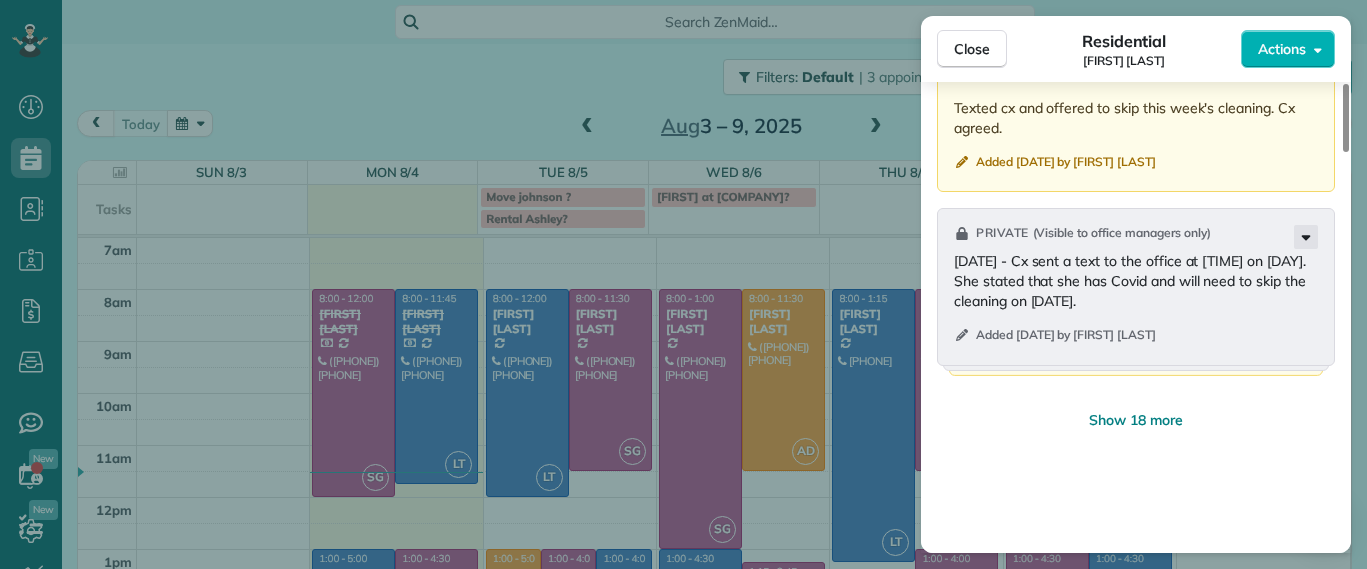 click on "Close Residential Molly Szkotak Actions Status Active Molly Szkotak · Open profile MOBILE (718) 501-4015 Copy mollyszkotak@gmail.com Copy View Details Residential Tuesday, August 05, 2025 ( today ) 8:00 AM 11:30 AM 3 hours and 30 minutes Repeats every 2 weeks Edit recurring service Previous (Jul 22) Next (Aug 19) 3506 Hanover Avenue Richmond VA 23221 Service was not rated yet Setup ratings Cleaners Time in and out Assign Invite Cleaners Sophie   Gibbs 8:00 AM 11:30 AM Checklist Try Now Keep this appointment up to your standards. Stay on top of every detail, keep your cleaners organised, and your client happy. Assign a checklist Watch a 5 min demo Billing Billing actions Service Service Price (1x $156.00) $156.00 Add an item Overcharge $0.00 Discount $0.00 Coupon discount - Primary tax - Secondary tax - Total appointment price $156.00 Tips collected $0.00 Unpaid Mark as paid Total including tip $156.00 Get paid online in no-time! Send an invoice and reward your cleaners with tips Charge customer credit card -" at bounding box center [683, 0] 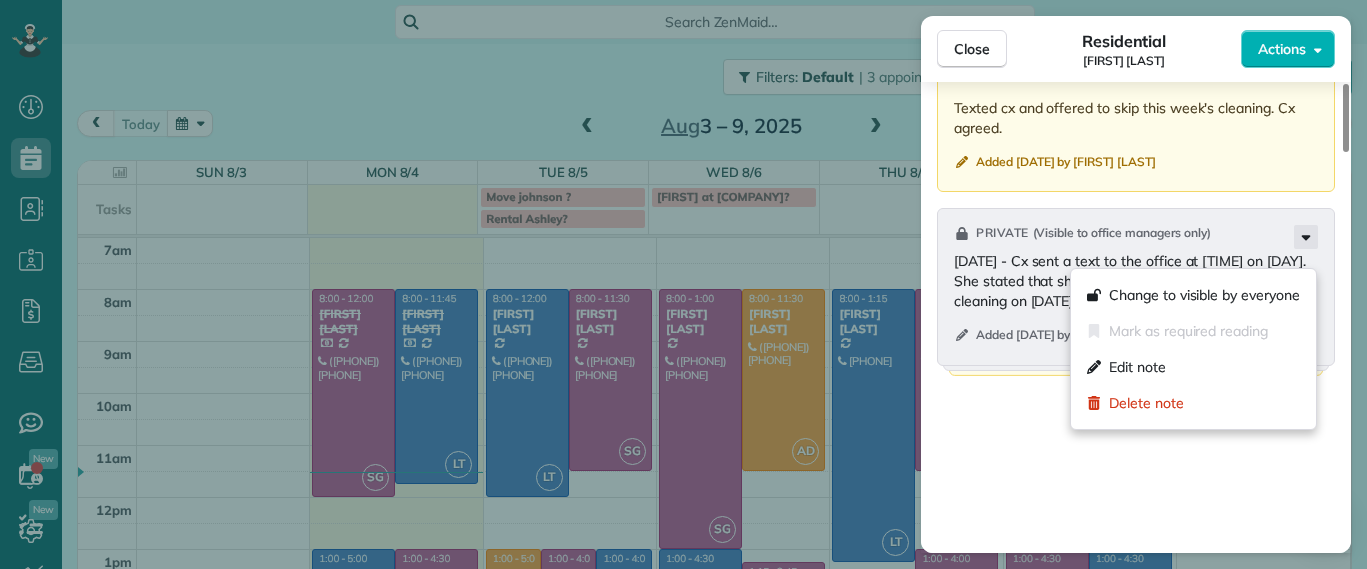 click 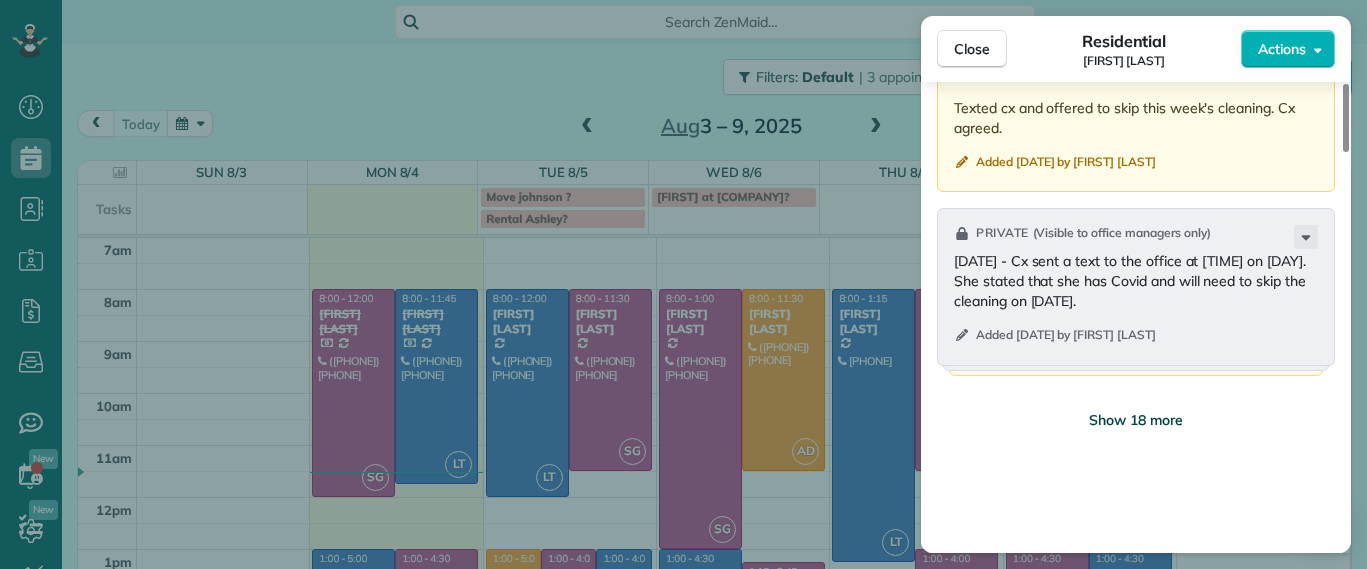 click on "Show 18 more" at bounding box center [1136, 420] 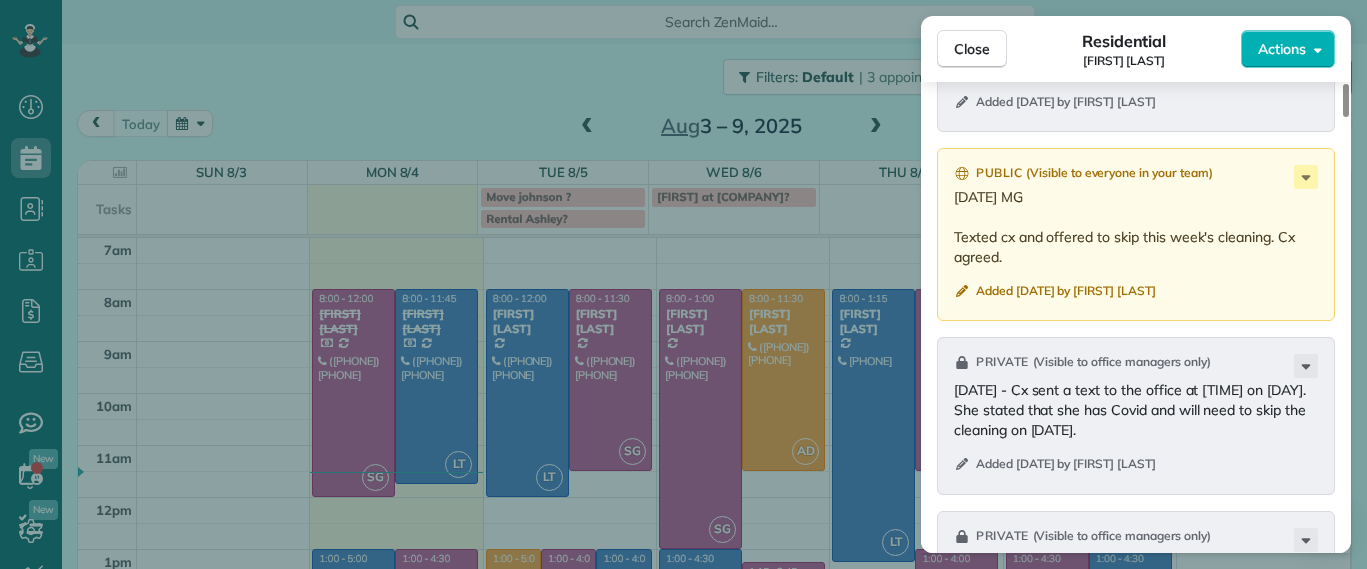 scroll, scrollTop: 2148, scrollLeft: 0, axis: vertical 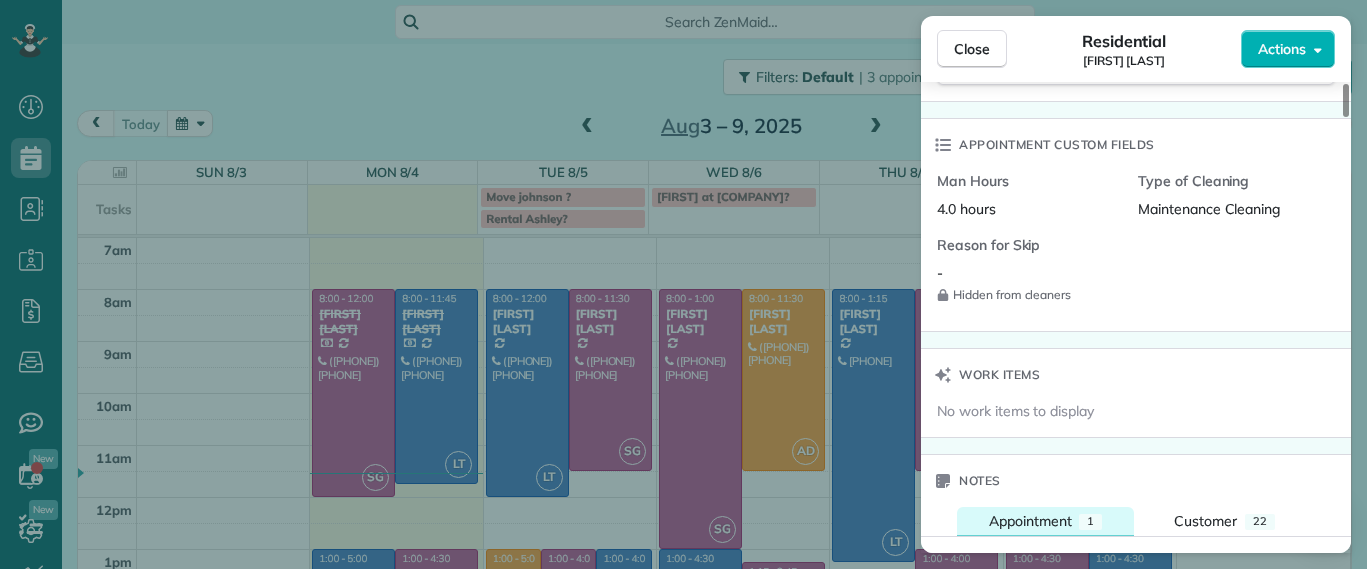 click on "1" at bounding box center (1090, 522) 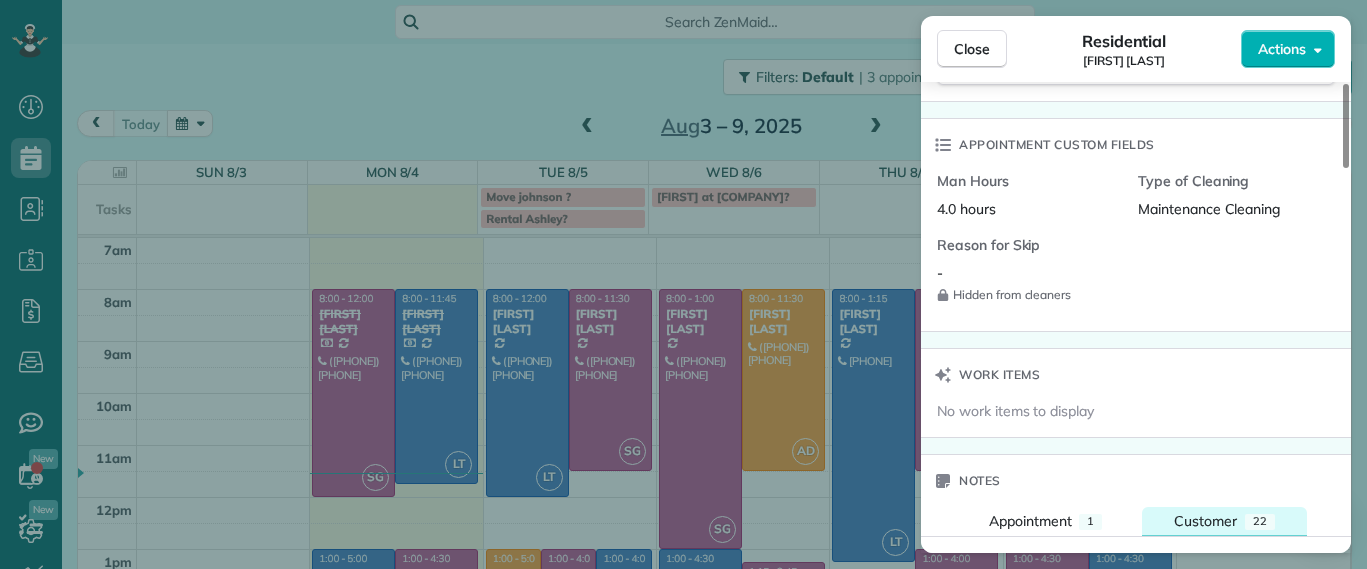 click on "Customer" at bounding box center (1205, 521) 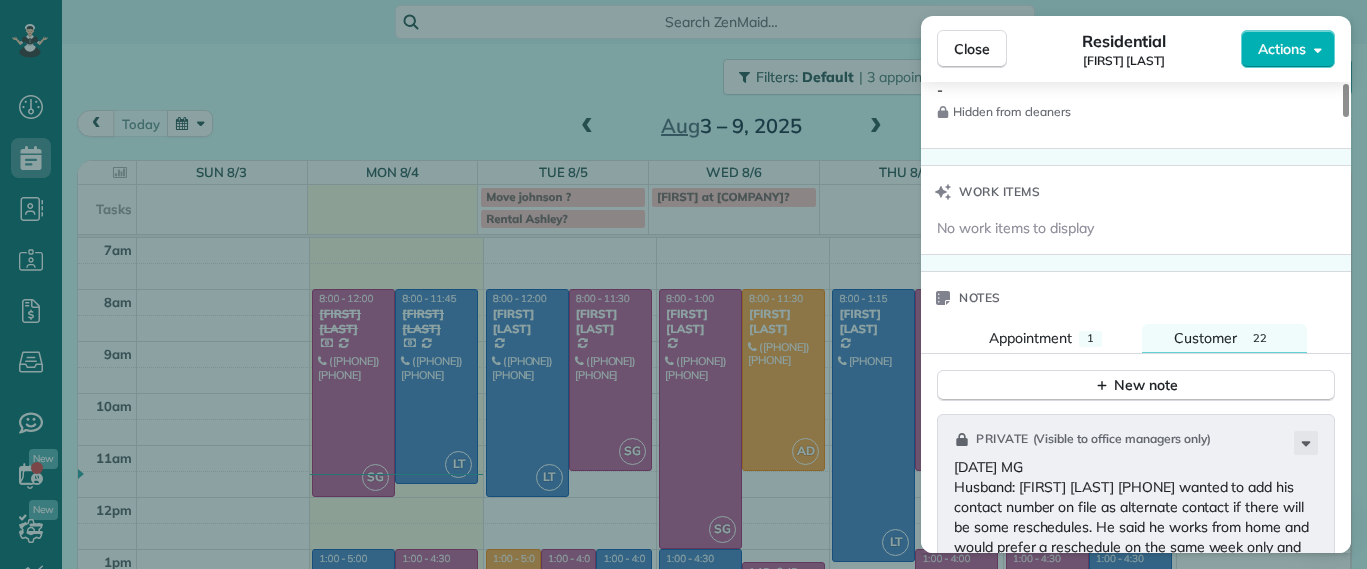 scroll, scrollTop: 1643, scrollLeft: 0, axis: vertical 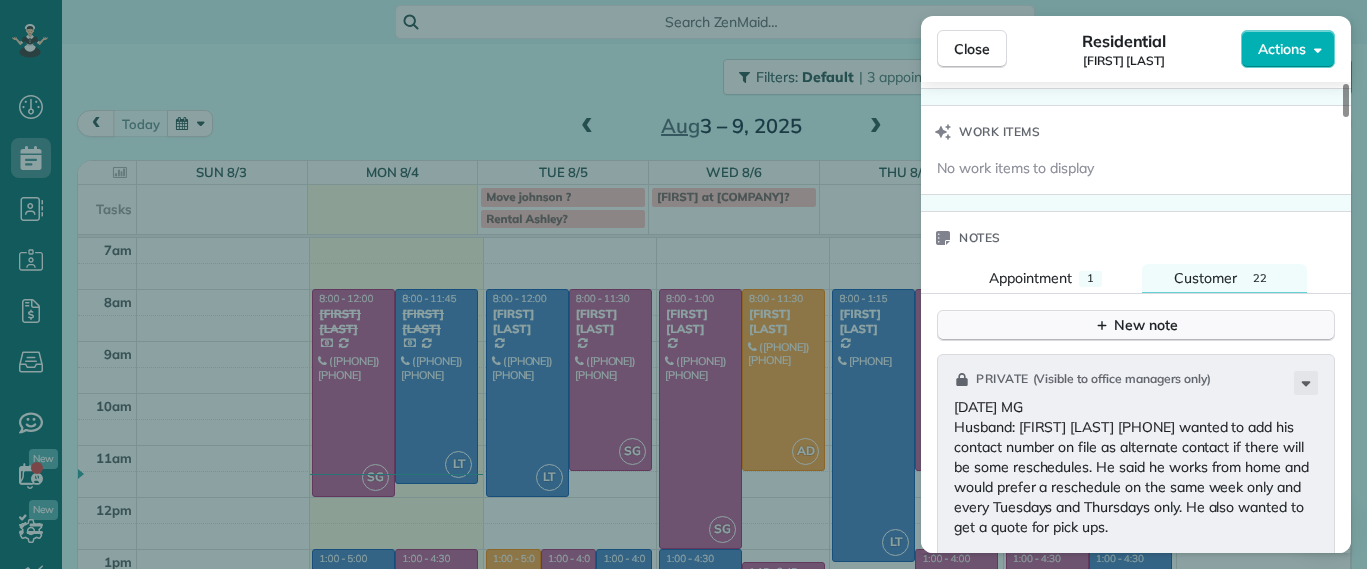 click on "New note" at bounding box center [1136, 325] 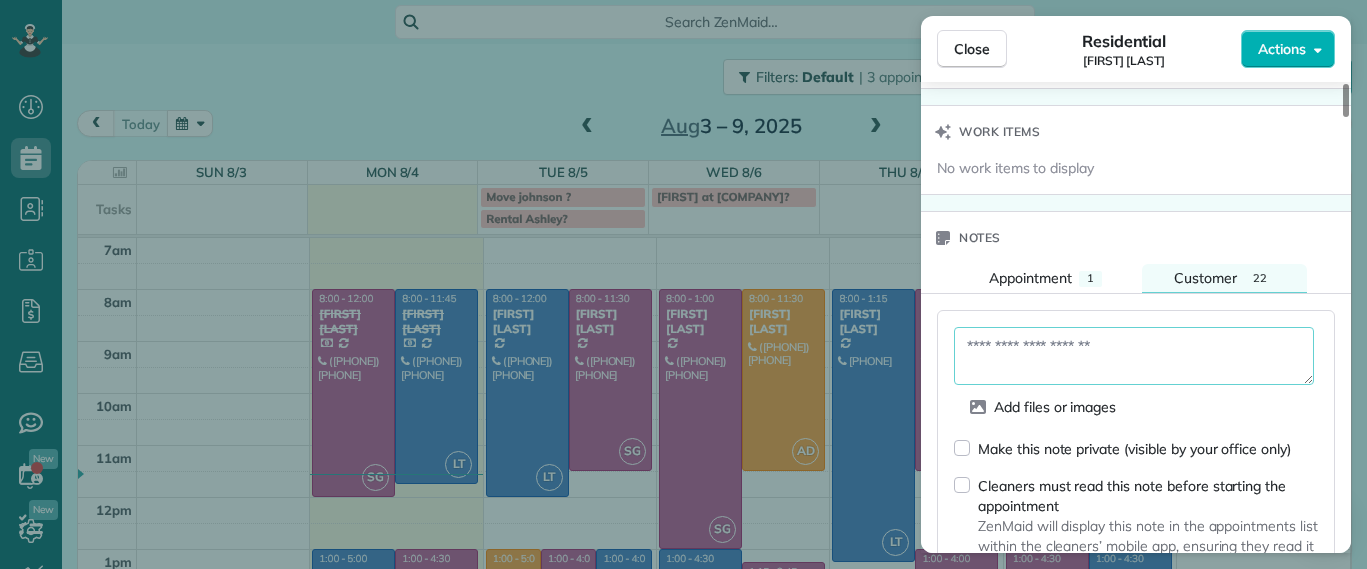 click at bounding box center [1134, 356] 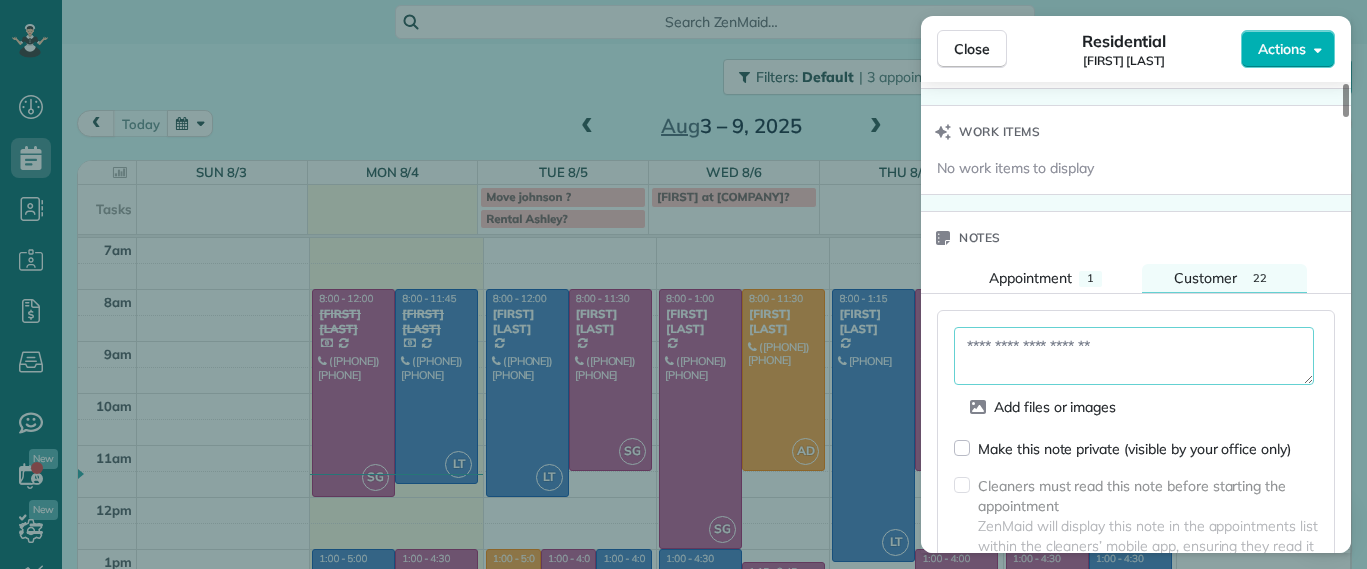 click at bounding box center [1134, 356] 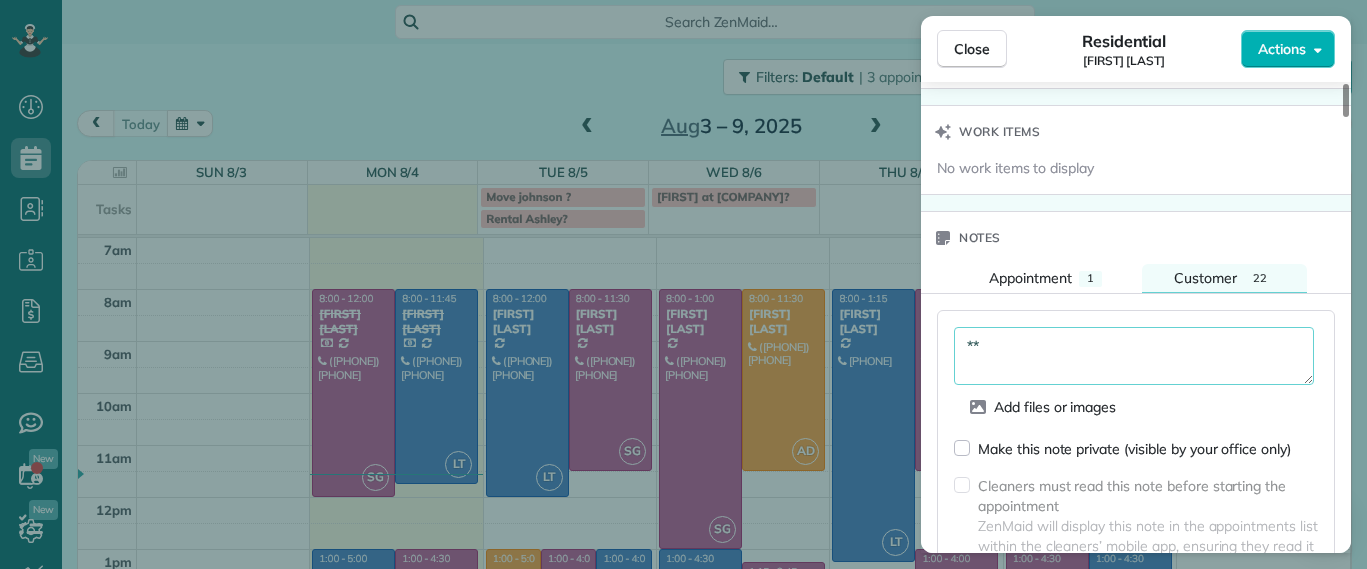 type on "*" 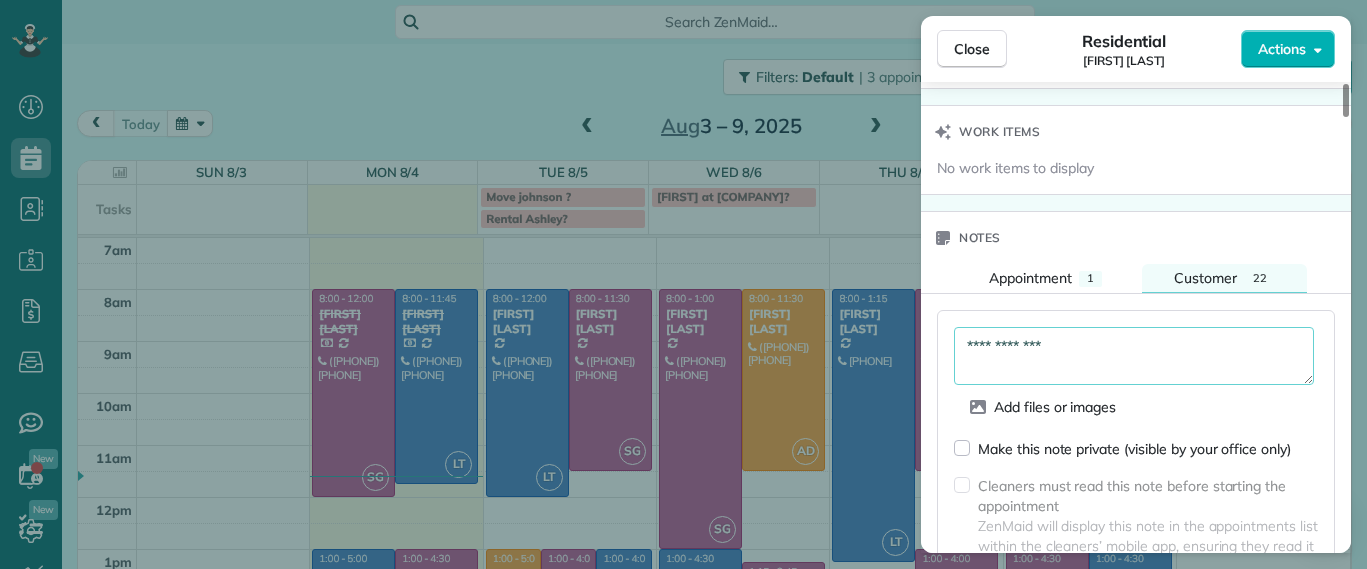 click on "**********" at bounding box center (1134, 356) 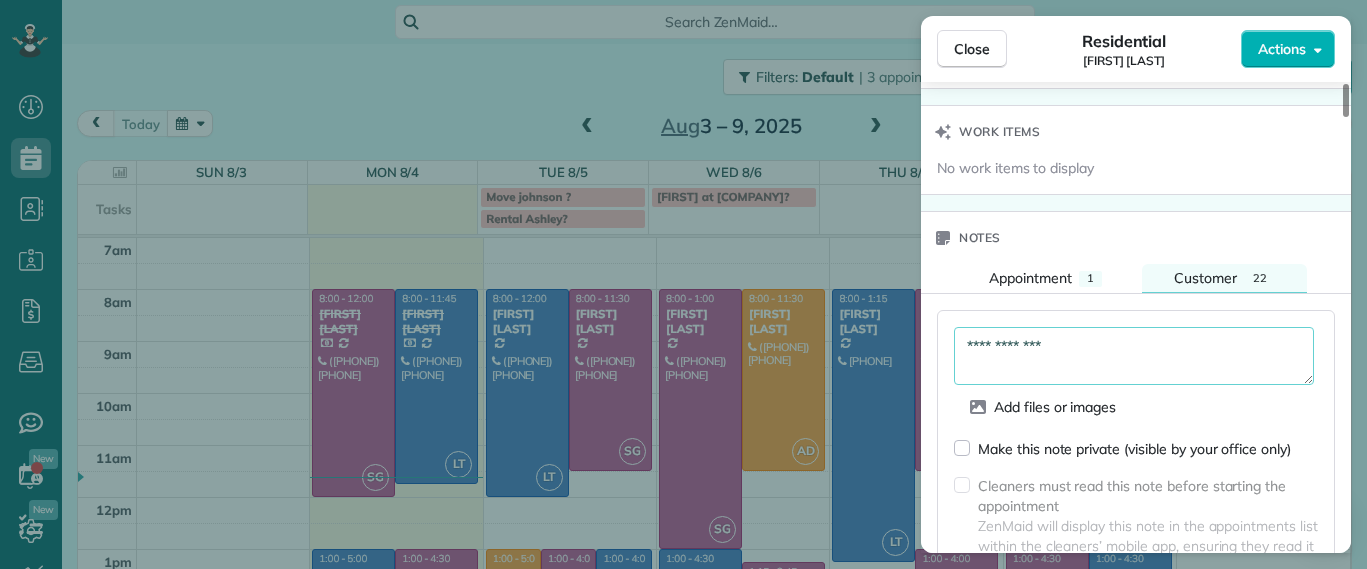 click on "**********" at bounding box center (1134, 356) 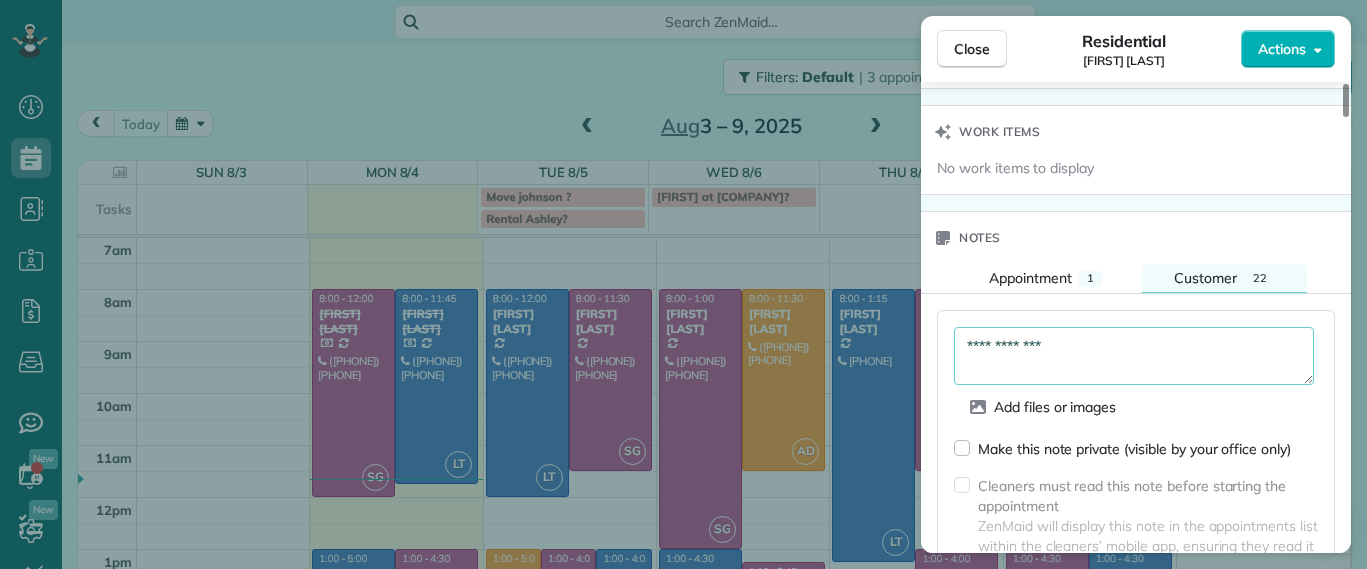 type on "**********" 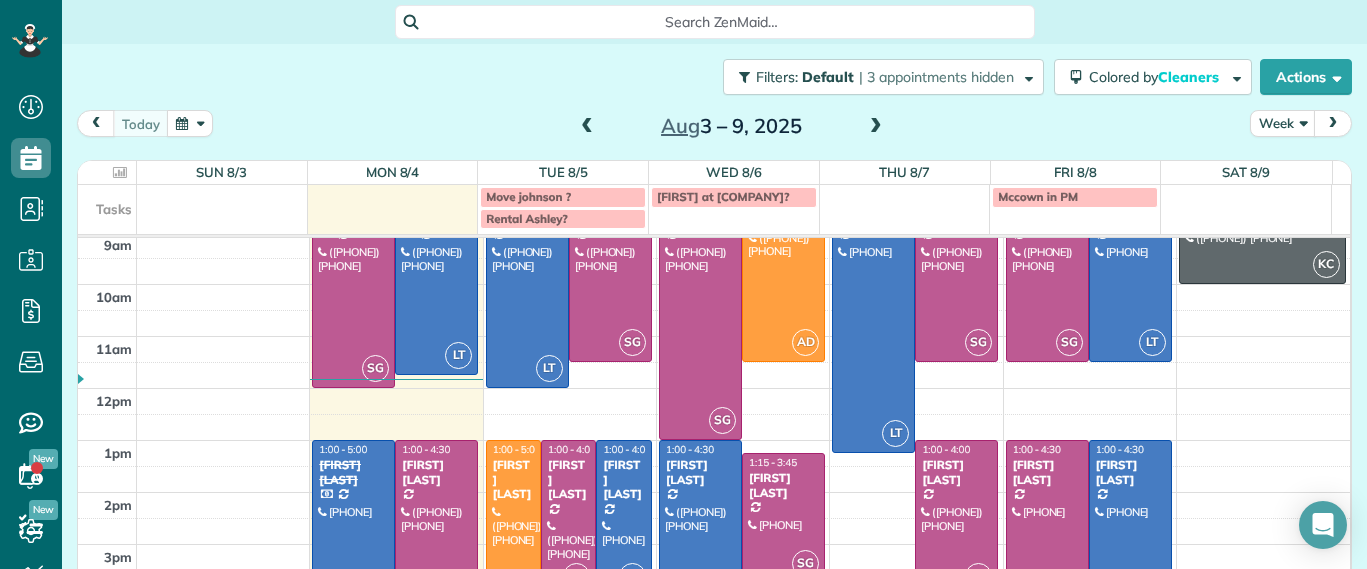 scroll, scrollTop: 0, scrollLeft: 0, axis: both 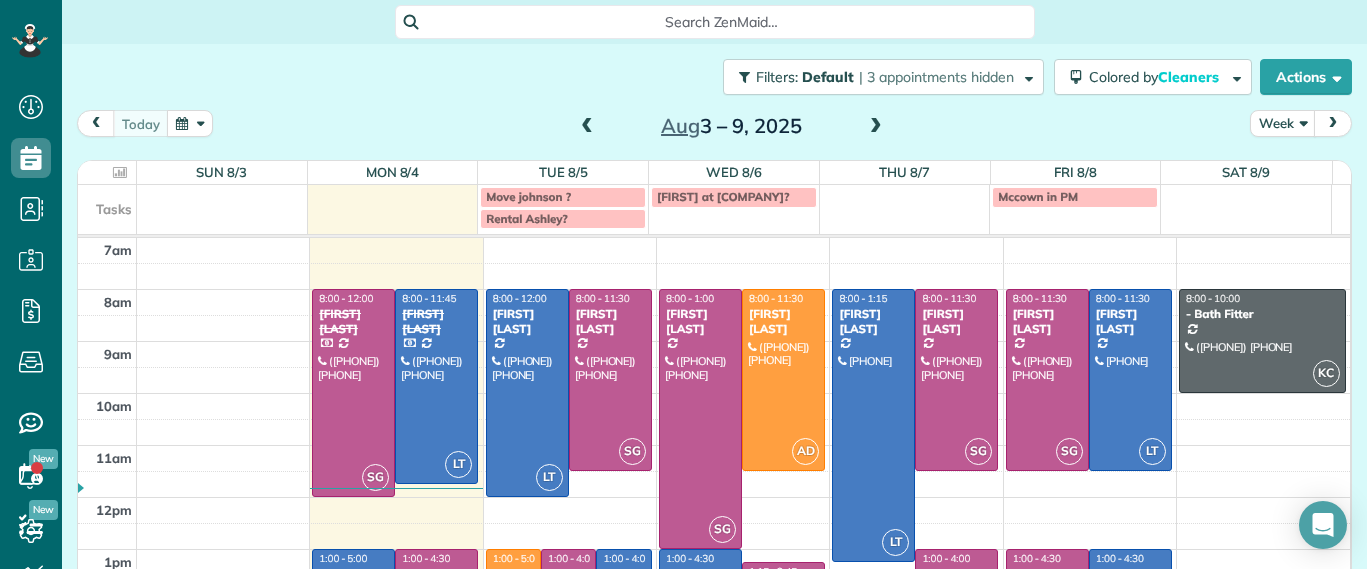click at bounding box center (587, 127) 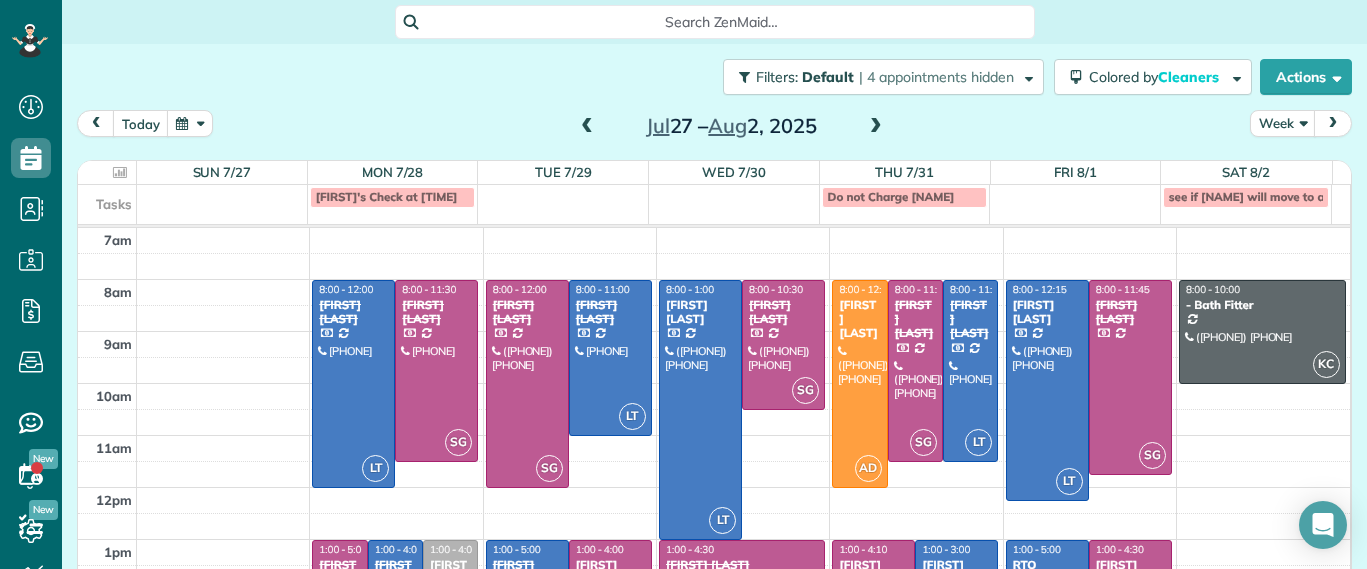 click at bounding box center (876, 127) 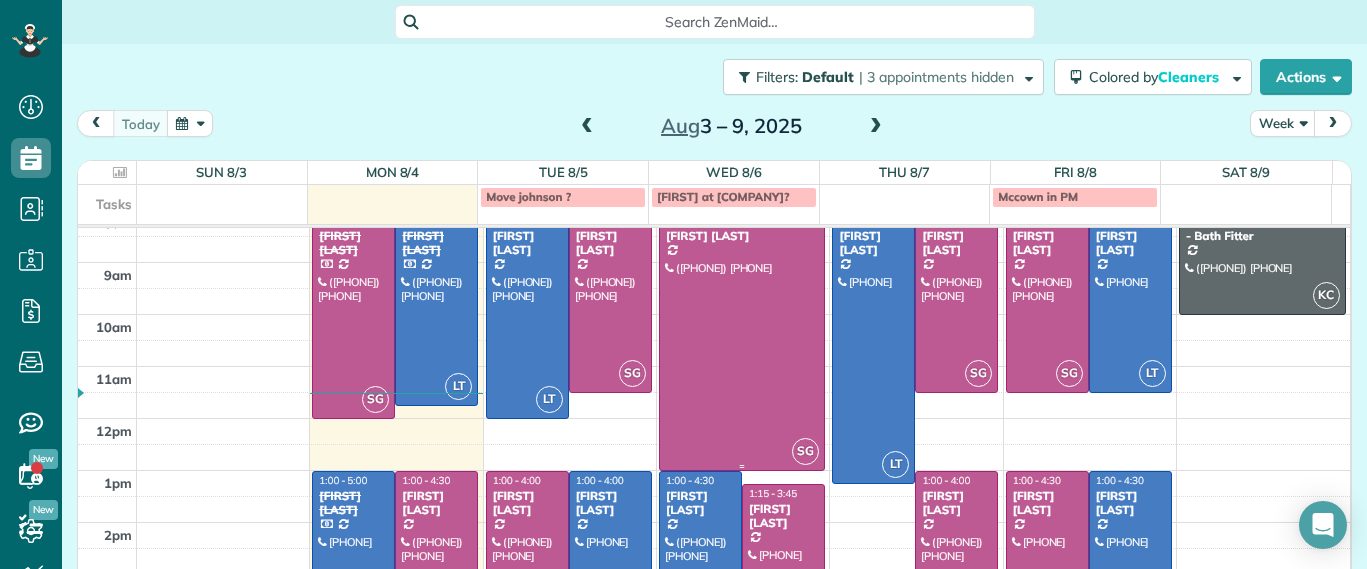scroll, scrollTop: 125, scrollLeft: 0, axis: vertical 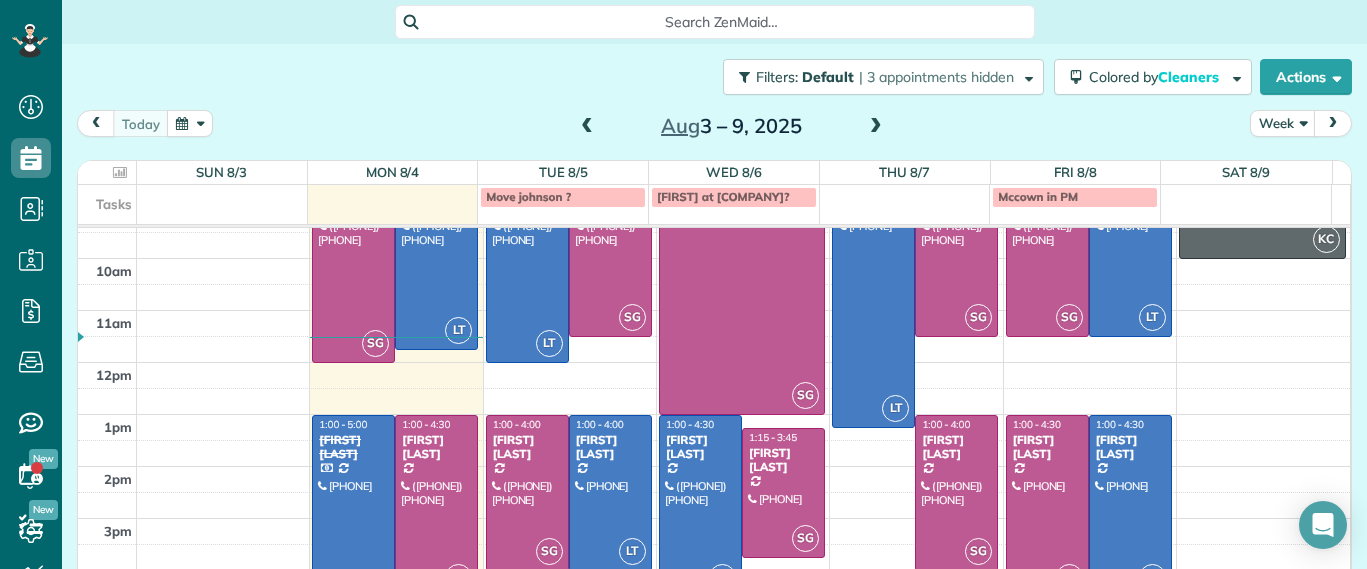 click at bounding box center [876, 127] 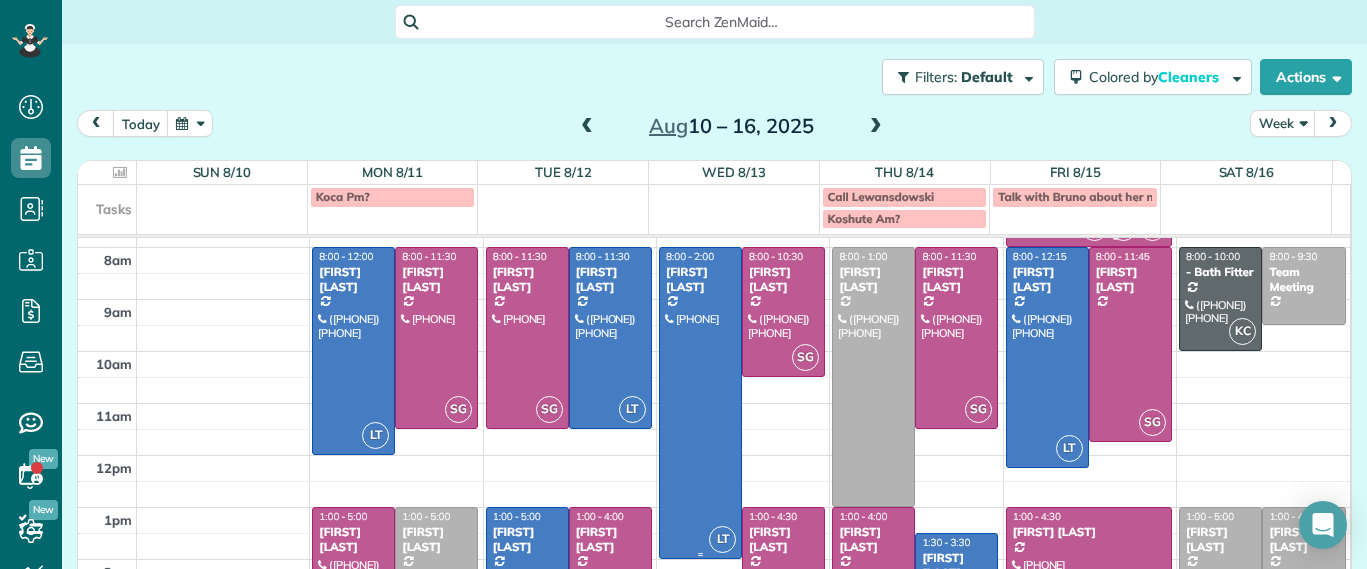 scroll, scrollTop: 0, scrollLeft: 0, axis: both 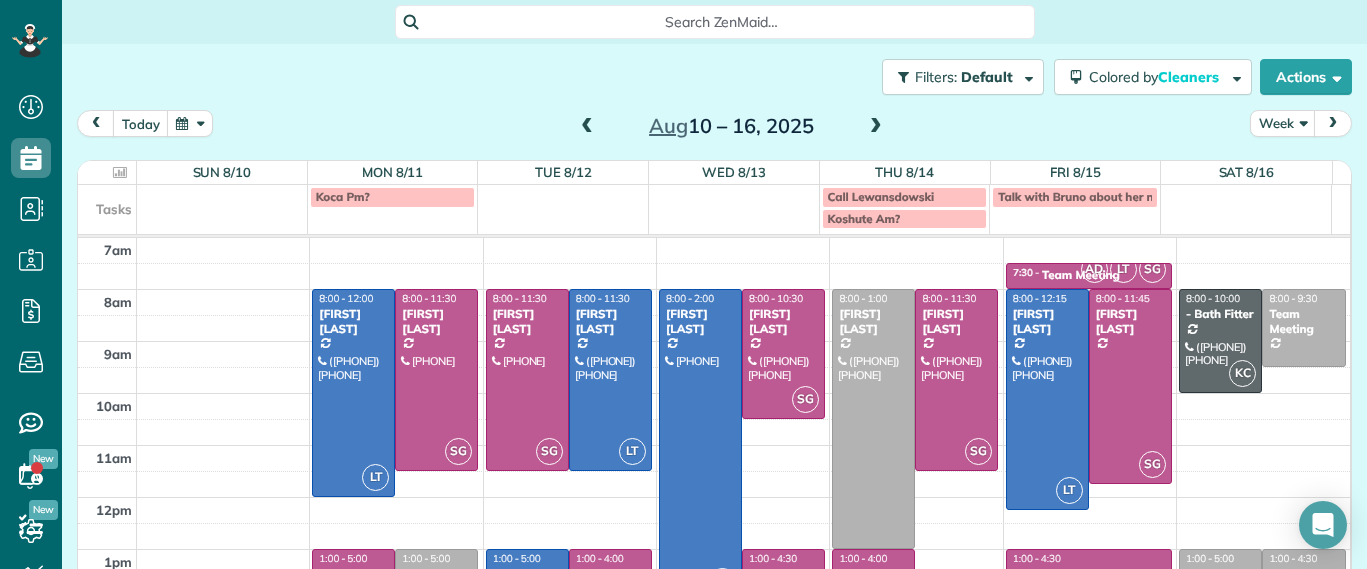click at bounding box center (587, 127) 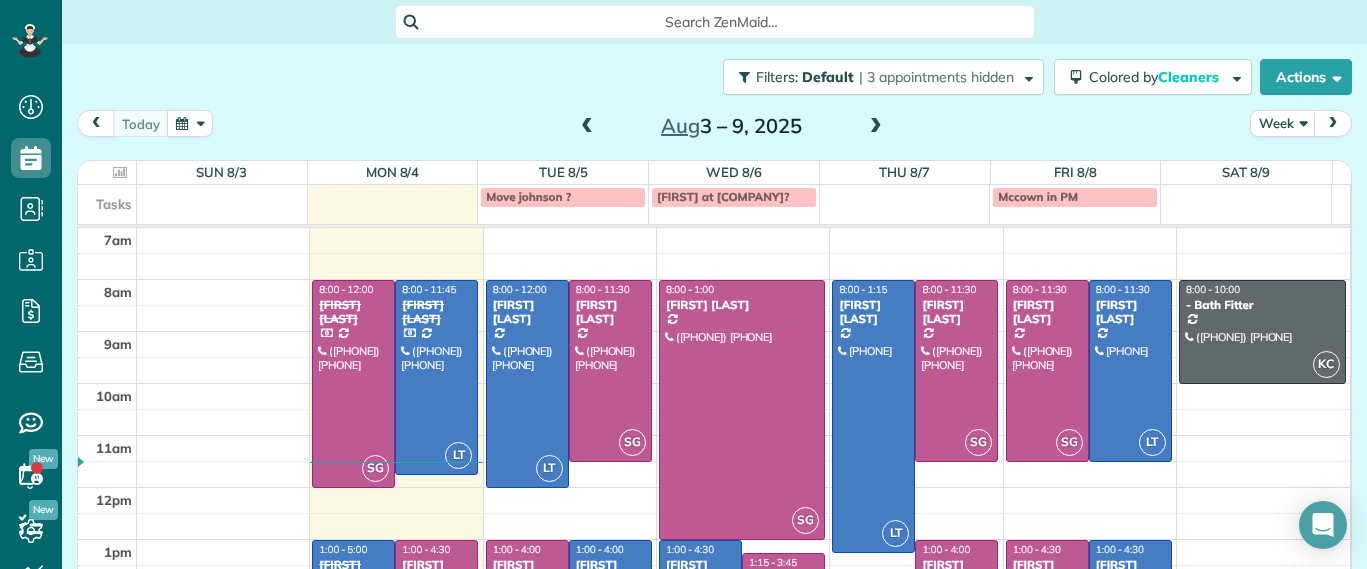 scroll, scrollTop: 26, scrollLeft: 0, axis: vertical 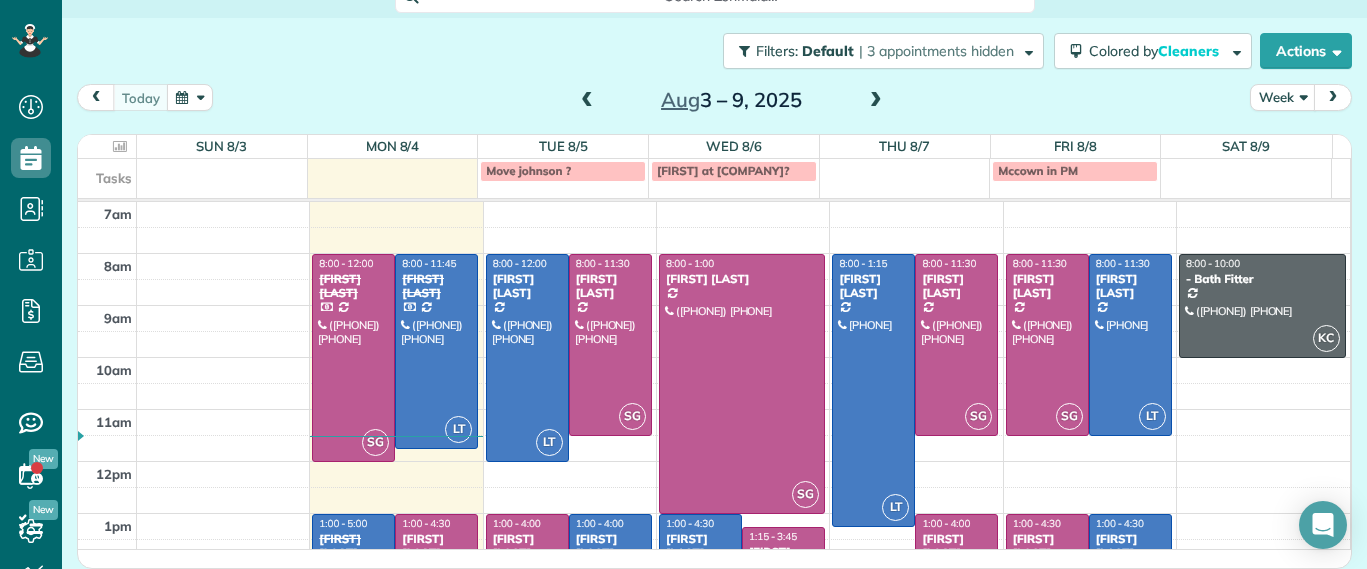 click at bounding box center (876, 101) 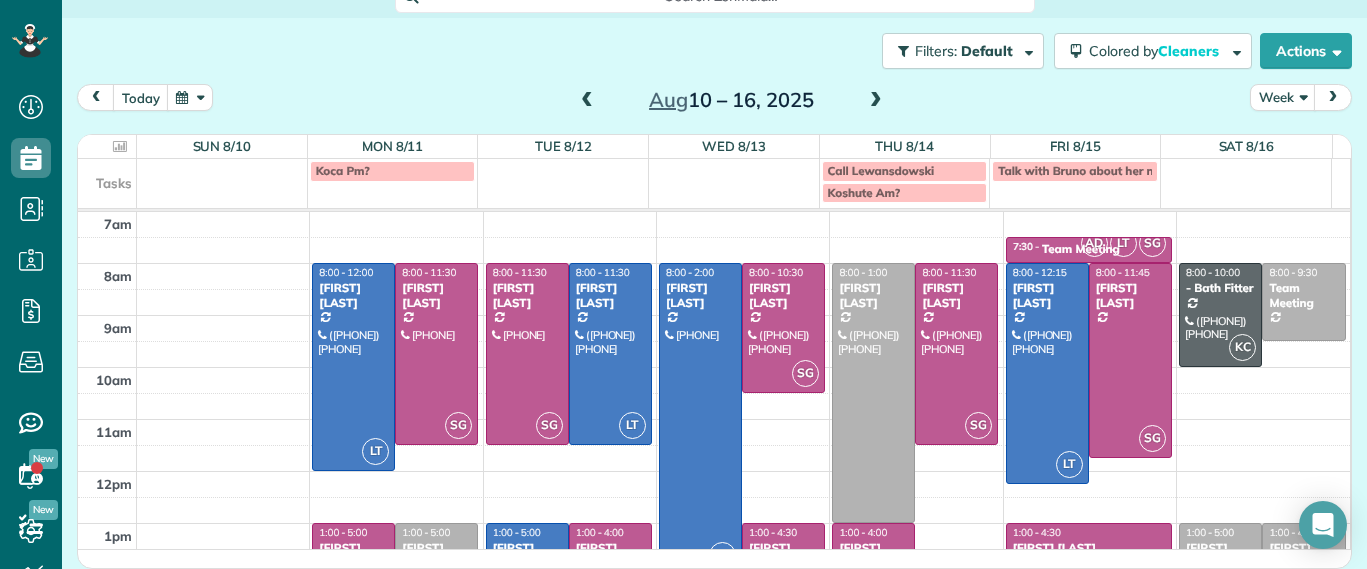 click at bounding box center [587, 101] 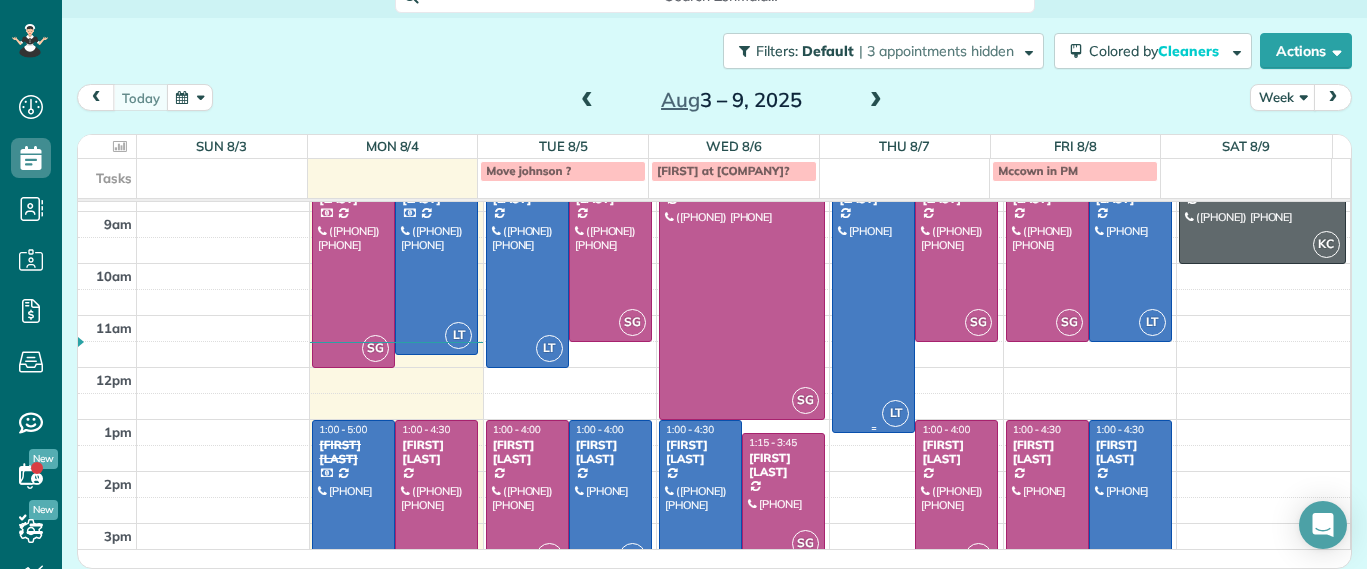 scroll, scrollTop: 0, scrollLeft: 0, axis: both 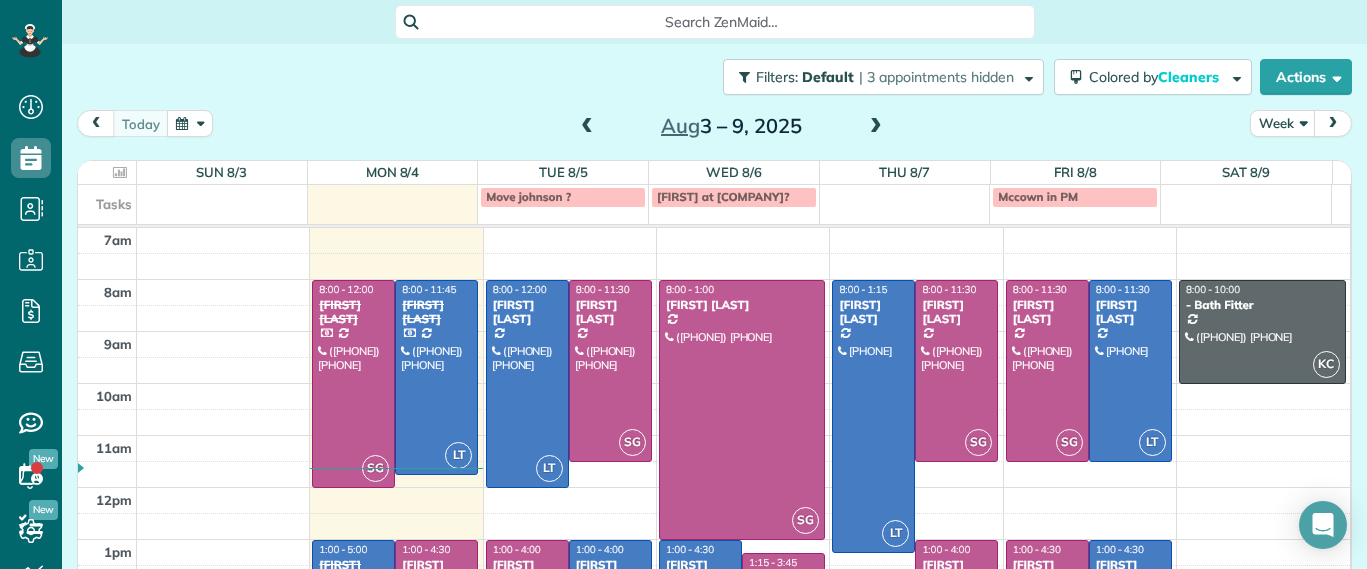 click on "today   Week Aug  3 – 9, 2025" at bounding box center (714, 128) 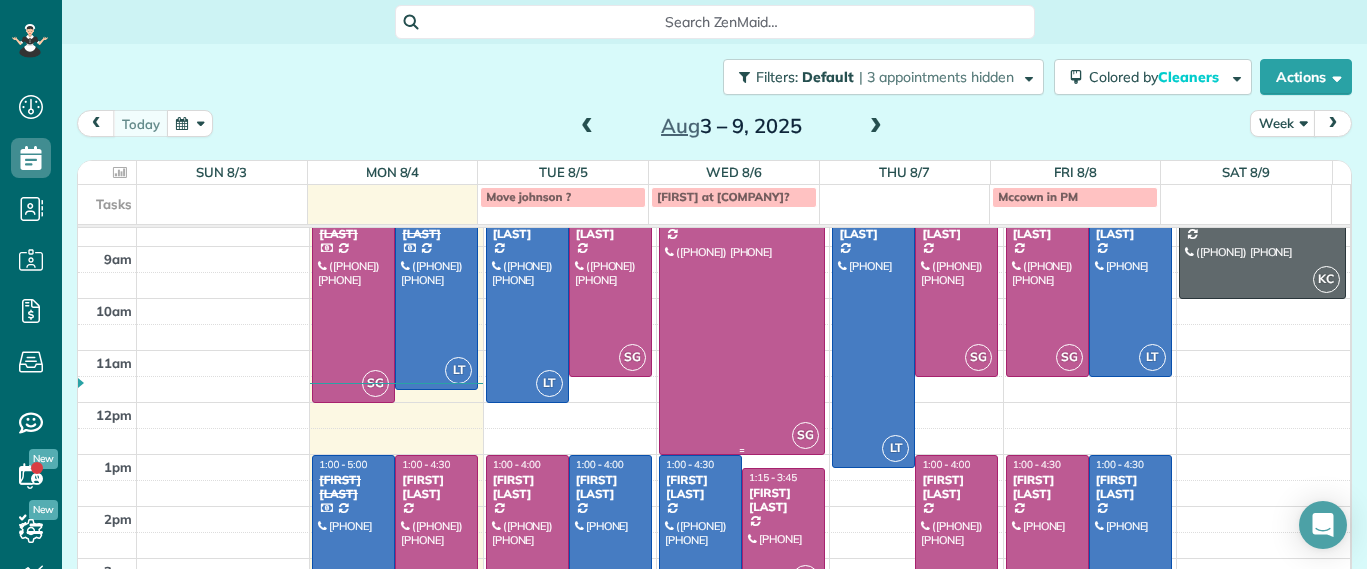 scroll, scrollTop: 225, scrollLeft: 0, axis: vertical 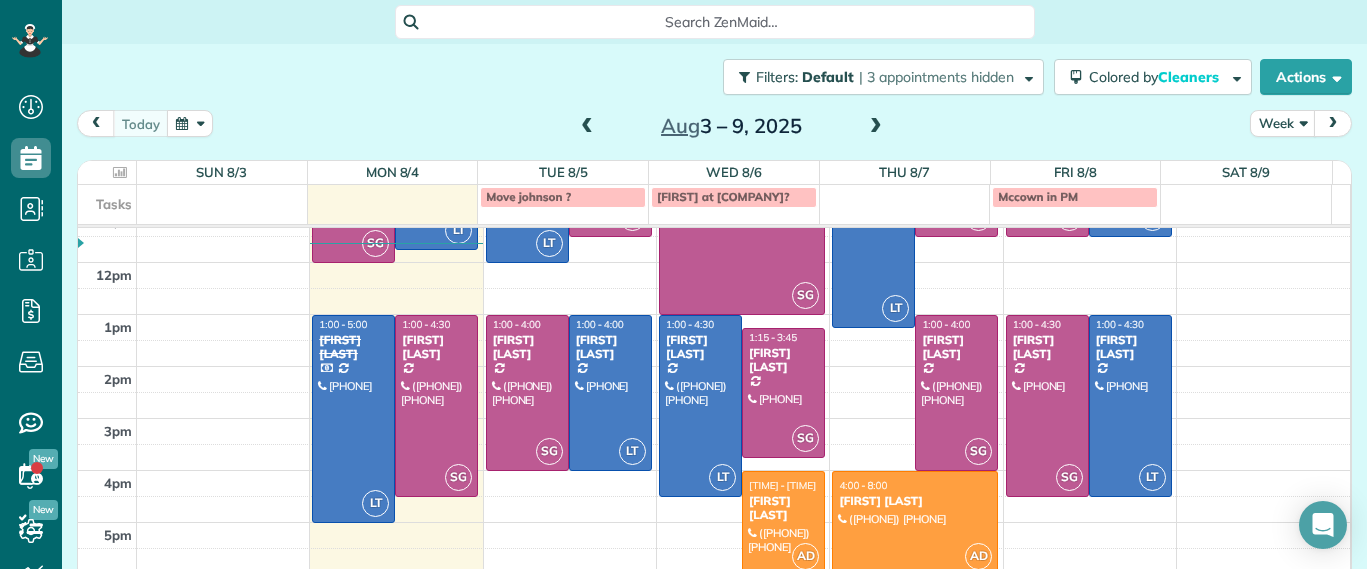 click on "[FIRST] [LAST]" at bounding box center (783, 508) 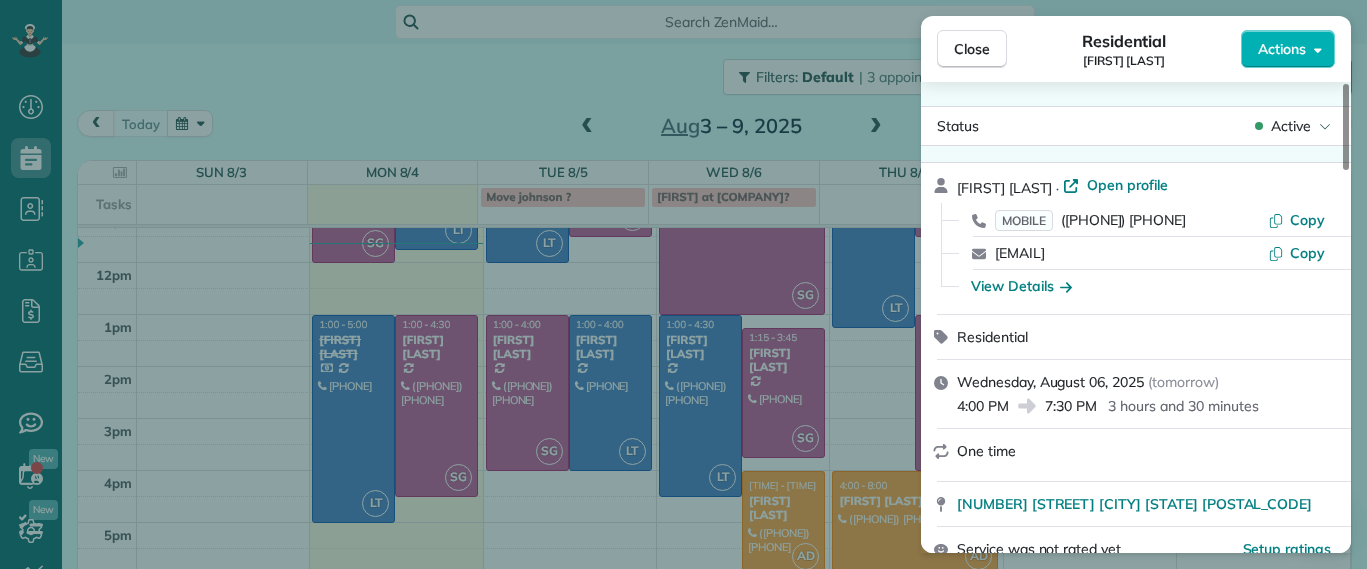 click on "Lesley Bruno · Open profile MOBILE (804) 836-4658 Copy lesleyhbruno@gmail.com Copy View Details" at bounding box center [1136, 238] 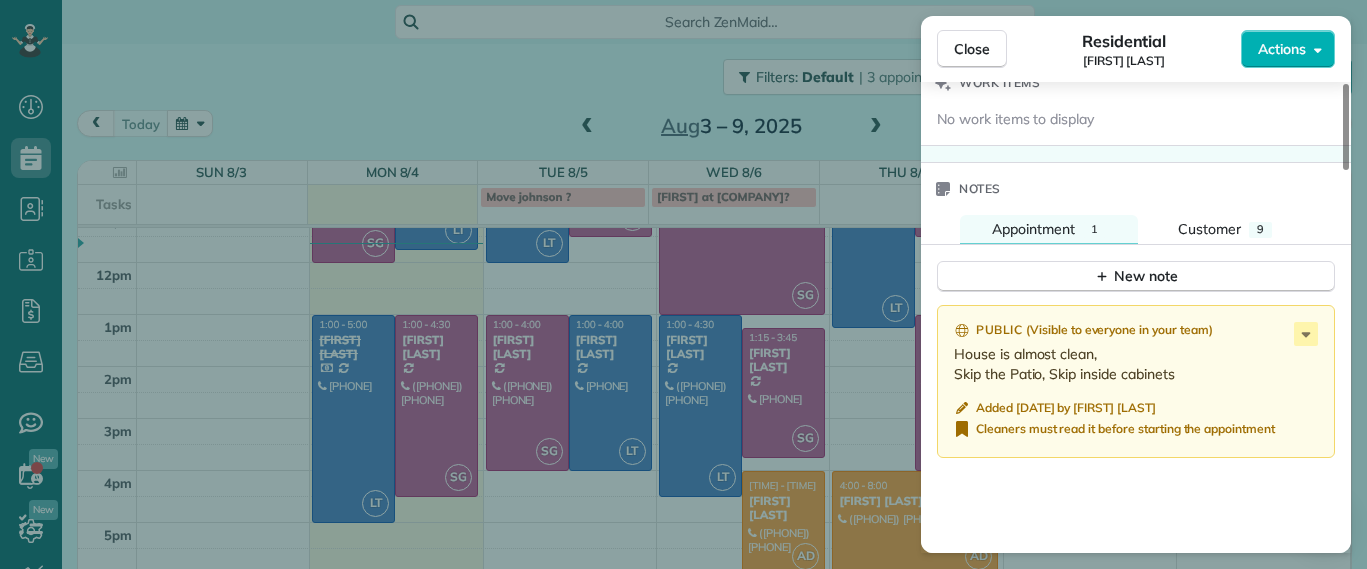 scroll, scrollTop: 1625, scrollLeft: 0, axis: vertical 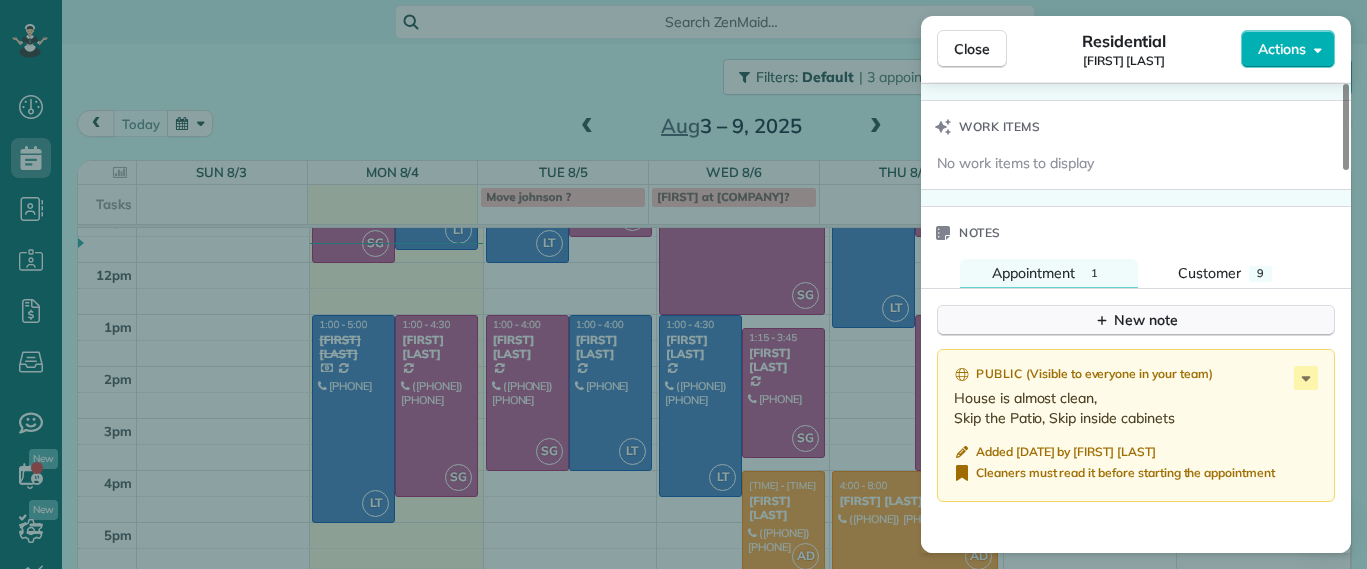 click on "New note" at bounding box center (1136, 320) 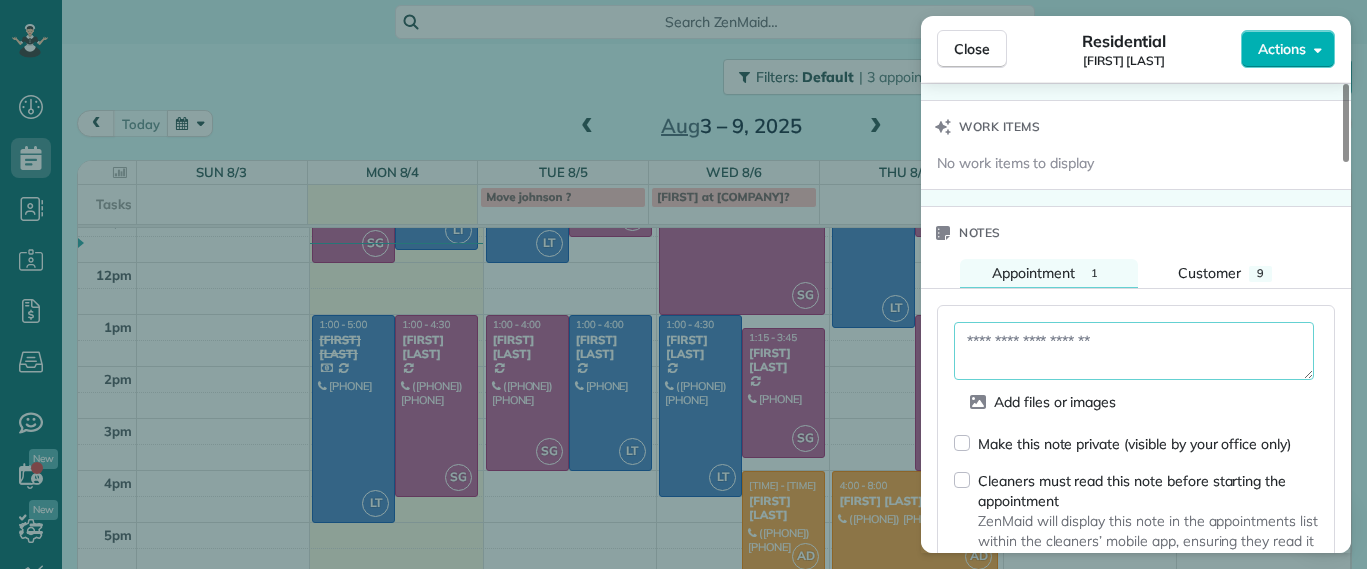 click at bounding box center [1134, 351] 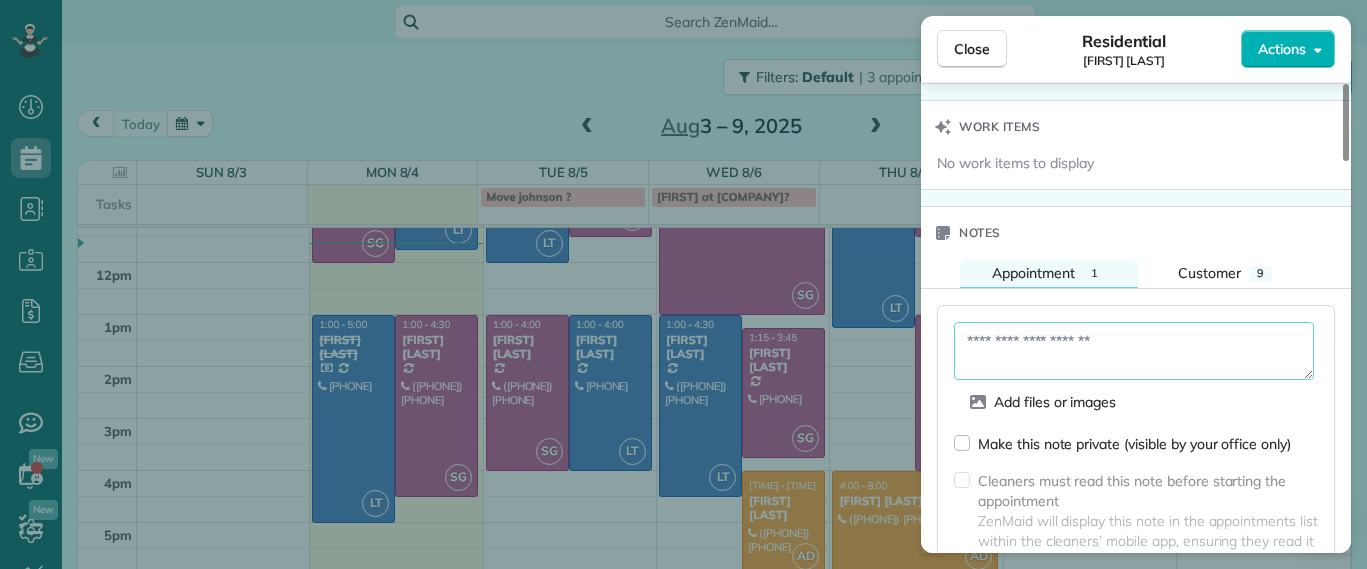 click at bounding box center (1134, 351) 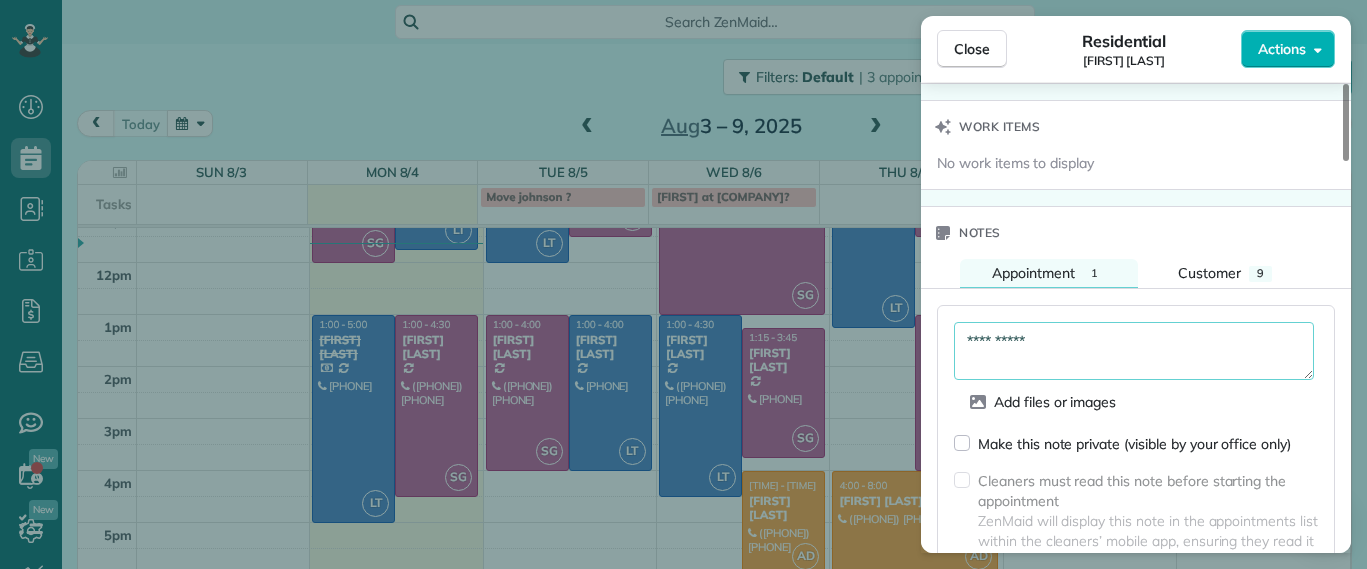 click on "**********" at bounding box center (1134, 351) 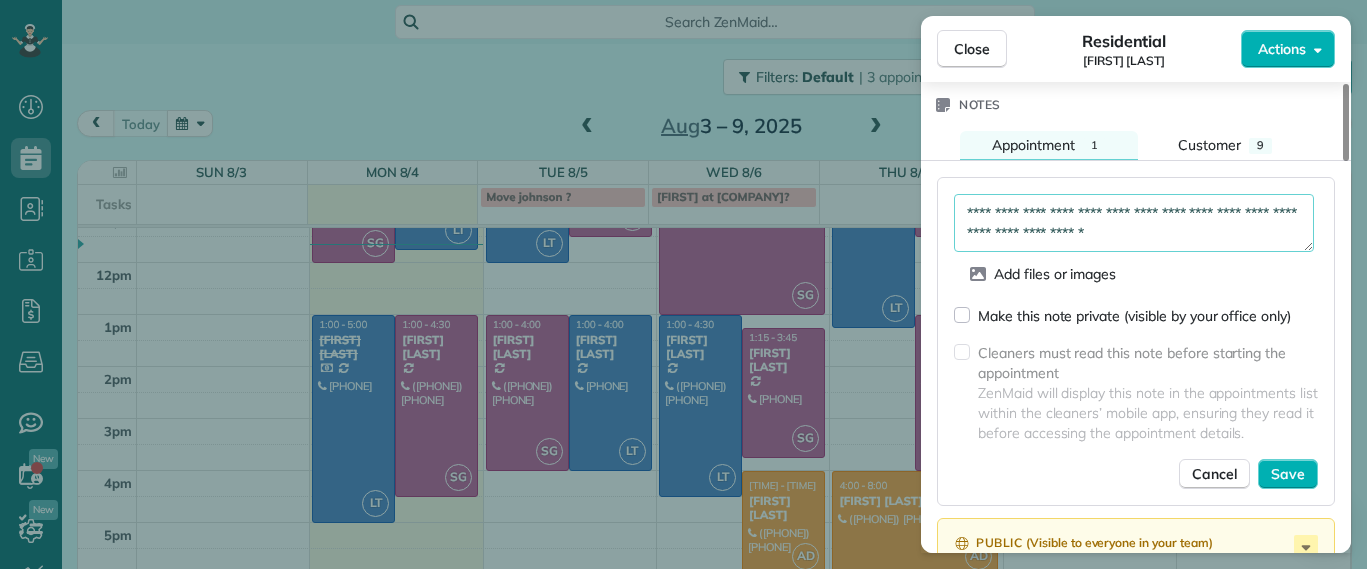 scroll, scrollTop: 1875, scrollLeft: 0, axis: vertical 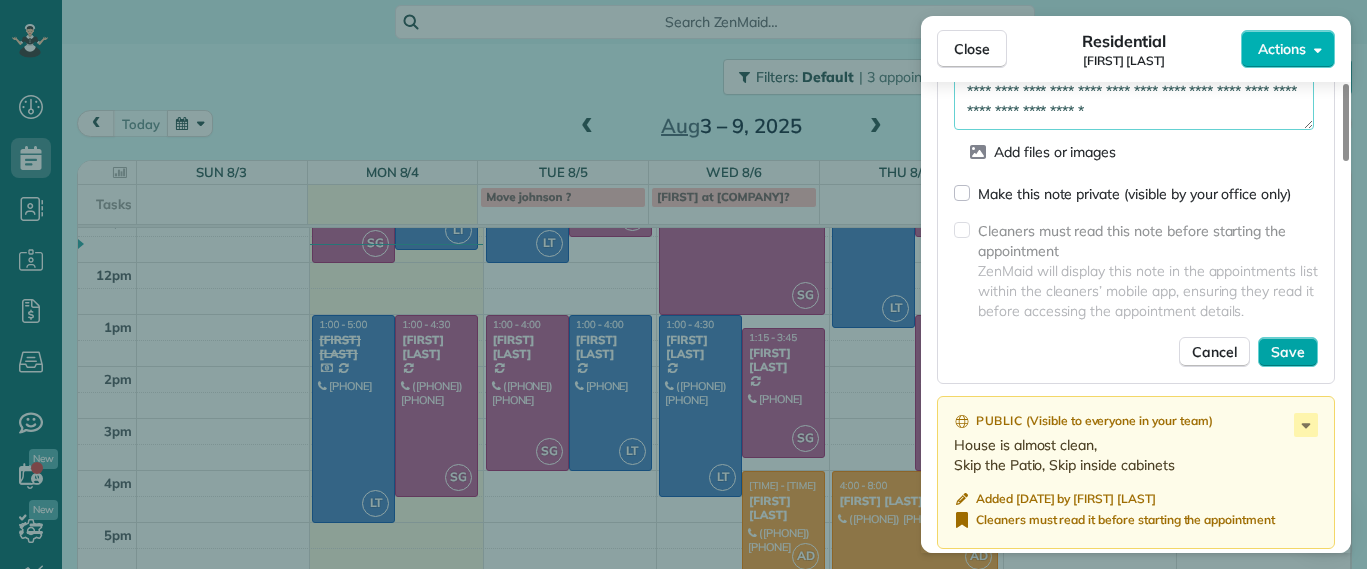 type on "**********" 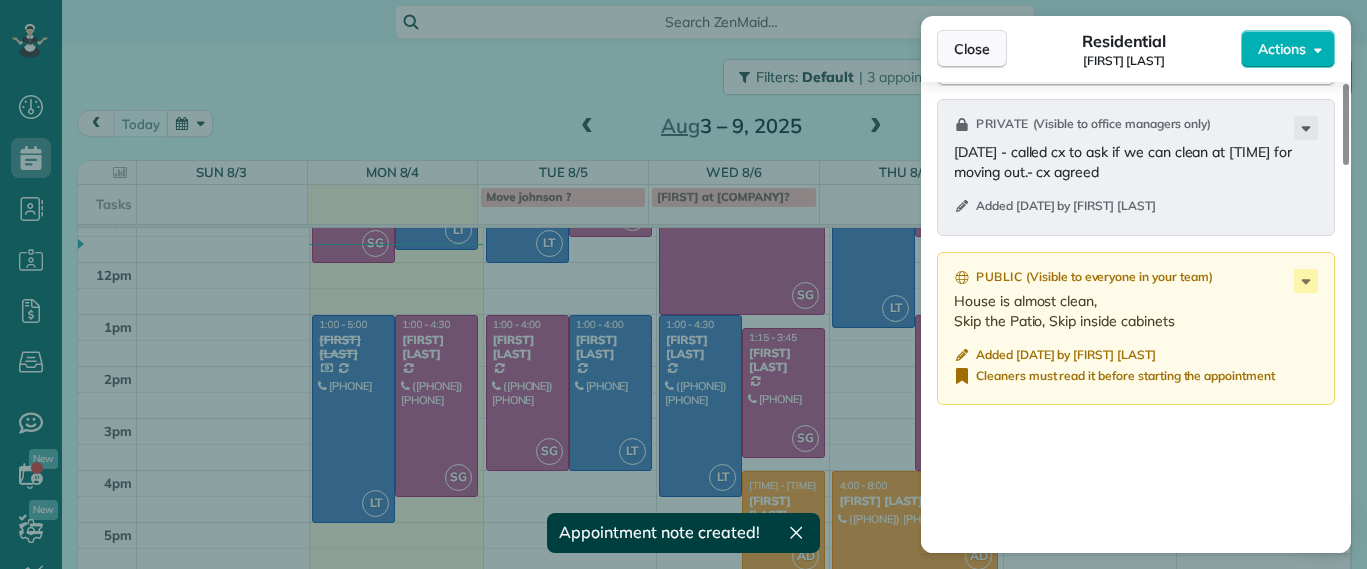click on "Close" at bounding box center (972, 49) 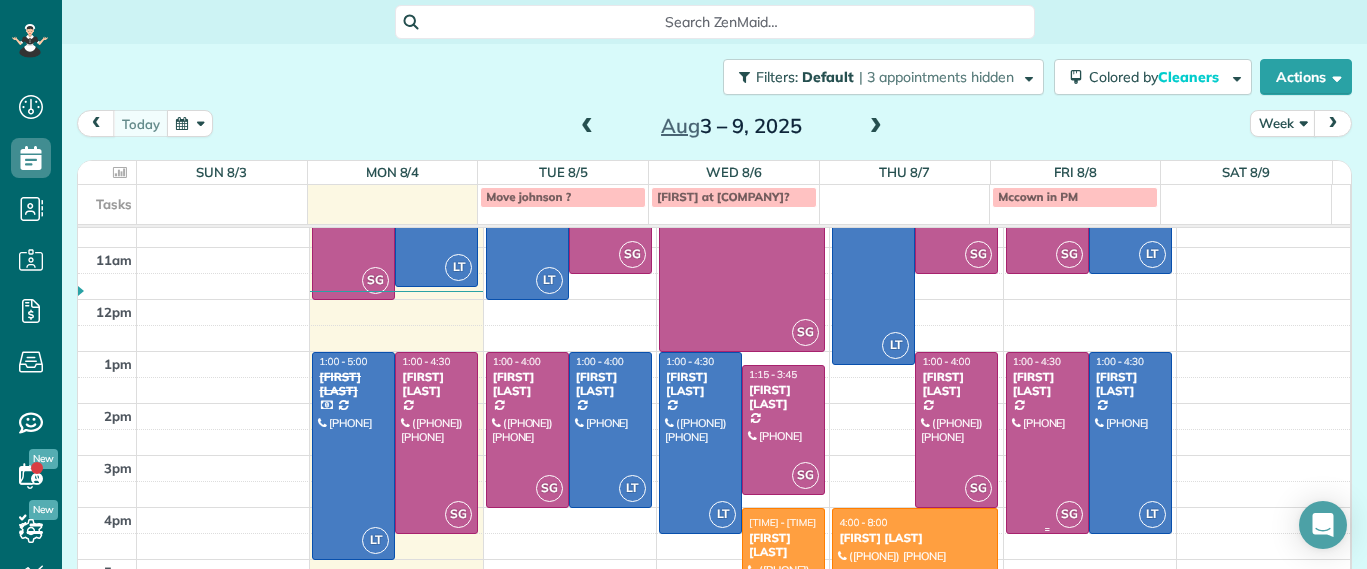 scroll, scrollTop: 225, scrollLeft: 0, axis: vertical 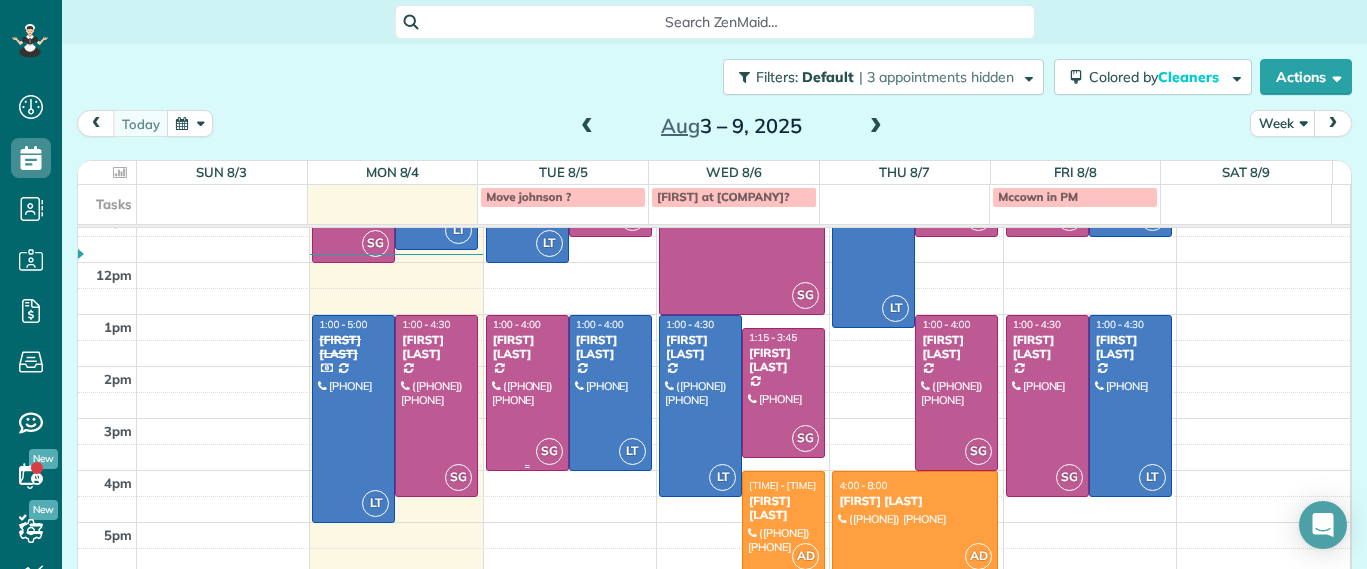 click at bounding box center (527, 393) 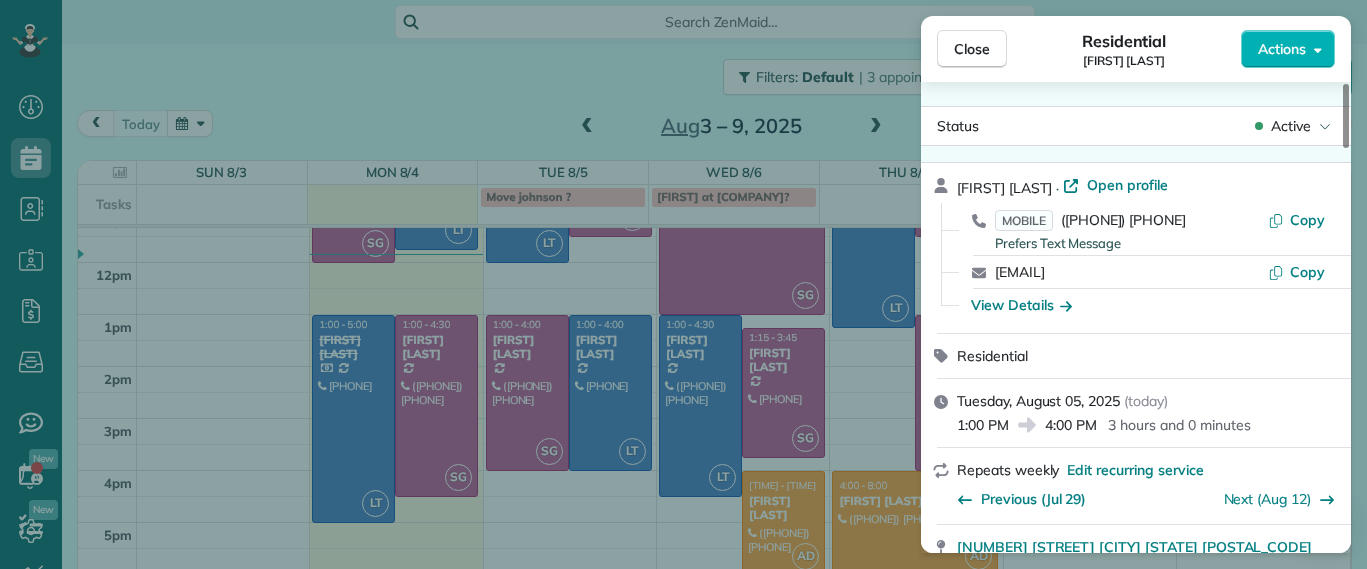 click on "Close Residential [LAST] [LAST] Actions Status Active [LAST] [LAST] · Open profile MOBILE ([PHONE]) Prefers Text Message  Copy [EMAIL] Copy View Details Residential Tuesday, August 05, 2025 ( today ) 1:00 PM 4:00 PM 3 hours and 0 minutes Repeats weekly Edit recurring service Previous (Jul 29) Next (Aug 12) [NUMBER] [STREET] Unit 801 [CITY] [STATE] [POSTAL_CODE] Service was not rated yet Setup ratings Cleaners Time in and out Assign Invite Cleaners [FIRST]   [LAST] 1:00 PM 4:00 PM Checklist Try Now Keep this appointment up to your standards. Stay on top of every detail, keep your cleaners organised, and your client happy. Assign a checklist Watch a 5 min demo Billing Billing actions Service Service Price (1x $165.00) $165.00 Add an item Overcharge $10.00 Discount $0.00 Coupon discount - Primary tax - Secondary tax - Total appointment price $175.00 Tips collected $0.00 Unpaid Mark as paid Total including tip $175.00 Get paid online in no-time! Send an invoice and reward your cleaners with tips Man Hours 3.0" at bounding box center [683, 284] 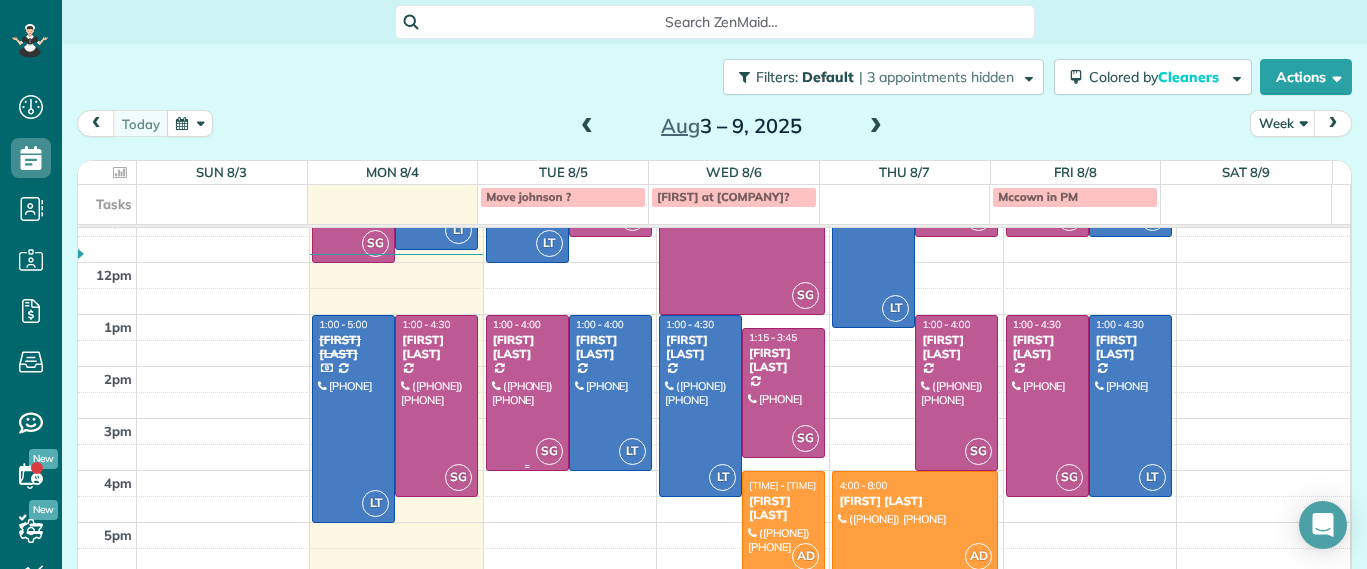click at bounding box center [527, 393] 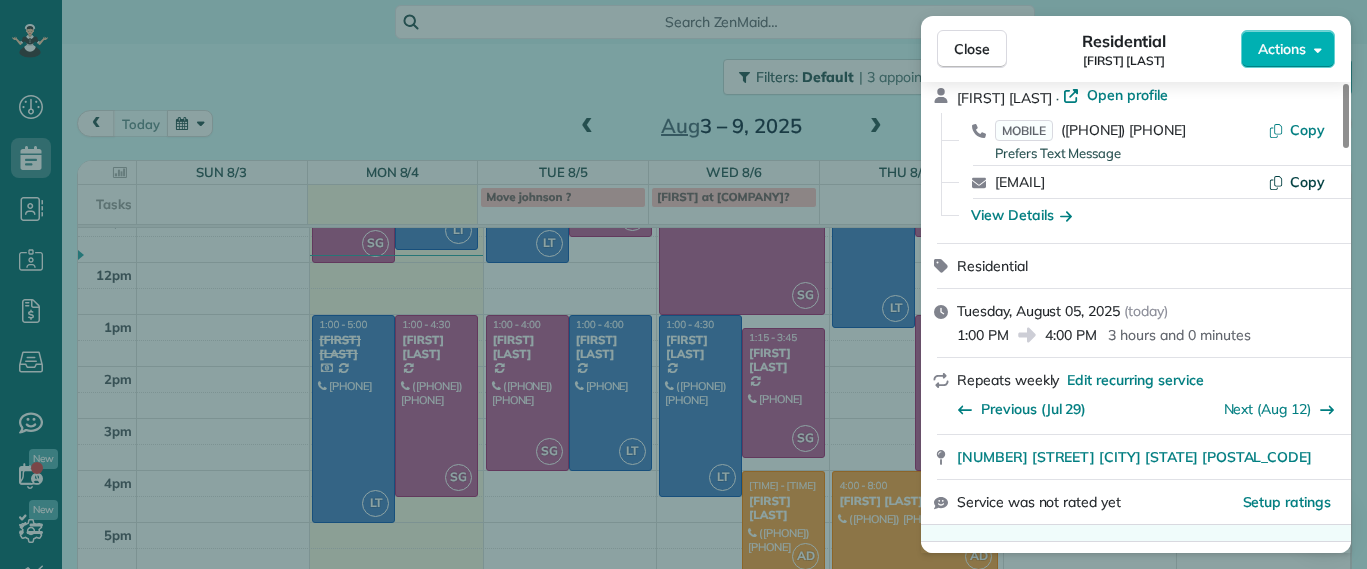 scroll, scrollTop: 125, scrollLeft: 0, axis: vertical 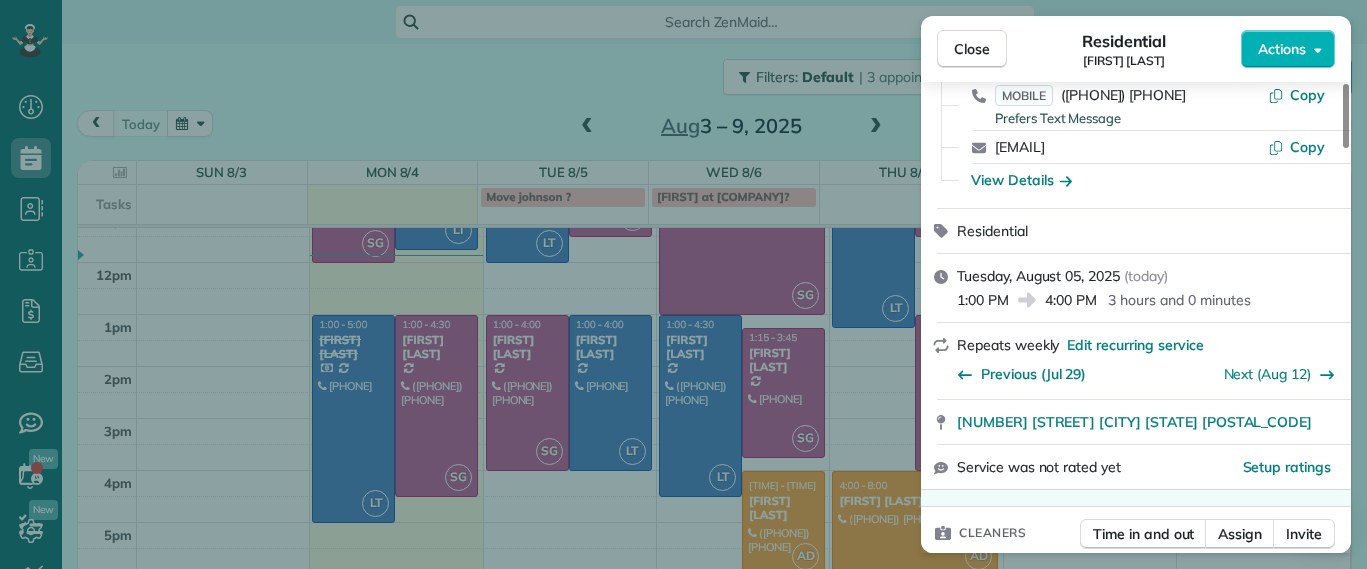 click on "Close Residential [LAST] [LAST] Actions Status Active [LAST] [LAST] · Open profile MOBILE ([PHONE]) Prefers Text Message  Copy [EMAIL] Copy View Details Residential Tuesday, August 05, 2025 ( today ) 1:00 PM 4:00 PM 3 hours and 0 minutes Repeats weekly Edit recurring service Previous (Jul 29) Next (Aug 12) [NUMBER] [STREET] Unit 801 [CITY] [STATE] [POSTAL_CODE] Service was not rated yet Setup ratings Cleaners Time in and out Assign Invite Cleaners [FIRST]   [LAST] 1:00 PM 4:00 PM Checklist Try Now Keep this appointment up to your standards. Stay on top of every detail, keep your cleaners organised, and your client happy. Assign a checklist Watch a 5 min demo Billing Billing actions Service Service Price (1x $165.00) $165.00 Add an item Overcharge $10.00 Discount $0.00 Coupon discount - Primary tax - Secondary tax - Total appointment price $175.00 Tips collected $0.00 Unpaid Mark as paid Total including tip $175.00 Get paid online in no-time! Send an invoice and reward your cleaners with tips Man Hours 3.0" at bounding box center (683, 284) 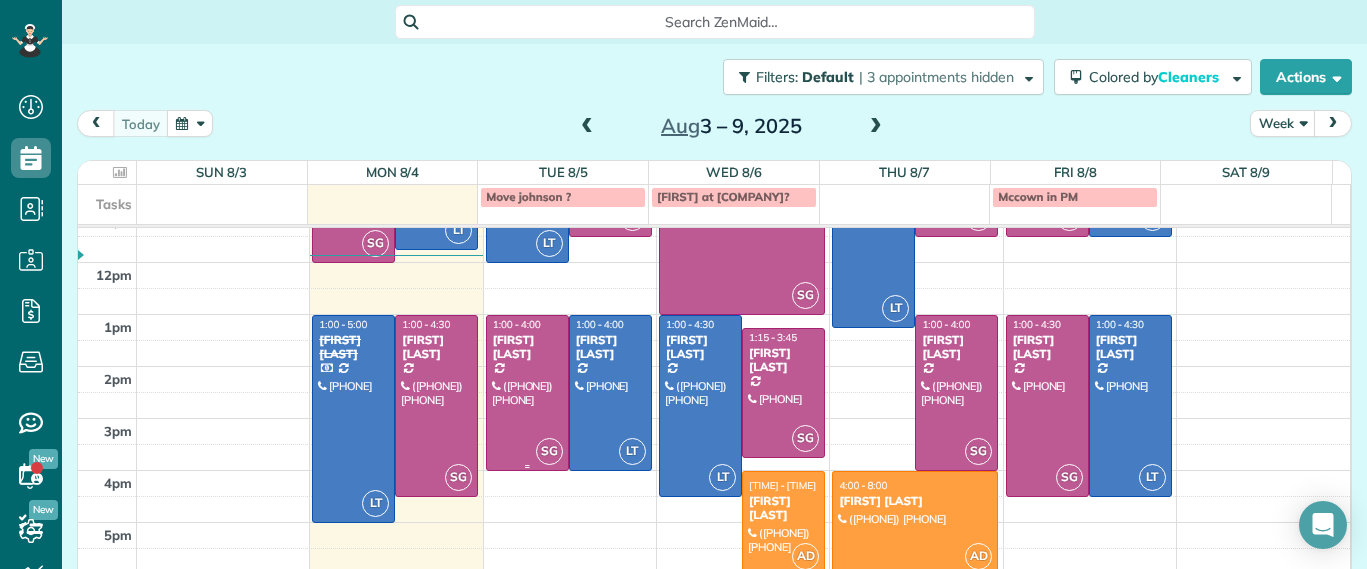 click at bounding box center [527, 393] 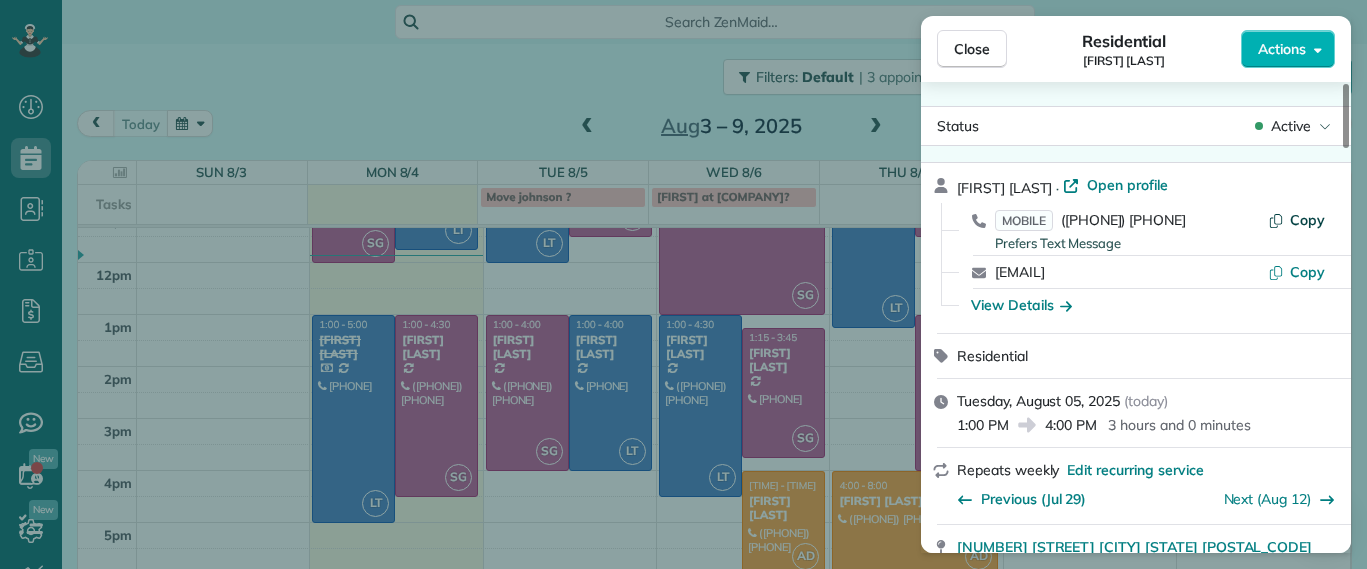 click on "Copy" at bounding box center (1307, 220) 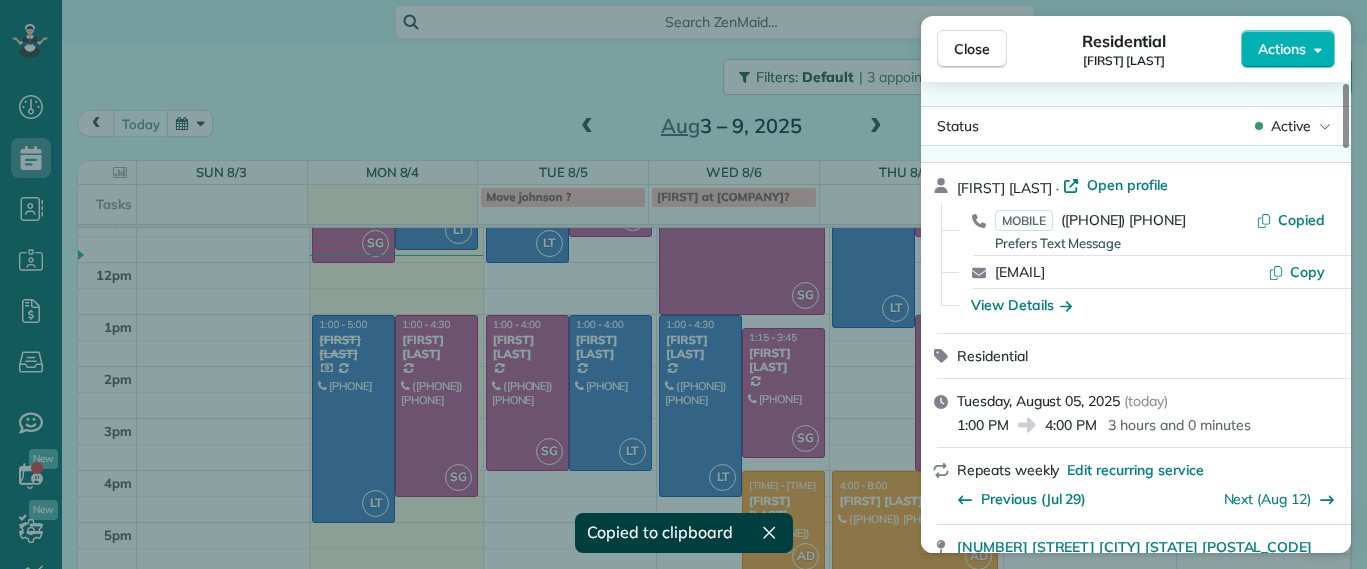 click on "Close Residential Tracy Jones Actions Status Active Tracy Jones · Open profile MOBILE (703) 231-6094 Prefers Text Message  Copied twolfjones@gmail.com Copy View Details Residential Tuesday, August 05, 2025 ( today ) 1:00 PM 4:00 PM 3 hours and 0 minutes Repeats weekly Edit recurring service Previous (Jul 29) Next (Aug 12) 301 Virginia Street Unit 801 Richmond VA 23219 Service was not rated yet Setup ratings Cleaners Time in and out Assign Invite Cleaners Sophie   Gibbs 1:00 PM 4:00 PM Checklist Try Now Keep this appointment up to your standards. Stay on top of every detail, keep your cleaners organised, and your client happy. Assign a checklist Watch a 5 min demo Billing Billing actions Service Service Price (1x $165.00) $165.00 Add an item Overcharge $10.00 Discount $0.00 Coupon discount - Primary tax - Secondary tax - Total appointment price $175.00 Tips collected $0.00 Unpaid Mark as paid Total including tip $175.00 Get paid online in no-time! Send an invoice and reward your cleaners with tips Man Hours -" at bounding box center [683, 284] 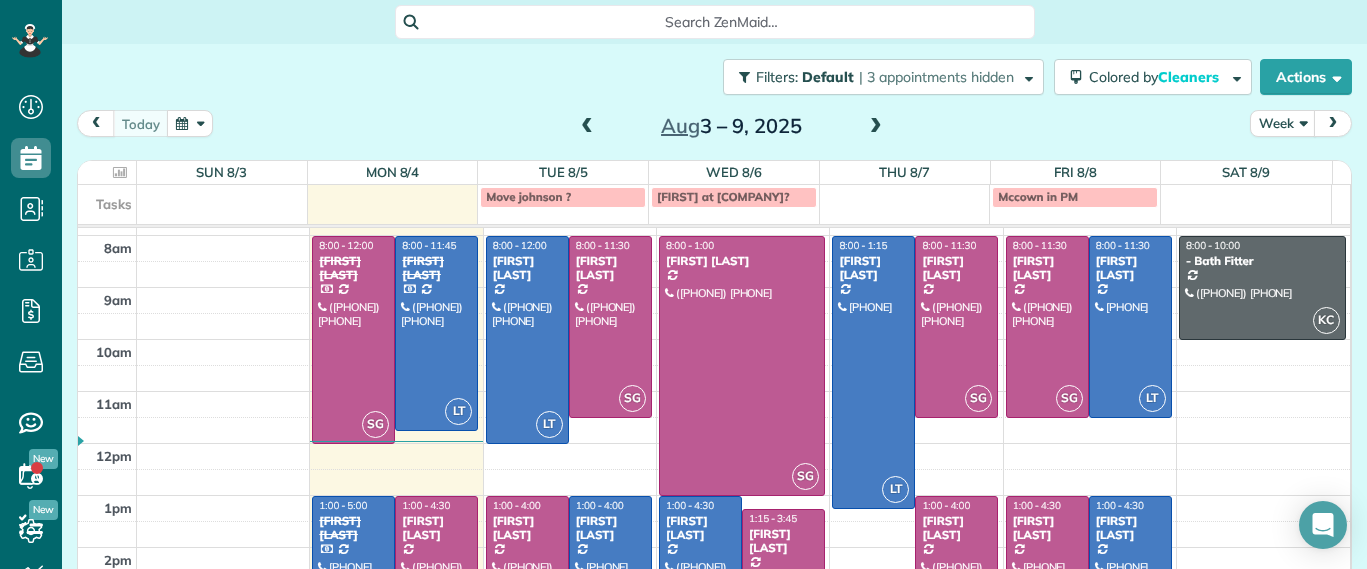 scroll, scrollTop: 0, scrollLeft: 0, axis: both 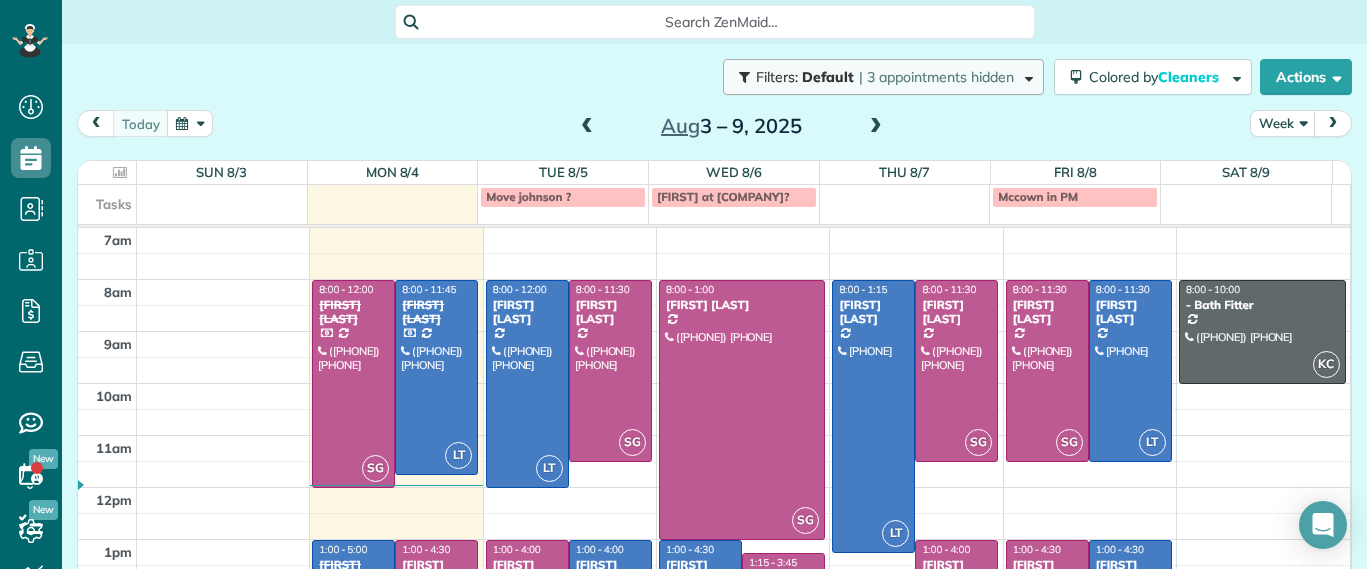 click on "|  3 appointments hidden" at bounding box center [936, 77] 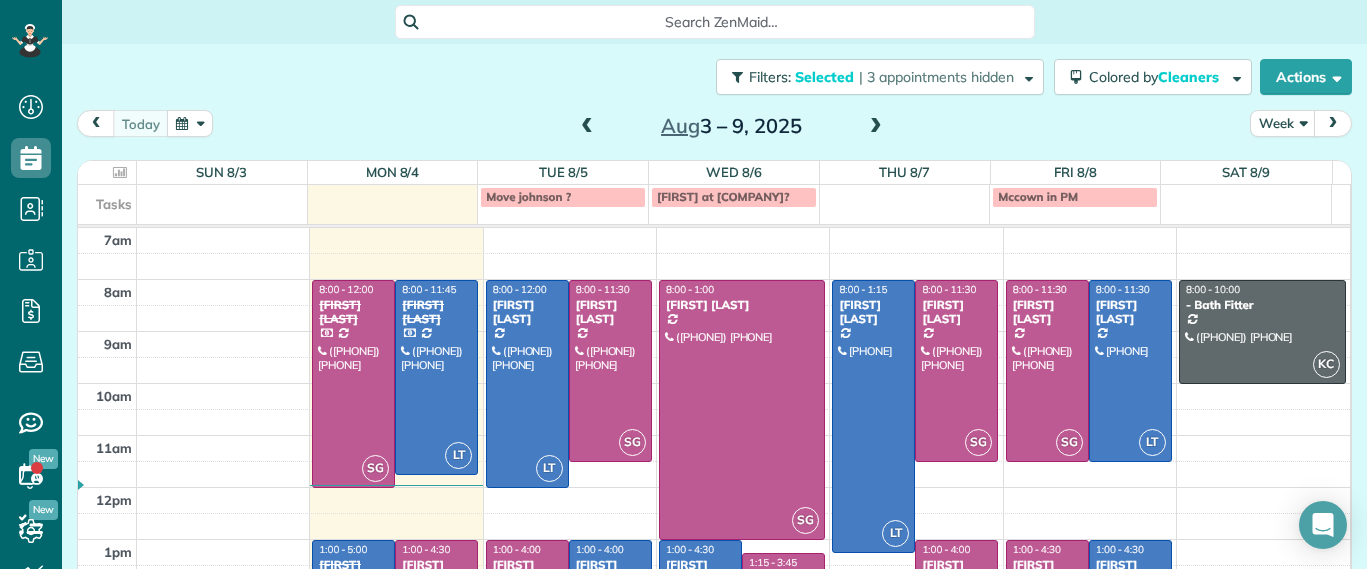 click on "Close
Filters
Apply
Uncheck All
Display Cleaners
Emily Jacobson
Stephanie Floyd
Kevin Cousins
Sophie Gibbs
Mae Enriquez
Laura Thaller
Ashley Davis" at bounding box center (683, 284) 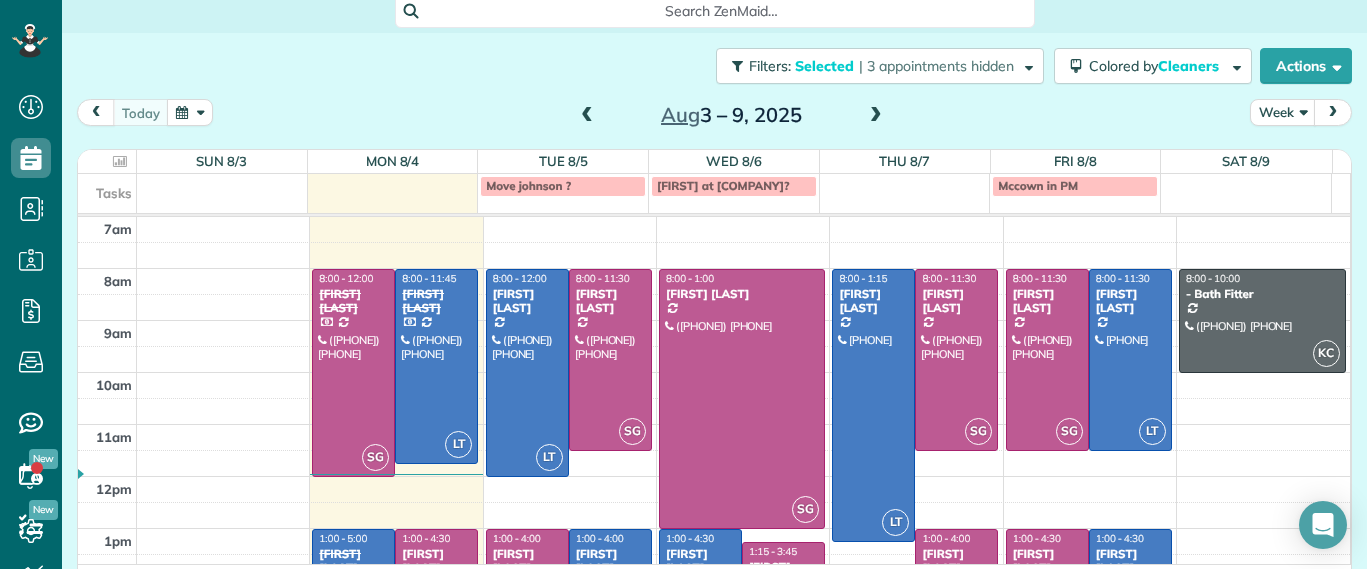 scroll, scrollTop: 26, scrollLeft: 0, axis: vertical 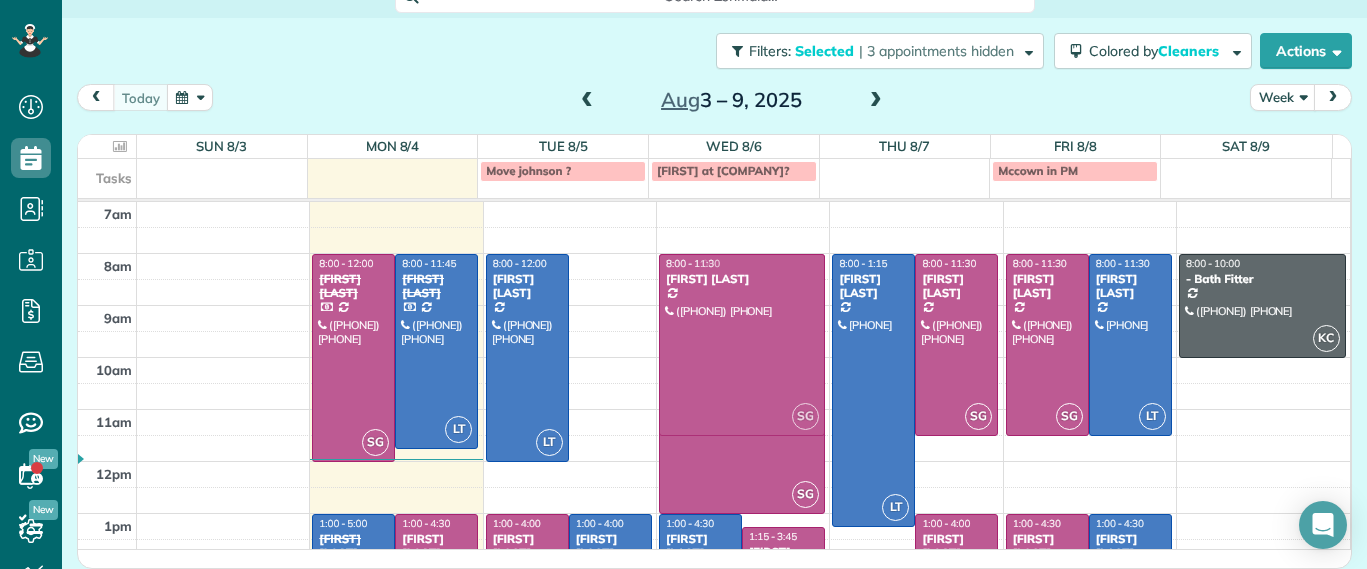 drag, startPoint x: 595, startPoint y: 317, endPoint x: 761, endPoint y: 311, distance: 166.1084 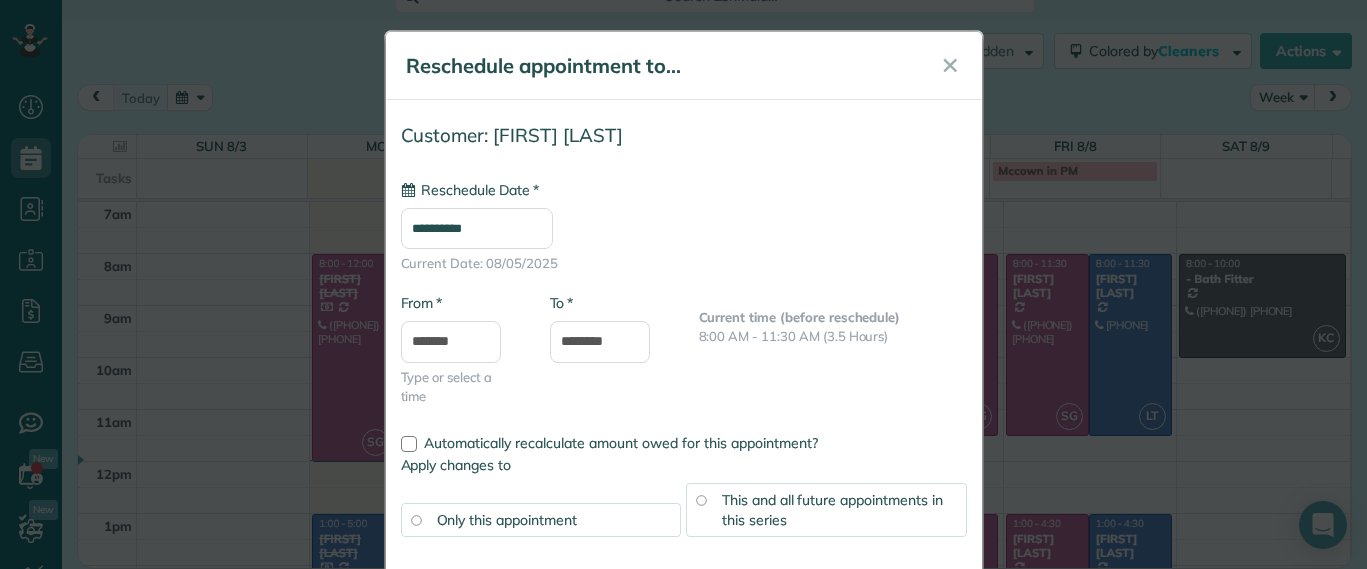 type on "**********" 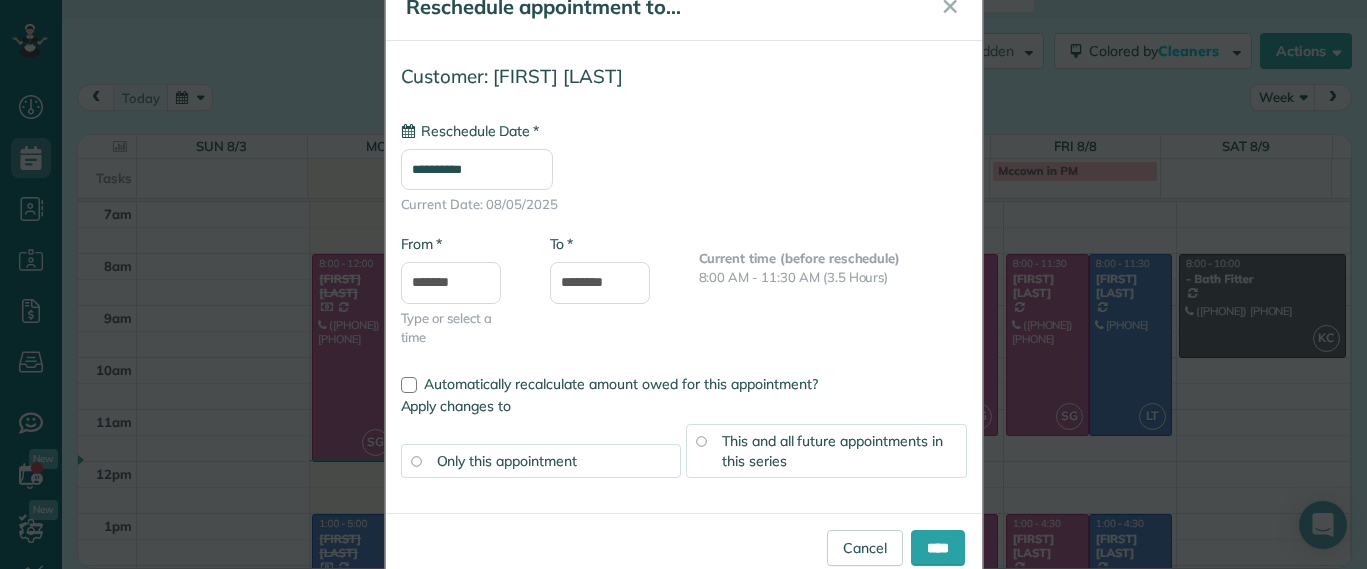scroll, scrollTop: 105, scrollLeft: 0, axis: vertical 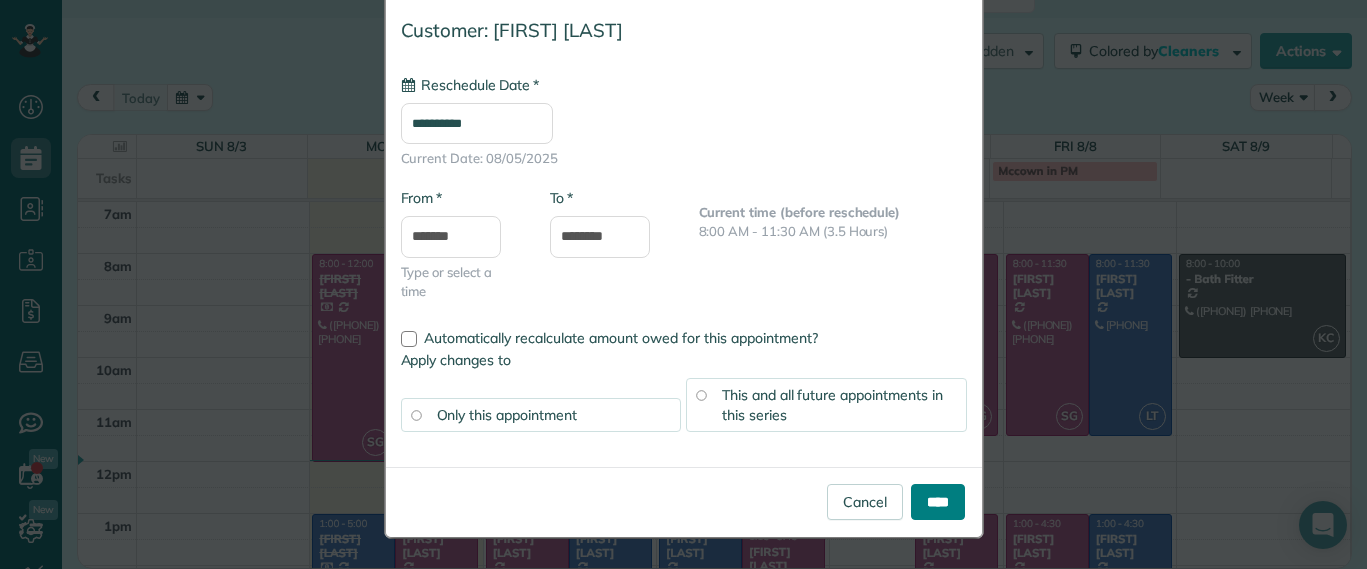 click on "****" at bounding box center (938, 502) 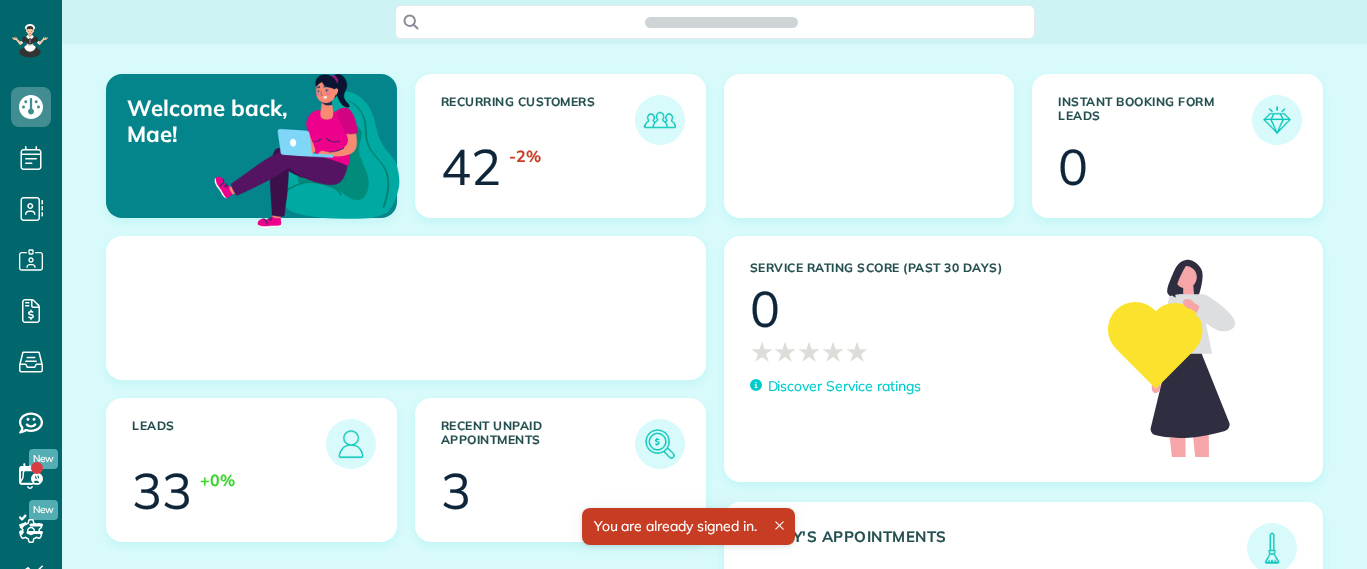 scroll, scrollTop: 0, scrollLeft: 0, axis: both 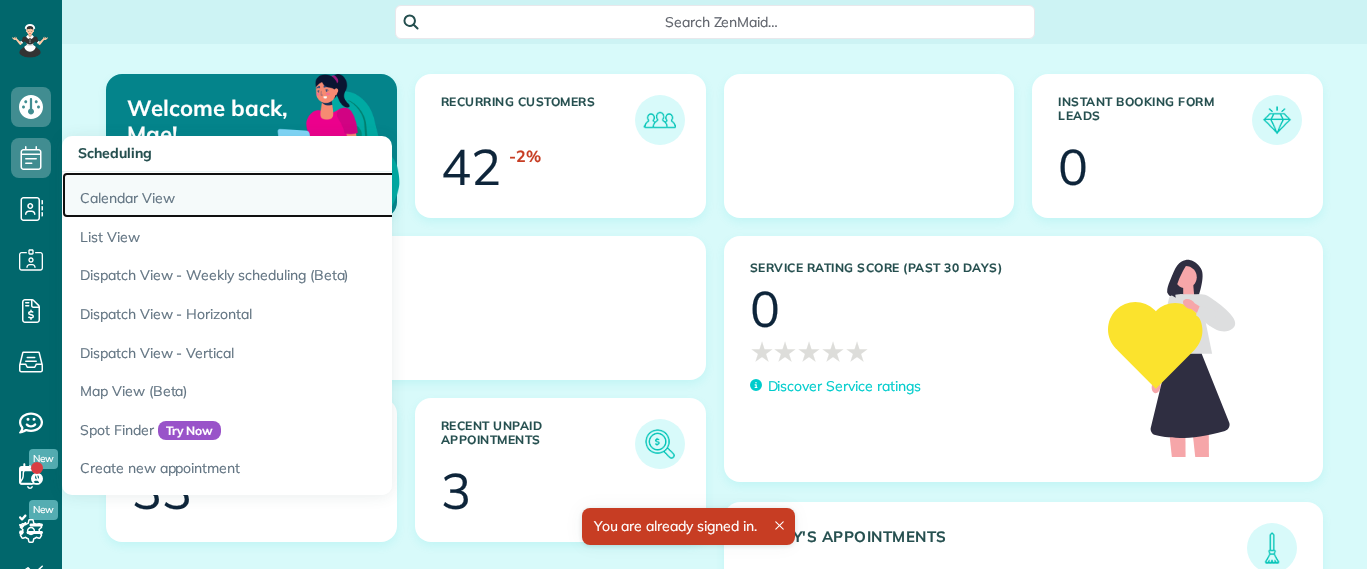 click on "Calendar View" at bounding box center (312, 195) 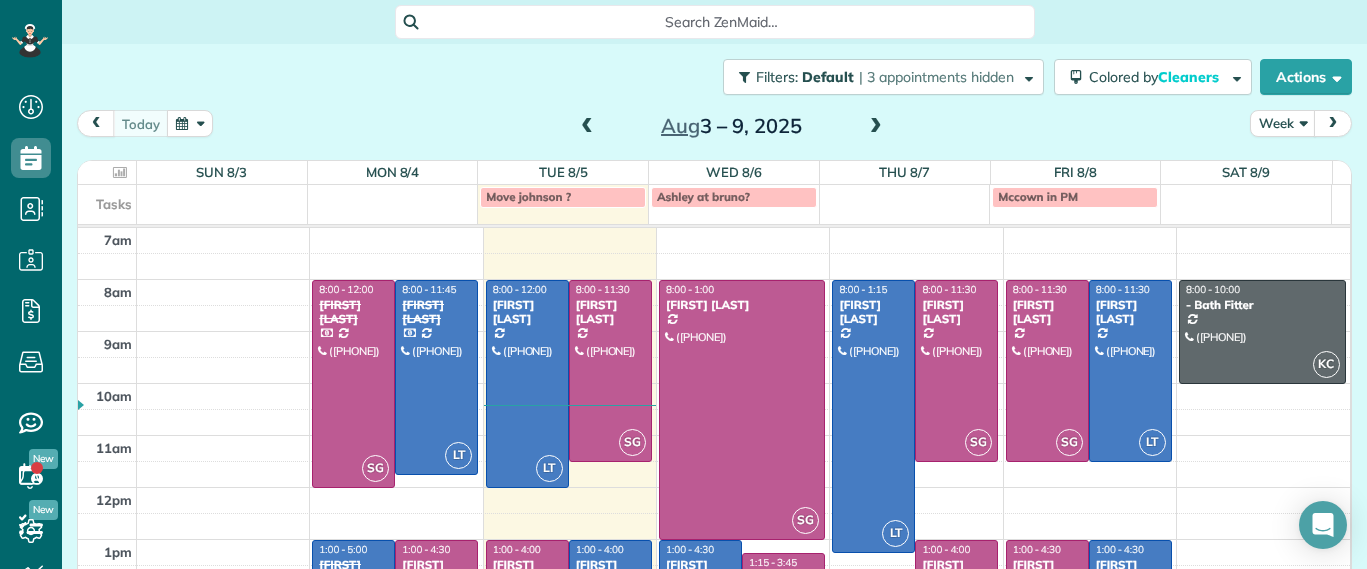 scroll, scrollTop: 0, scrollLeft: 0, axis: both 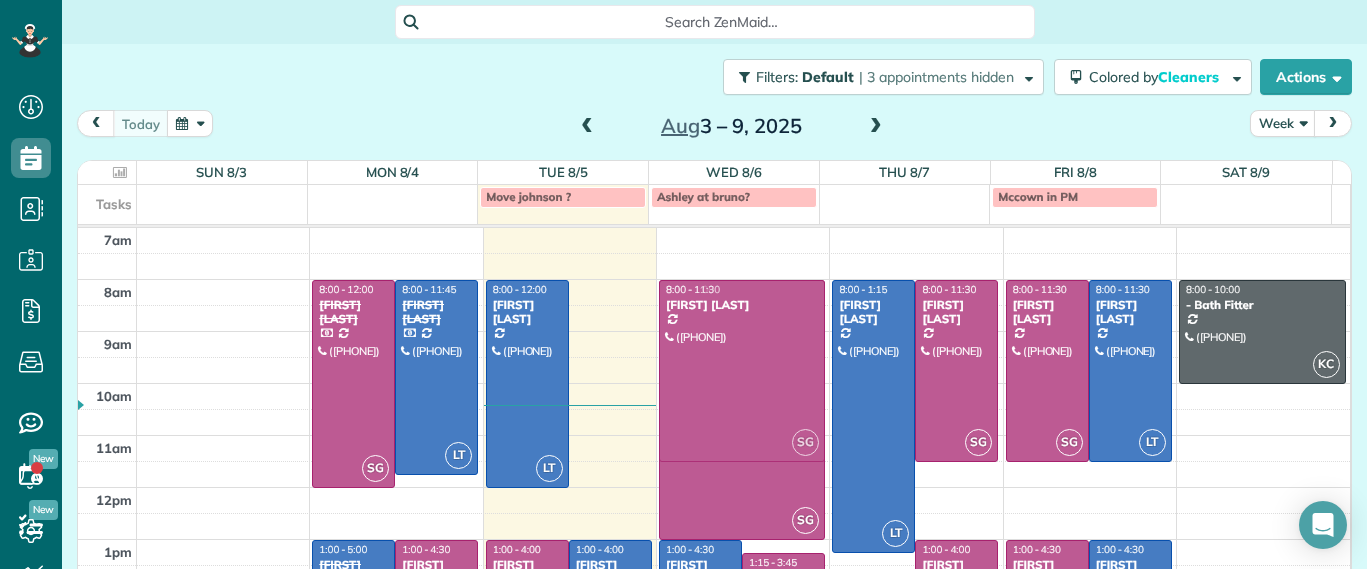 drag, startPoint x: 591, startPoint y: 319, endPoint x: 780, endPoint y: 316, distance: 189.0238 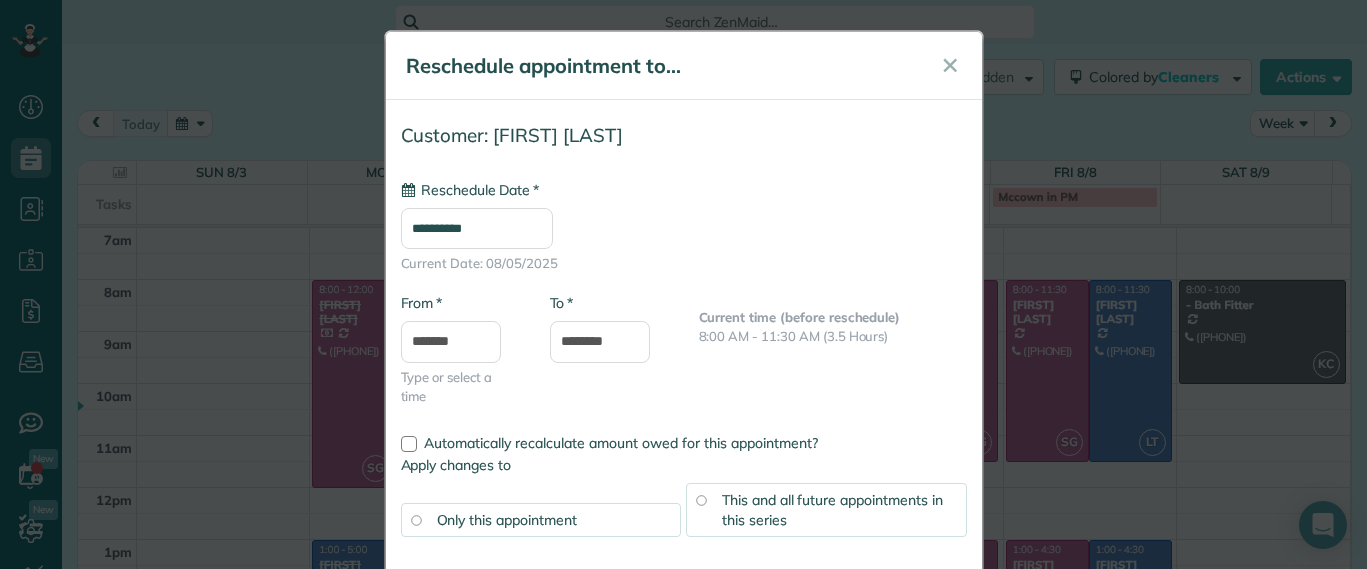 type on "**********" 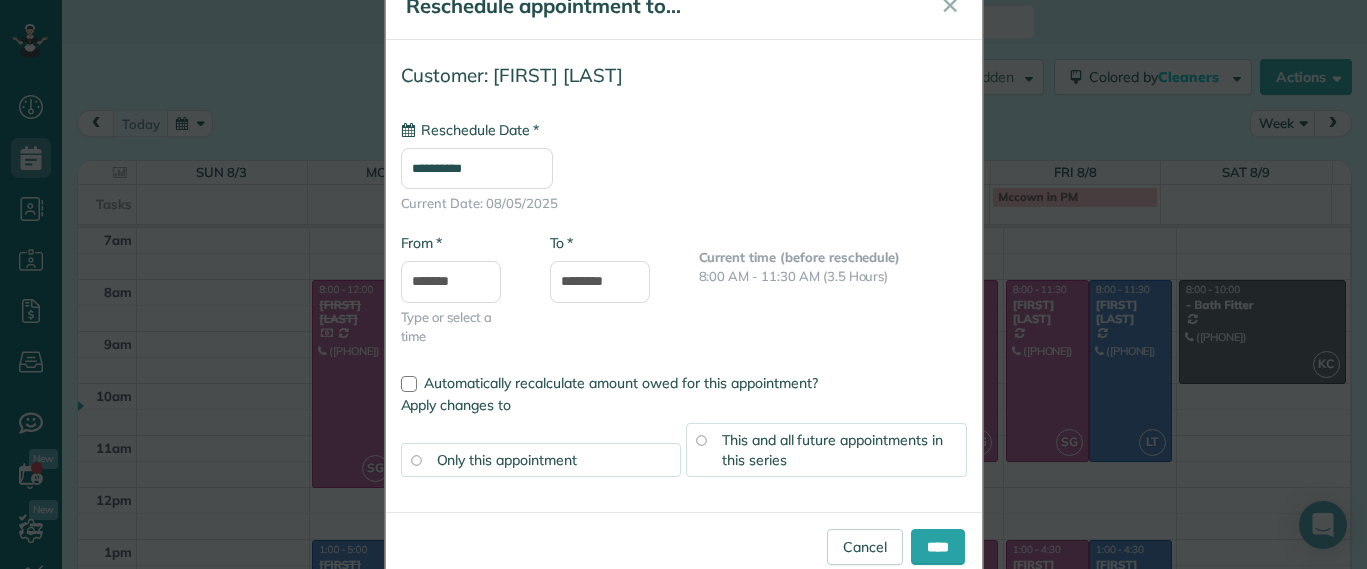 scroll, scrollTop: 105, scrollLeft: 0, axis: vertical 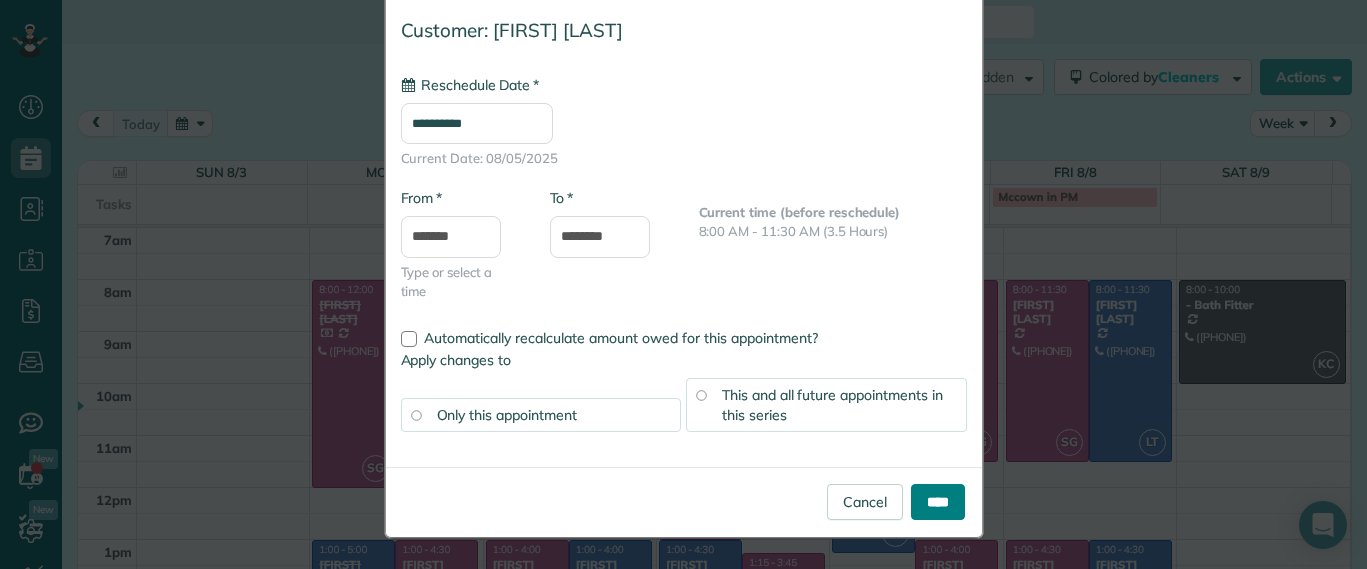 click on "****" at bounding box center (938, 502) 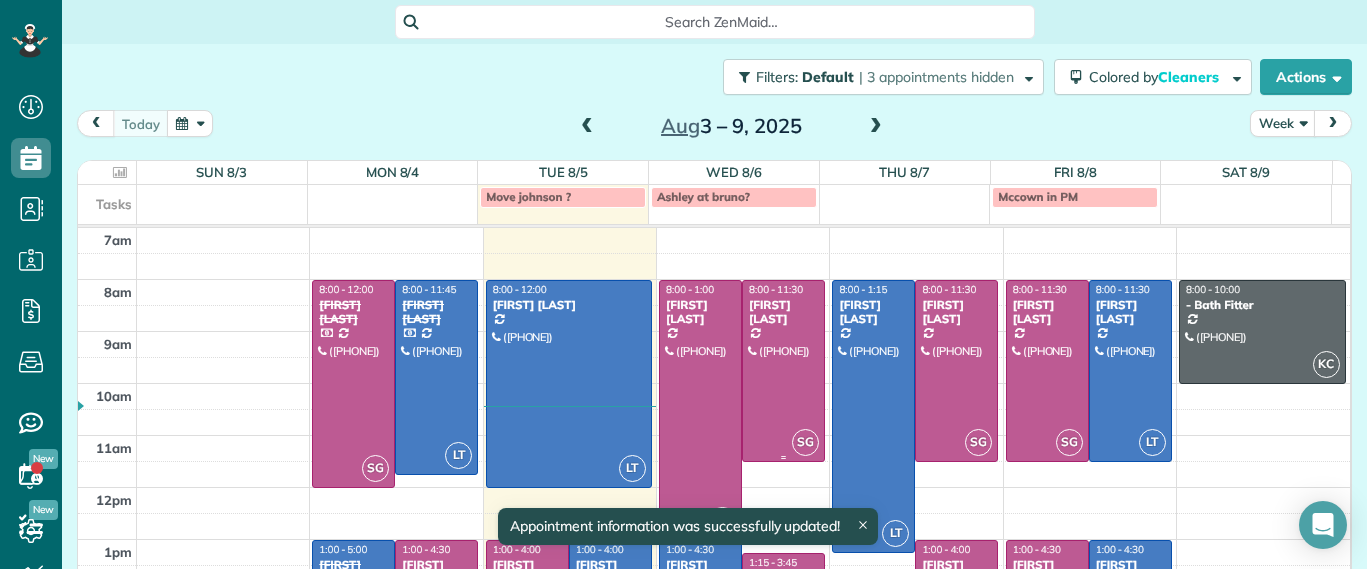click at bounding box center [783, 371] 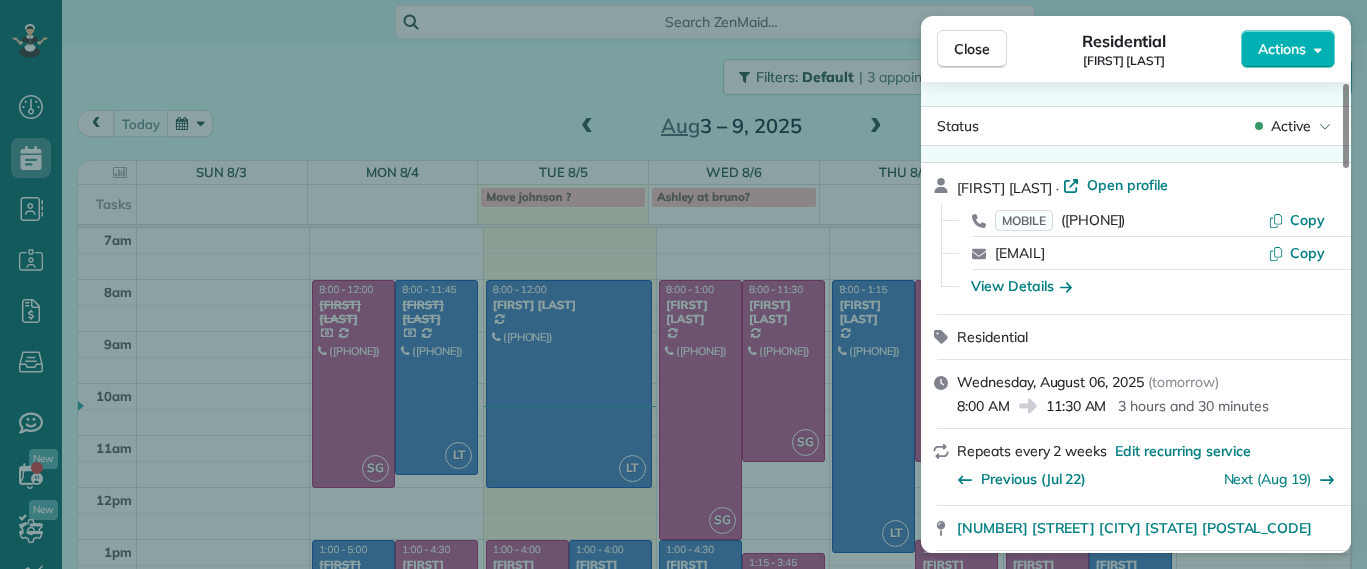 scroll, scrollTop: 509, scrollLeft: 0, axis: vertical 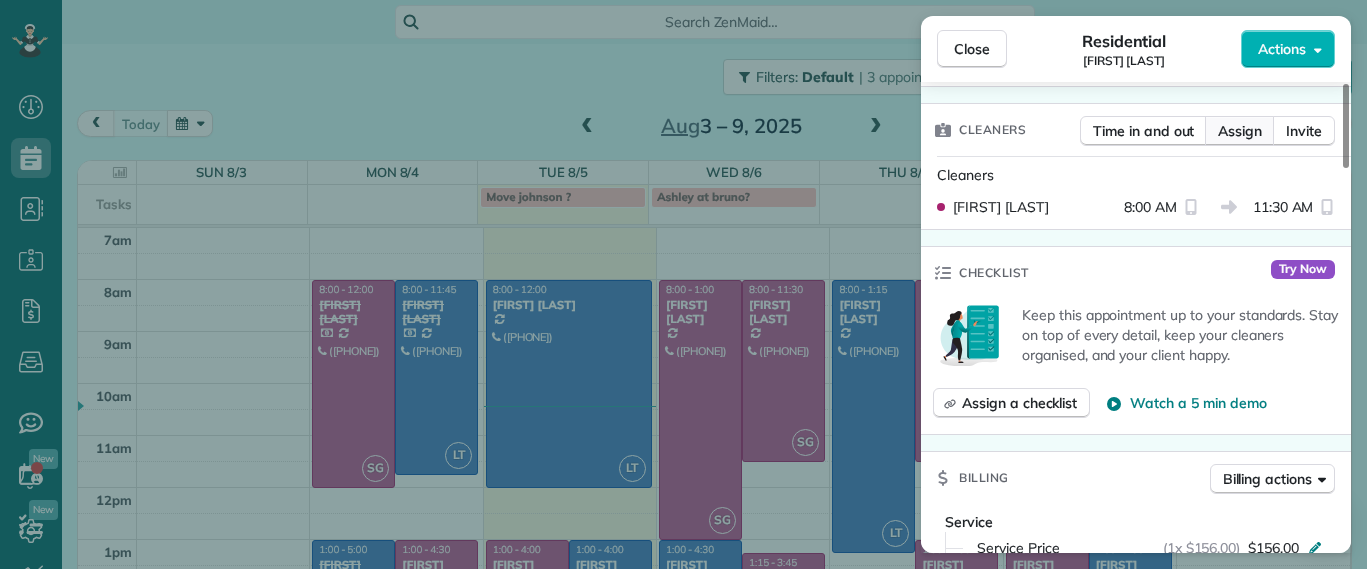 click on "Assign" at bounding box center [1240, 131] 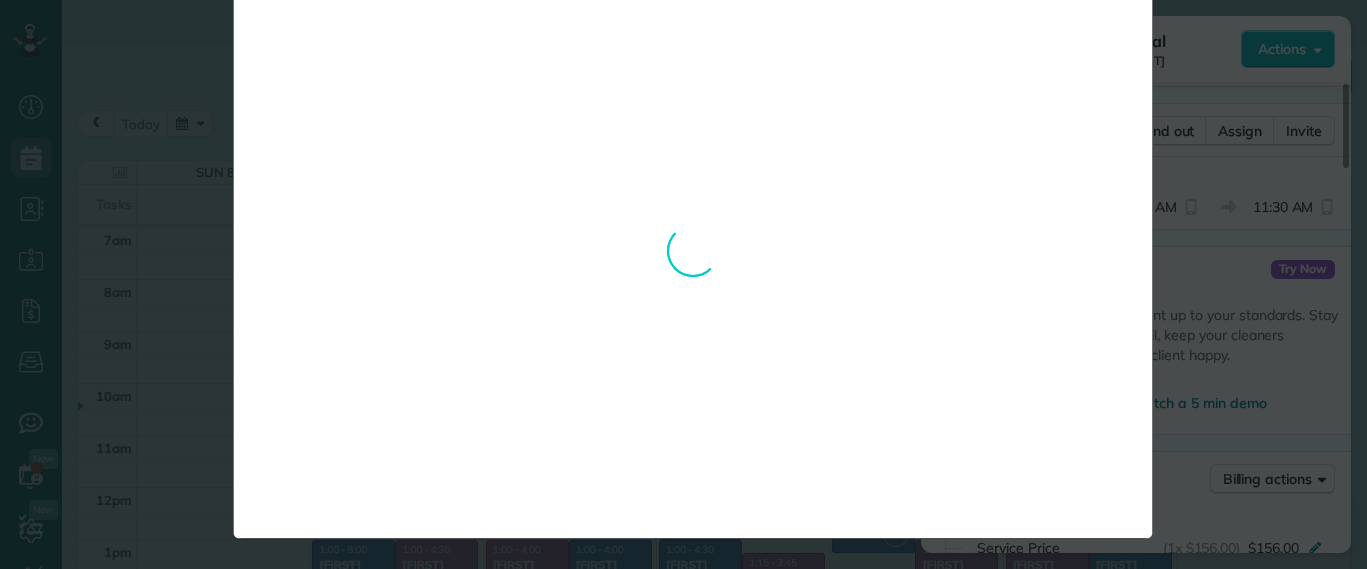 scroll, scrollTop: 0, scrollLeft: 0, axis: both 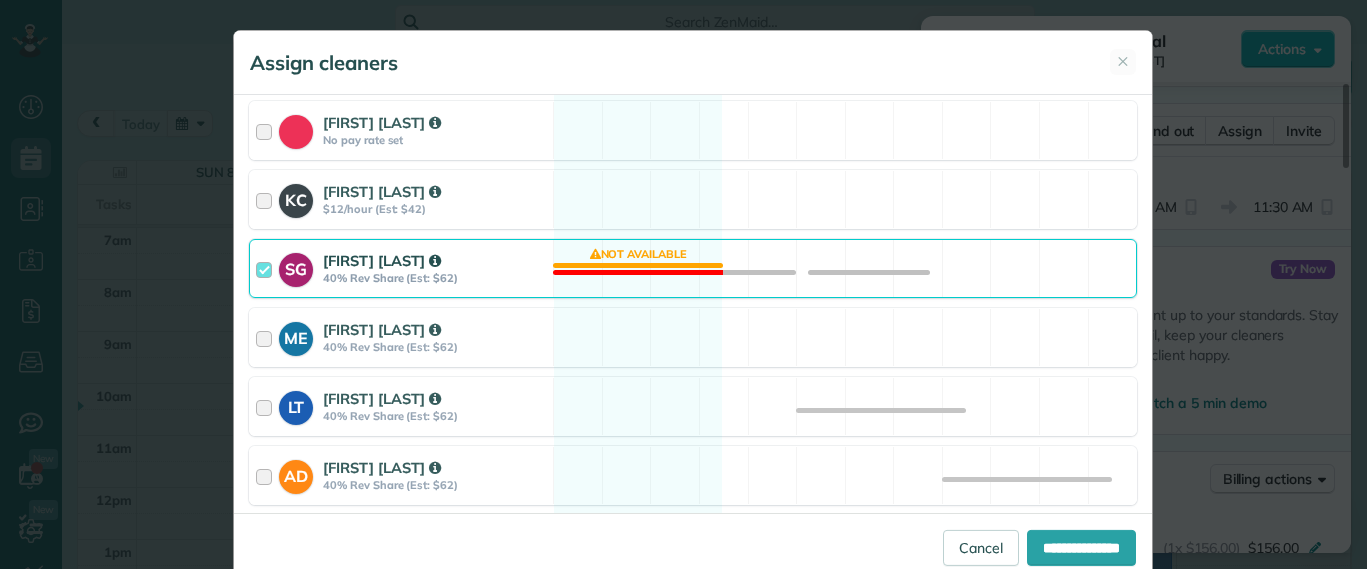 click on "[FIRST]
[FIRST] [LAST]
40% Rev Share (Est: $62)
Not available" at bounding box center (693, 268) 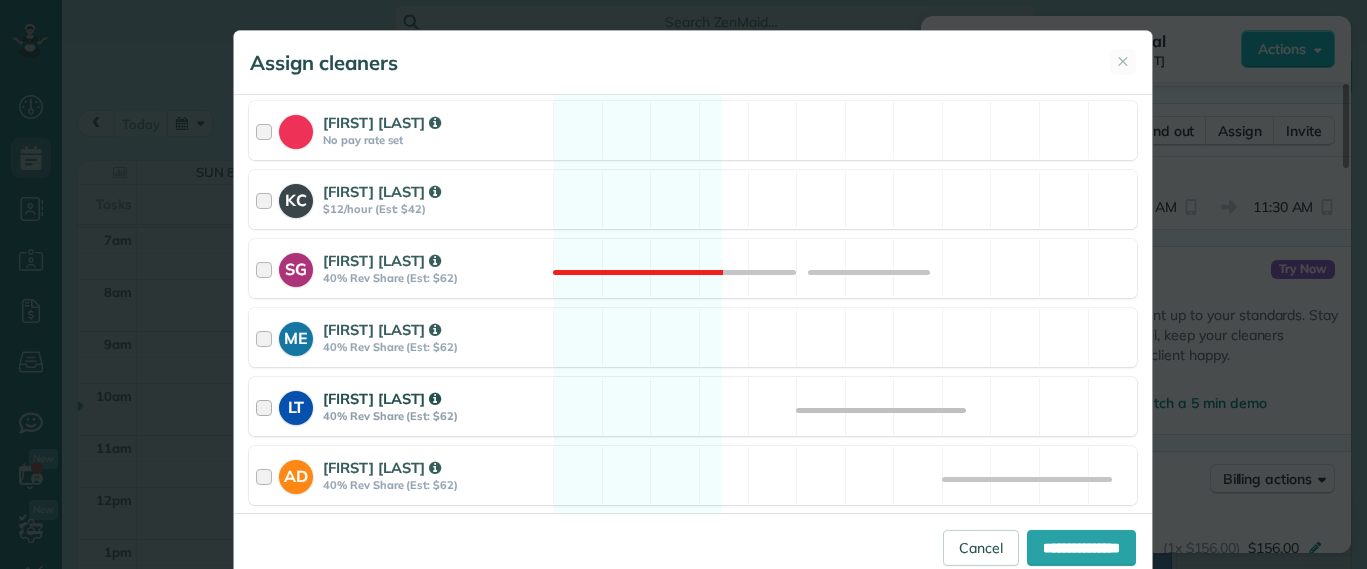 click on "[FIRST]
[FIRST] [LAST]
40% Rev Share (Est: $62)
Available" at bounding box center [693, 406] 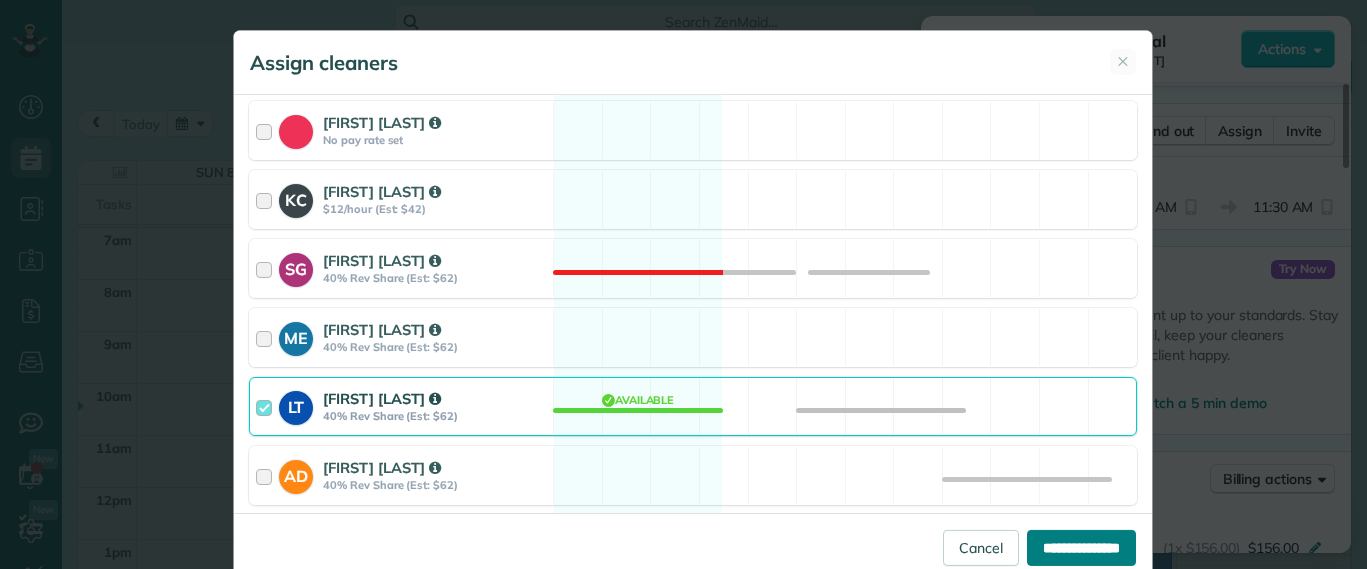 click on "**********" at bounding box center [1081, 548] 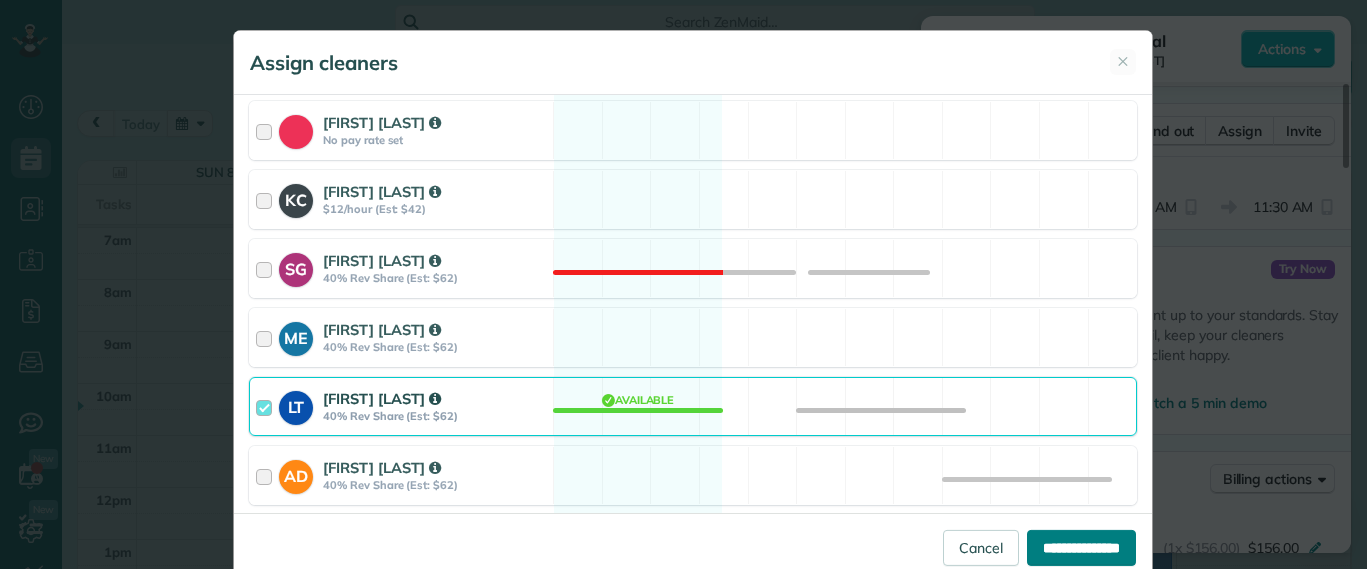type on "**********" 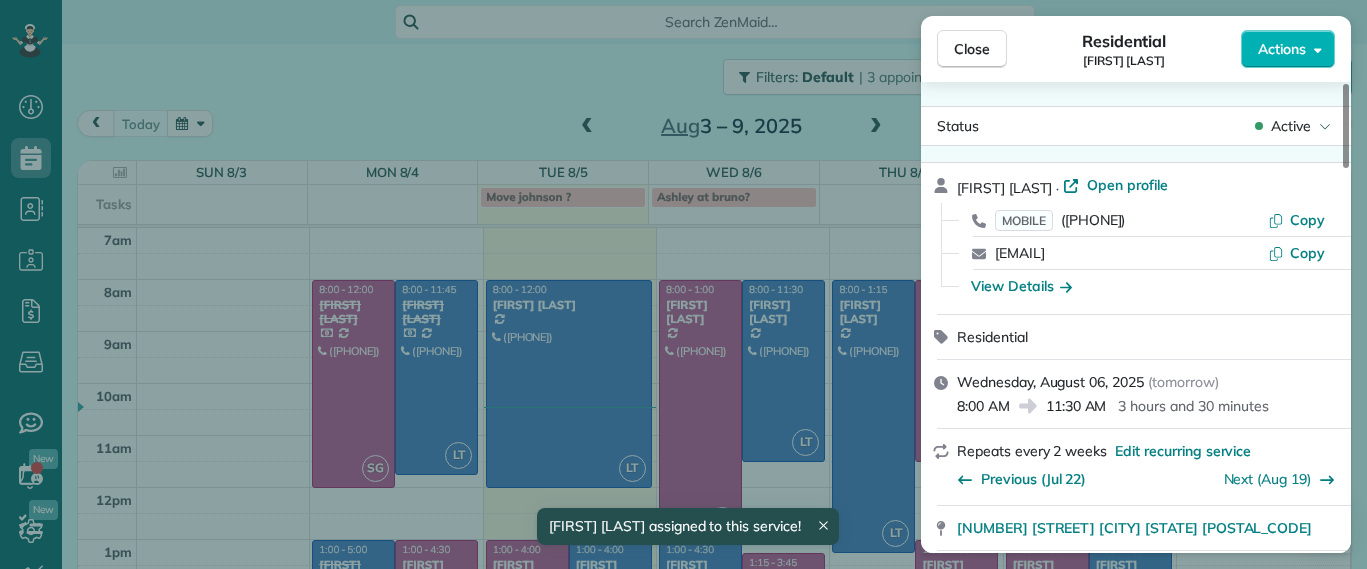 click on "Close Residential [LAST] [LAST] Actions Status Active [LAST] [LAST] · Open profile MOBILE ([PHONE]) Copy [EMAIL] Copy View Details Residential Wednesday, August 06, 2025 ( tomorrow ) 8:00 AM 11:30 AM 3 hours and 30 minutes Repeats every 2 weeks Edit recurring service Previous (Jul 22) Next (Aug 19) [NUMBER] [STREET] [CITY] [STATE] [POSTAL_CODE] Service was not rated yet Setup ratings Cleaners Time in and out Assign Invite Cleaners [FIRST]   [LAST] 8:00 AM 11:30 AM Checklist Try Now Keep this appointment up to your standards. Stay on top of every detail, keep your cleaners organised, and your client happy. Assign a checklist Watch a 5 min demo Billing Billing actions Service Service Price (1x $156.00) $156.00 Add an item Overcharge $0.00 Discount $0.00 Coupon discount - Primary tax - Secondary tax - Total appointment price $156.00 Tips collected $0.00 Unpaid Mark as paid Total including tip $156.00 Get paid online in no-time! Send an invoice and reward your cleaners with tips Man Hours 4.0 hours - 1" at bounding box center (683, 284) 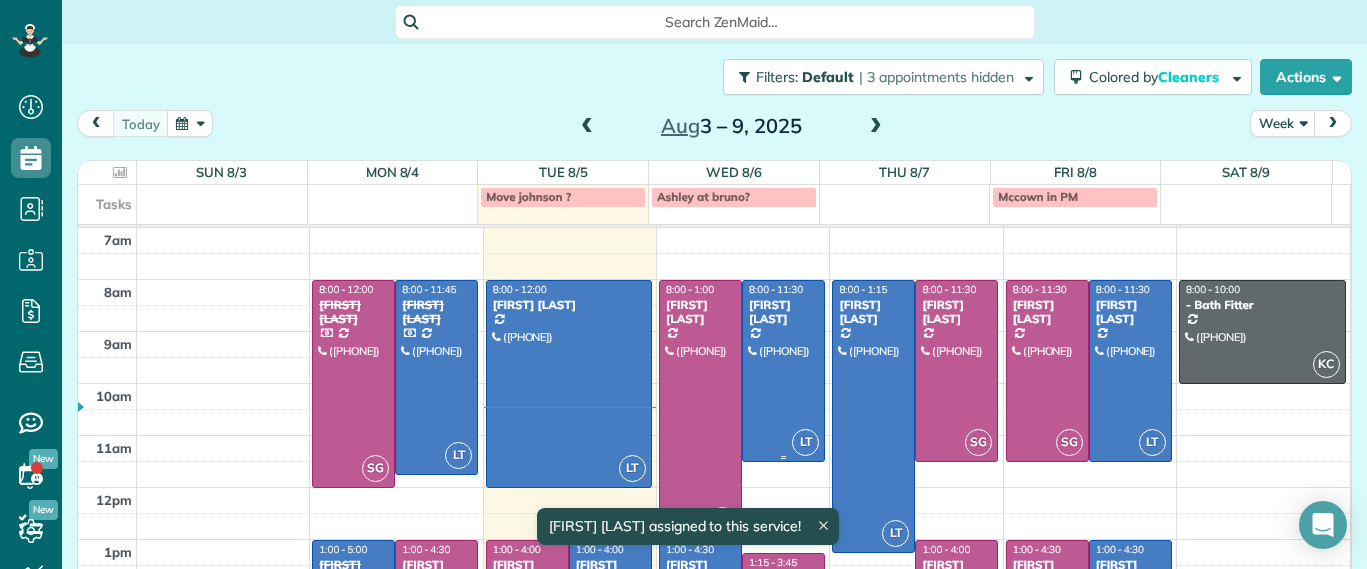 click at bounding box center (783, 371) 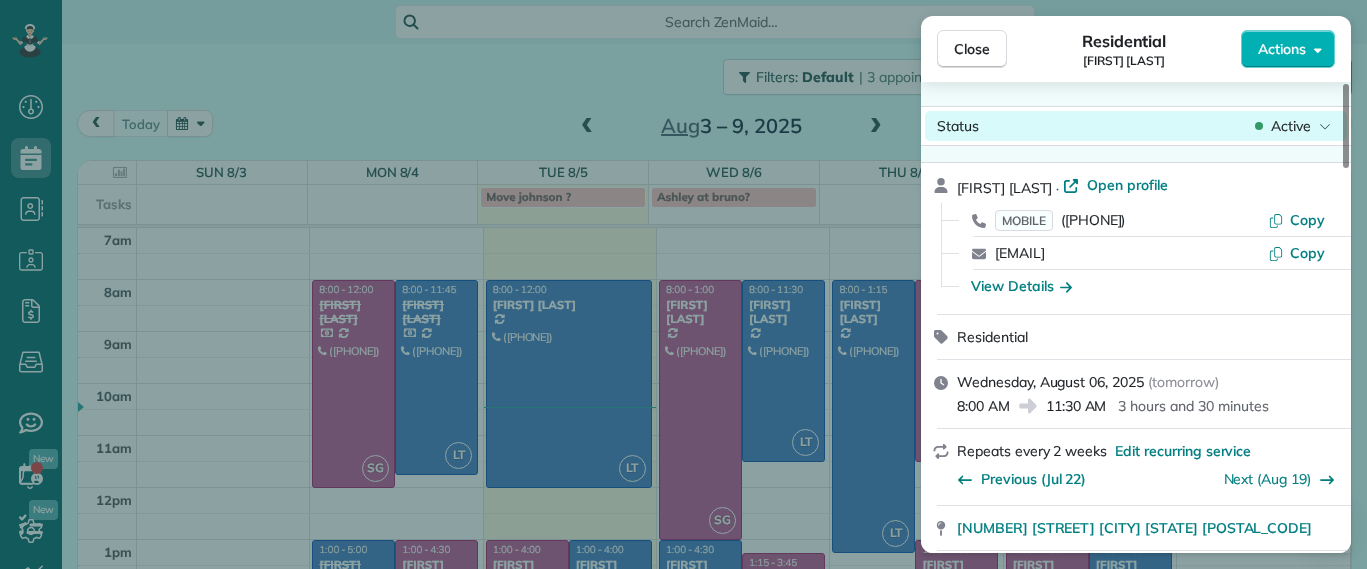 click on "Active" at bounding box center [1291, 126] 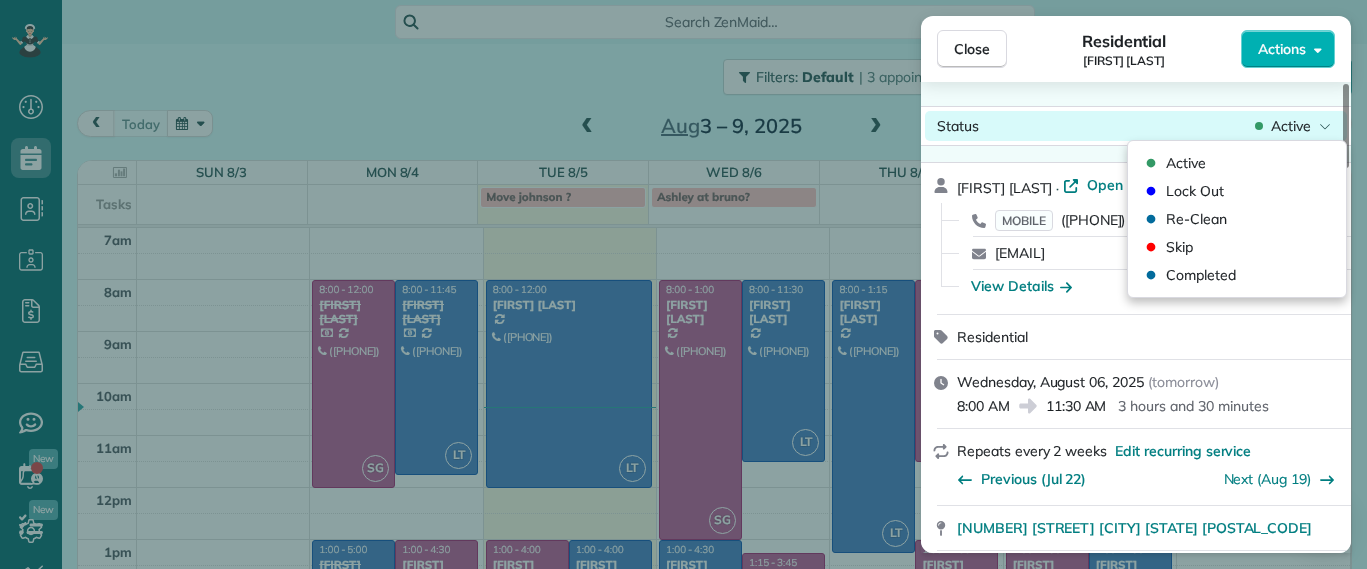 click on "Active" at bounding box center [1291, 126] 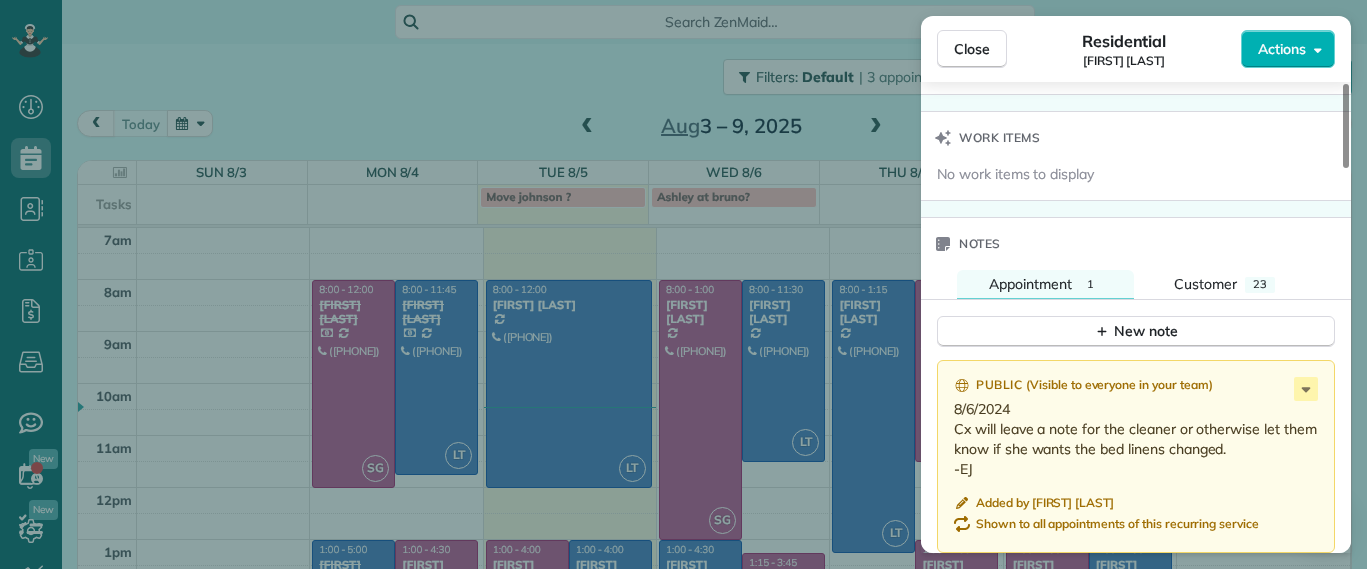 scroll, scrollTop: 1633, scrollLeft: 0, axis: vertical 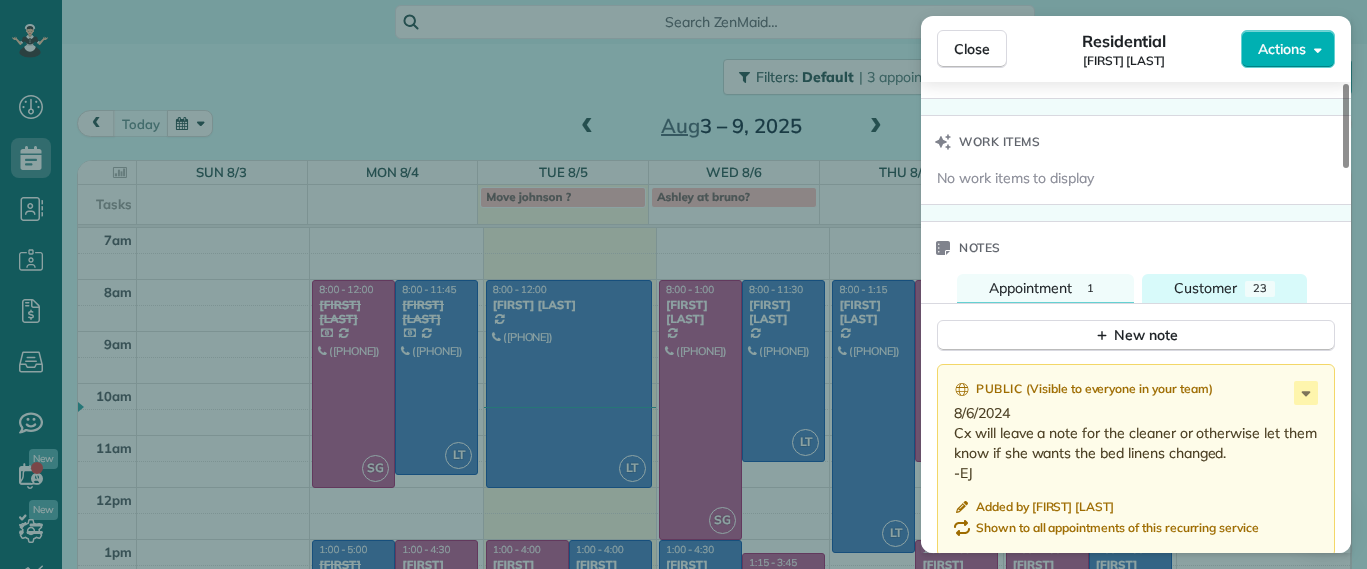 click on "Customer" at bounding box center (1205, 288) 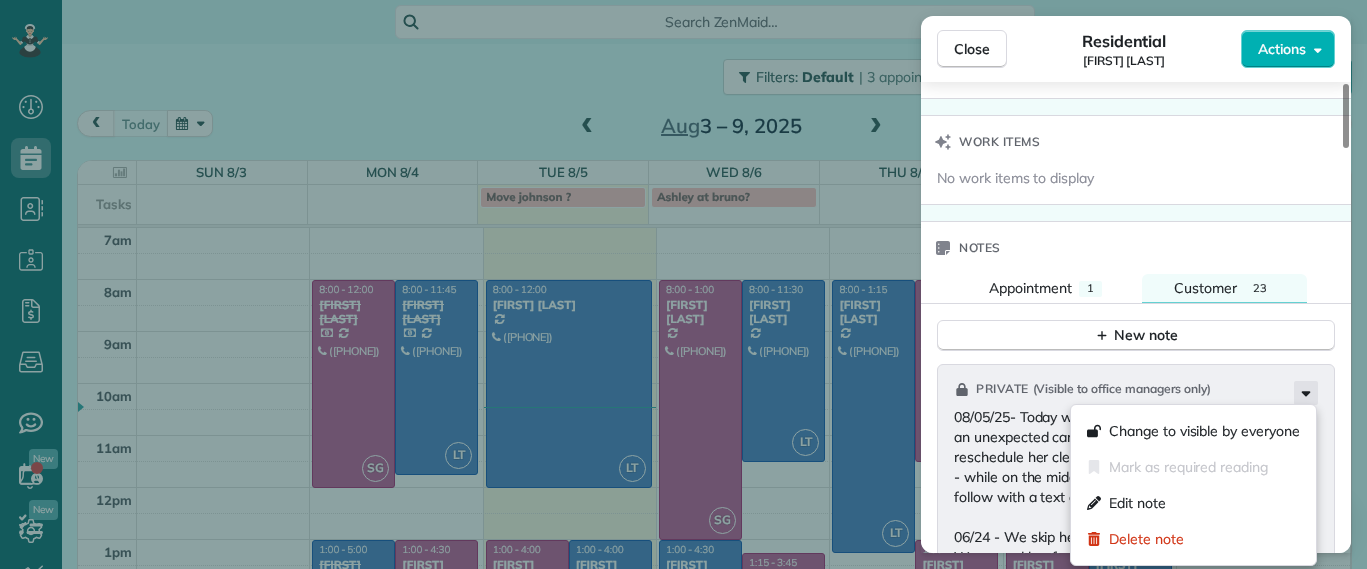 click 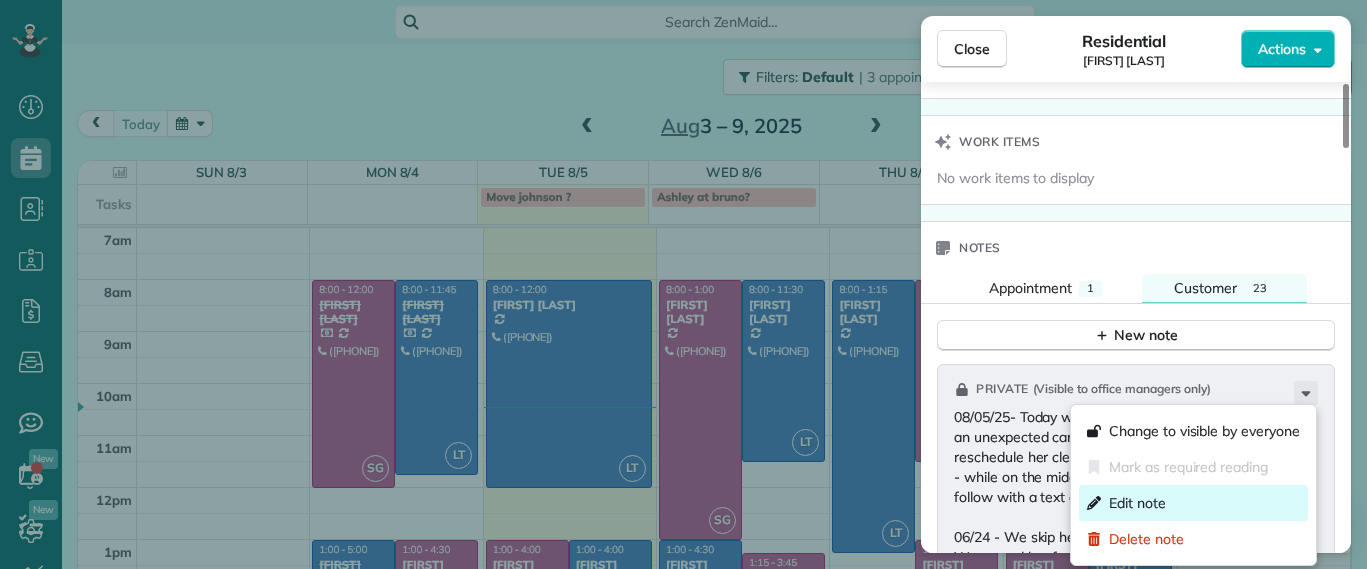 click on "Edit note" at bounding box center (1137, 503) 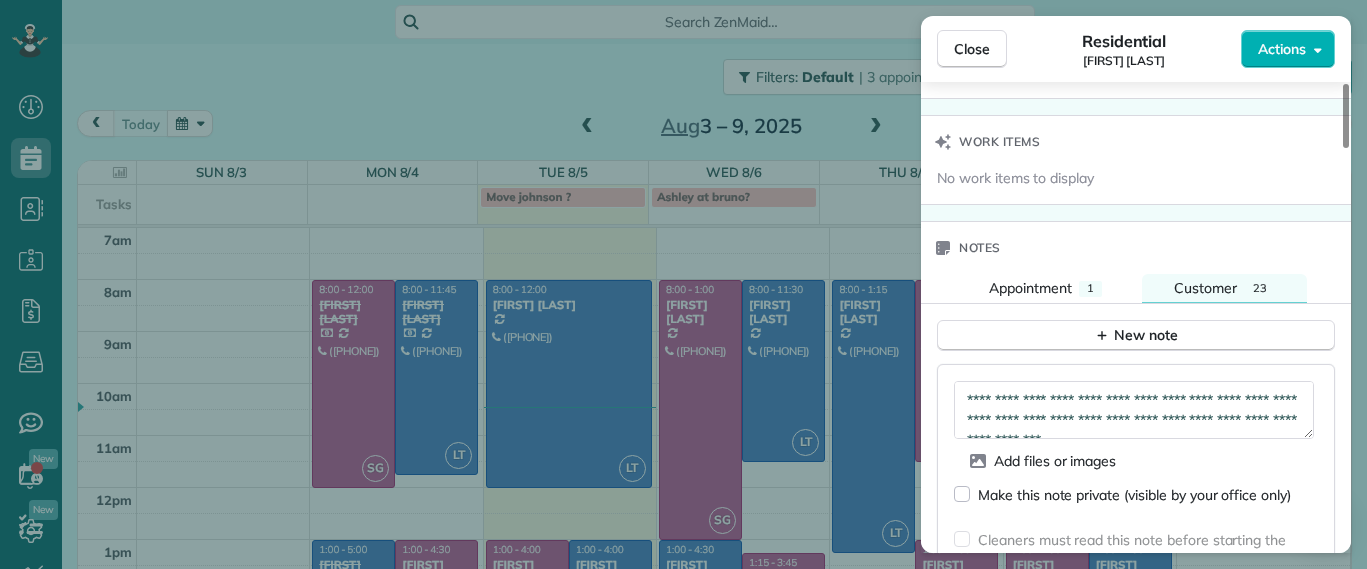 scroll, scrollTop: 127, scrollLeft: 0, axis: vertical 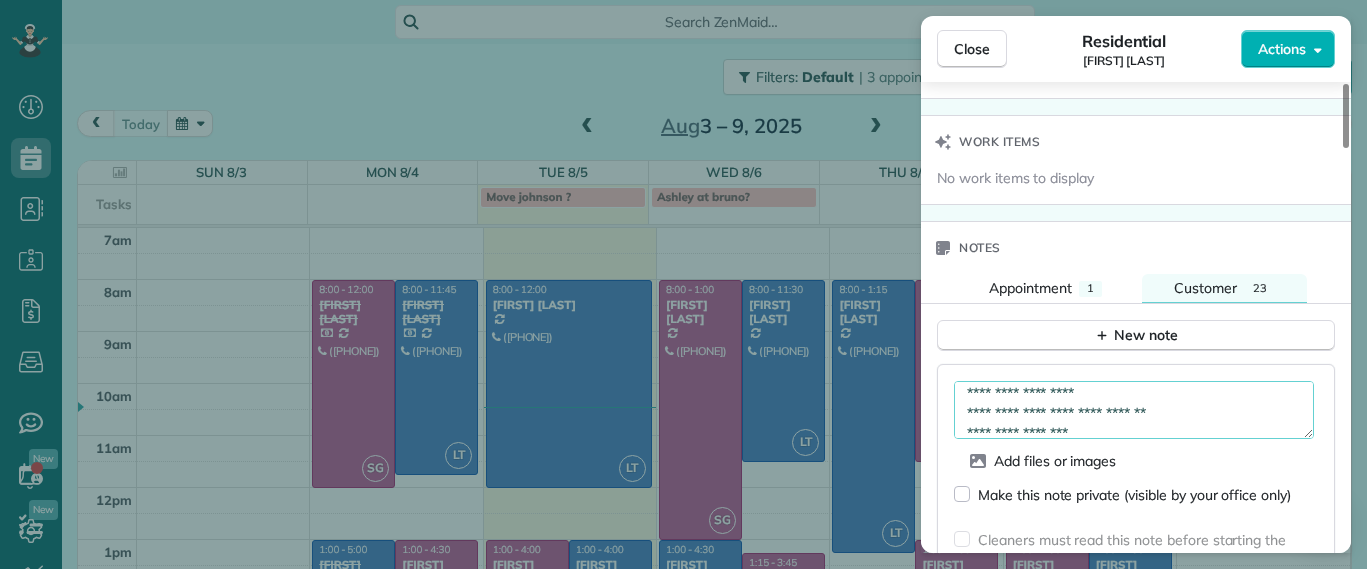 click on "**********" at bounding box center (1134, 410) 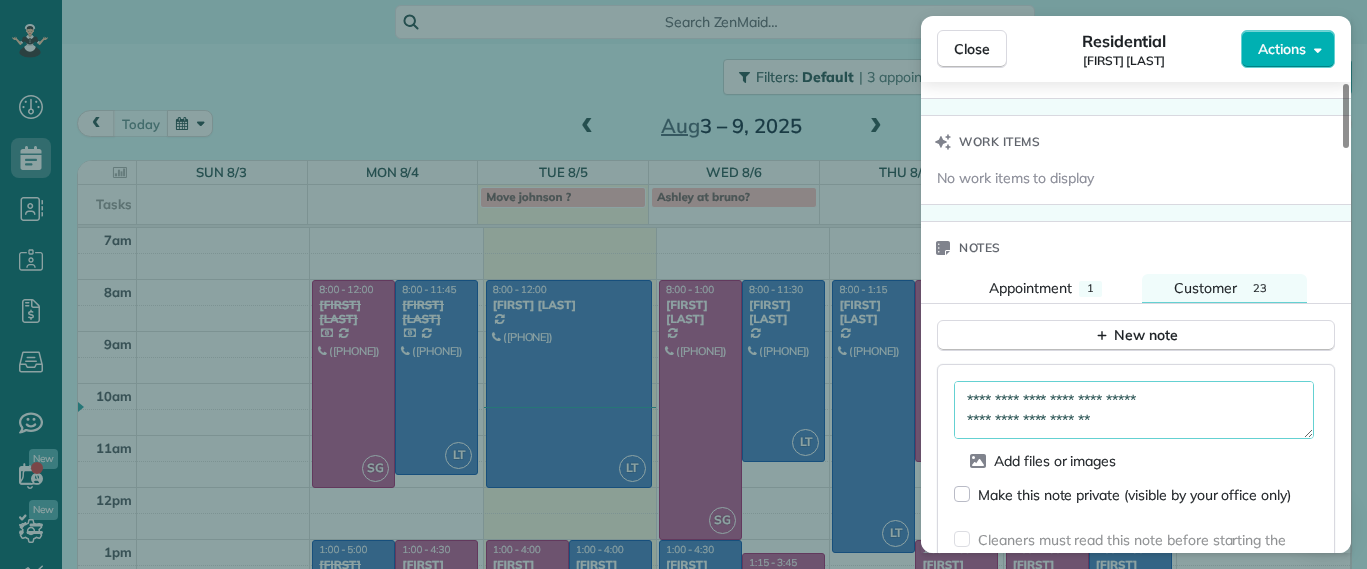 scroll, scrollTop: 0, scrollLeft: 0, axis: both 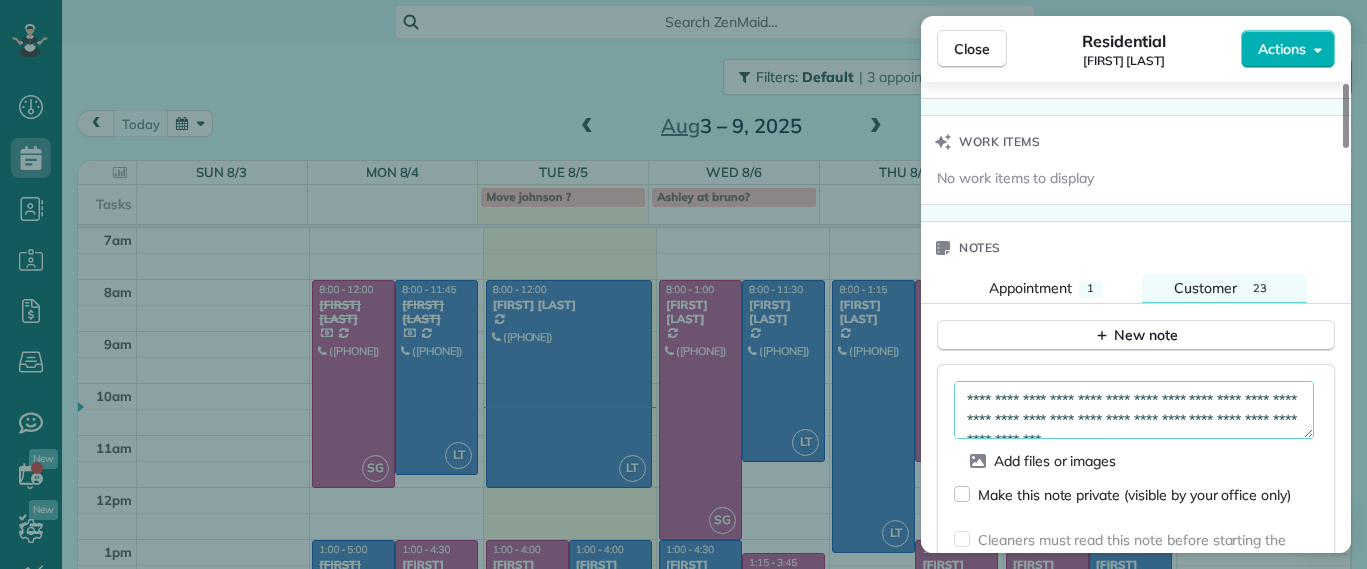 click on "**********" at bounding box center (1134, 410) 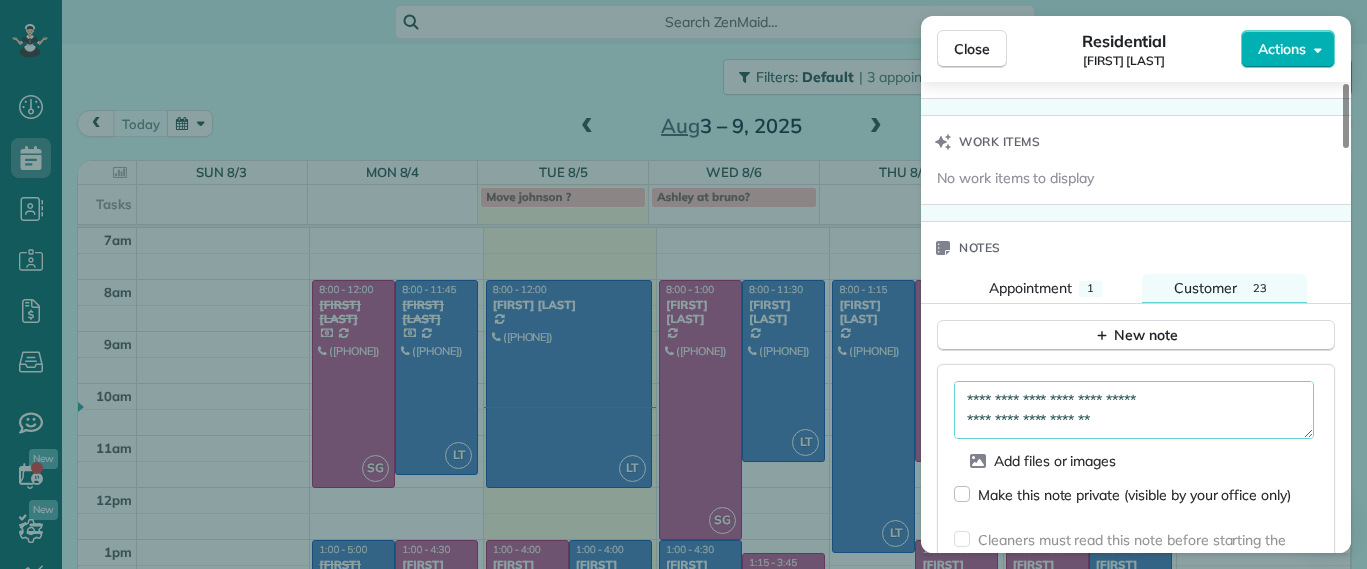 scroll, scrollTop: 53, scrollLeft: 0, axis: vertical 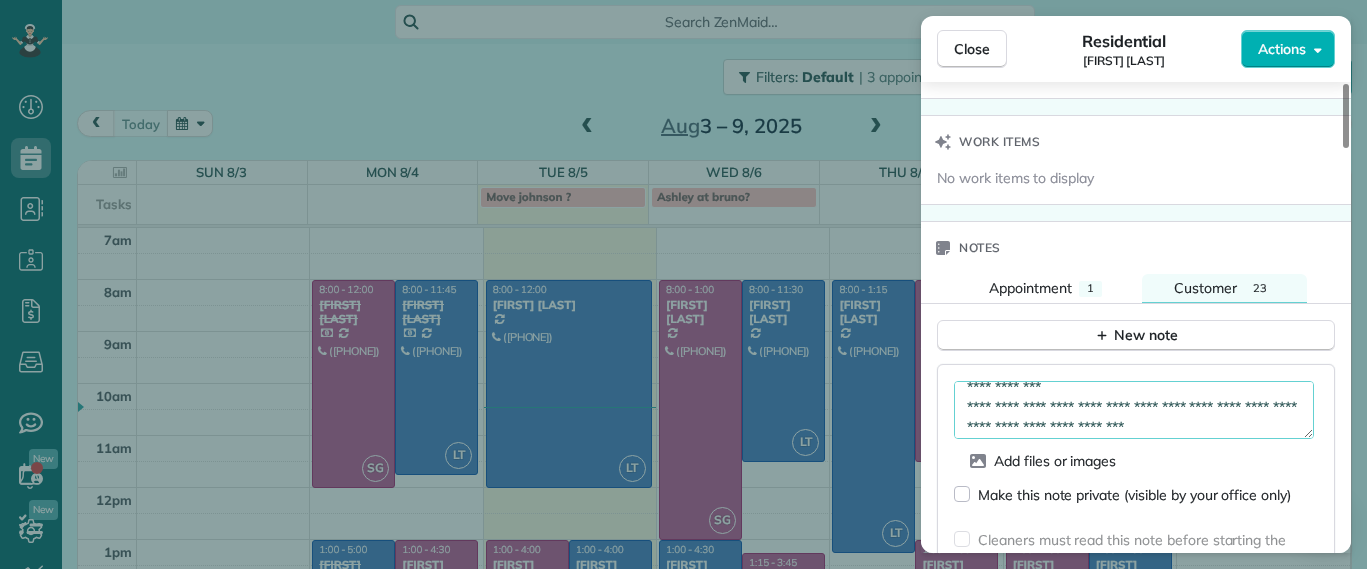 click on "**********" at bounding box center [1134, 410] 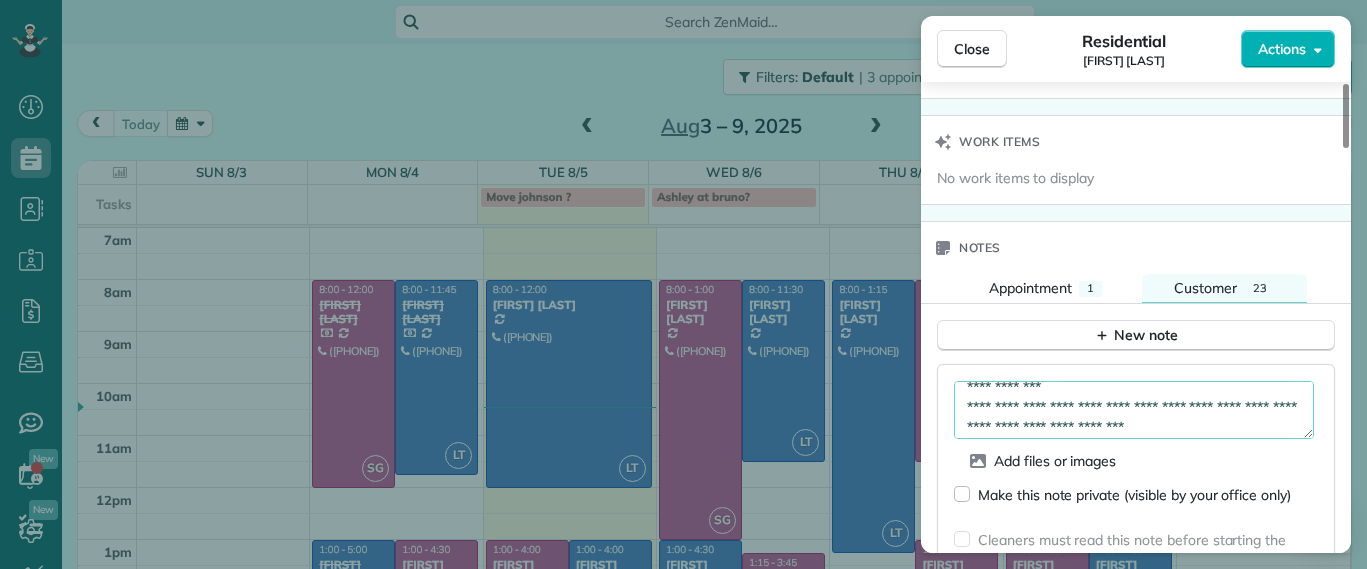 click on "**********" at bounding box center (1134, 410) 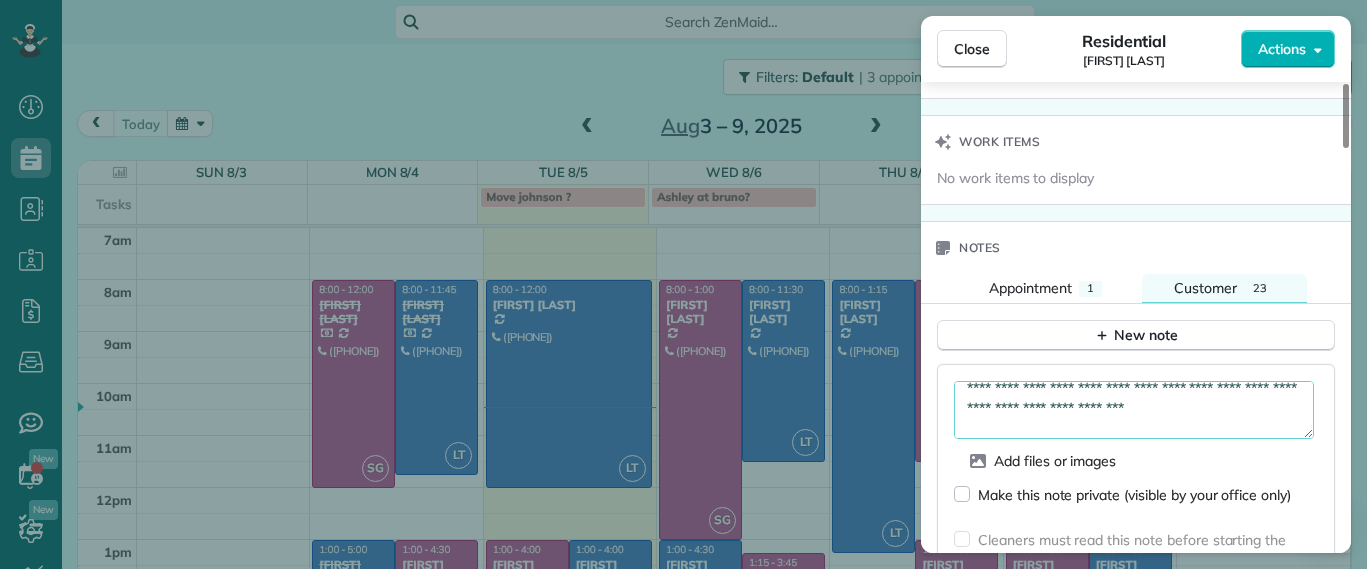 scroll, scrollTop: 92, scrollLeft: 0, axis: vertical 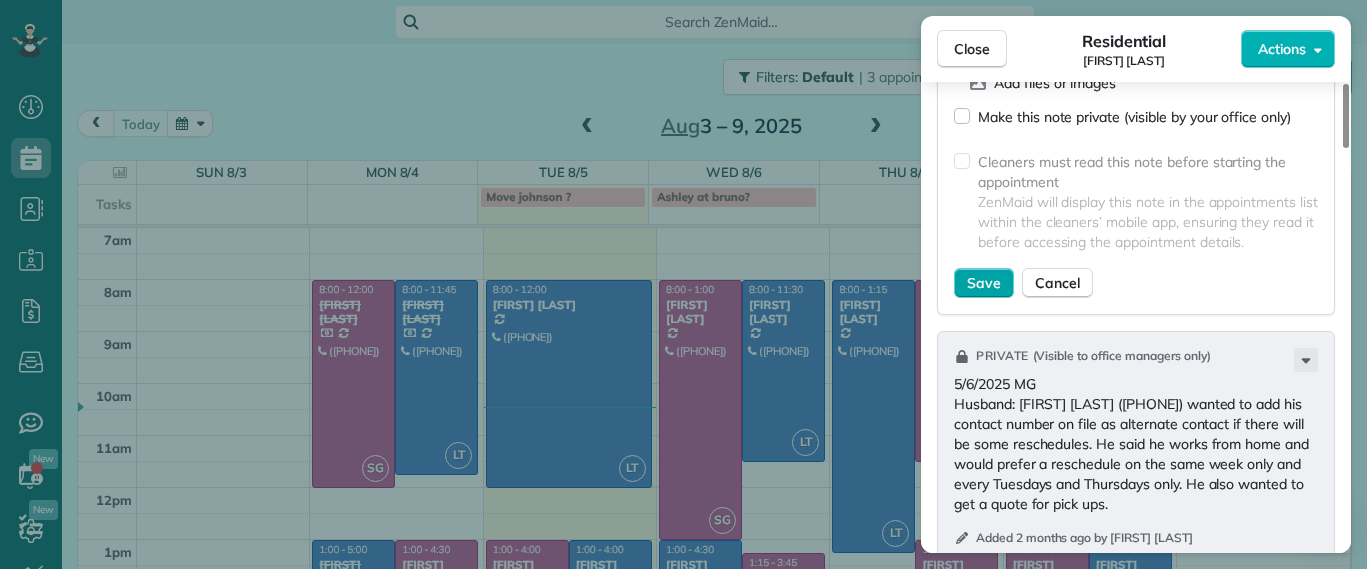 type on "**********" 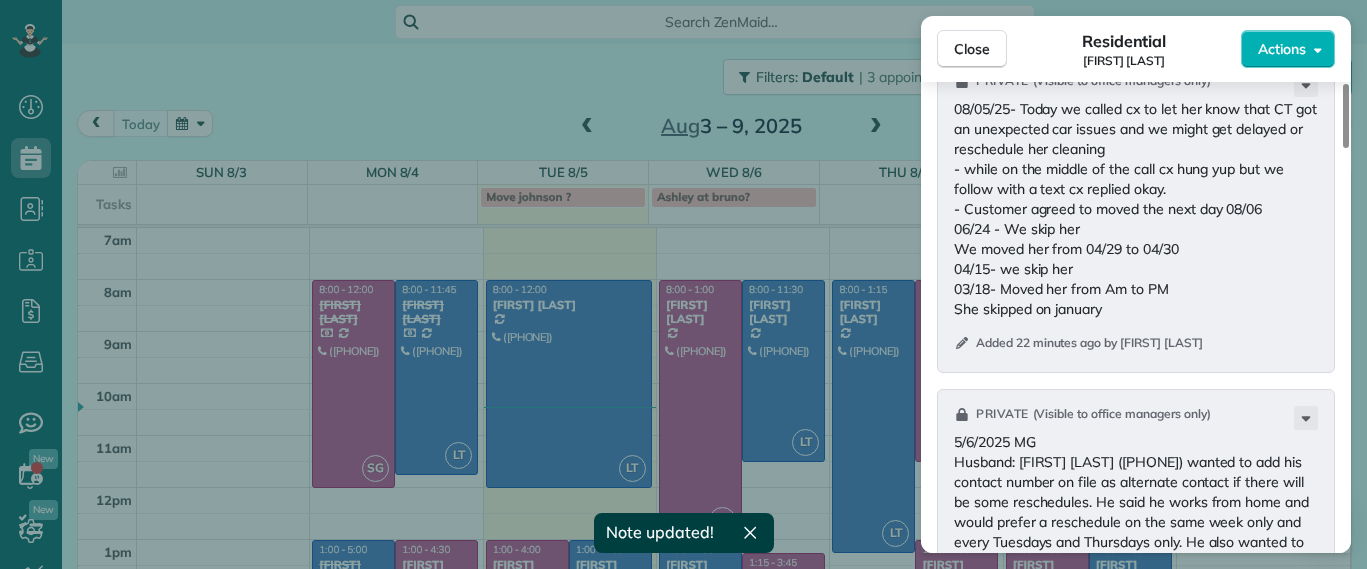 scroll, scrollTop: 1886, scrollLeft: 0, axis: vertical 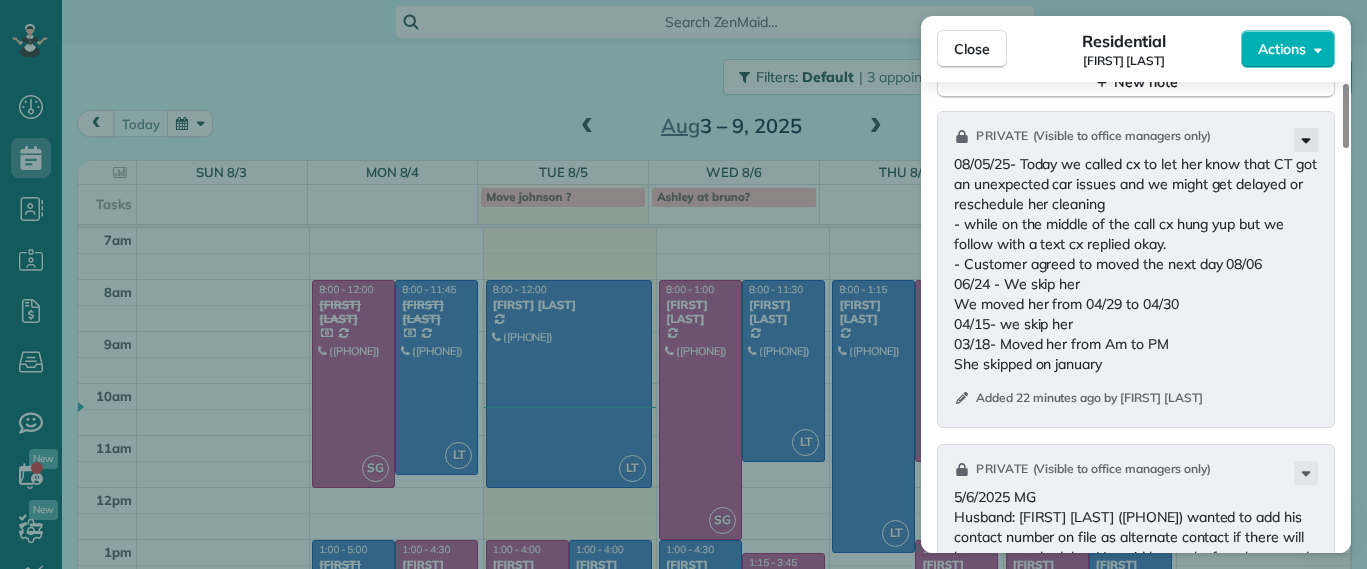 click 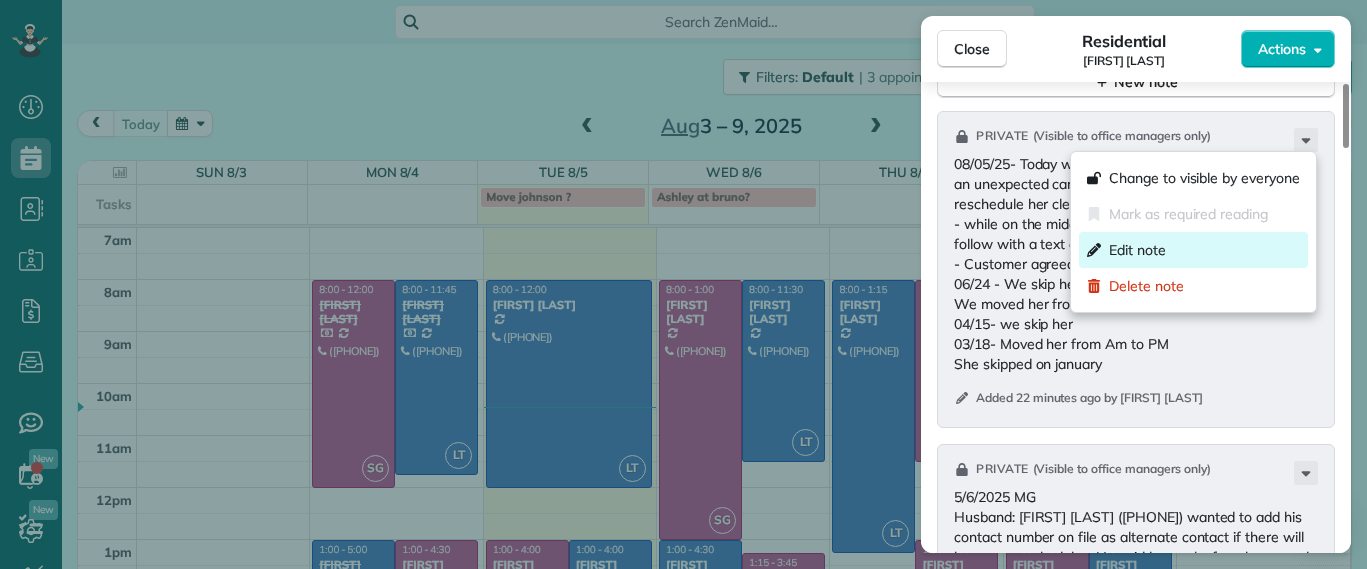 click on "Edit note" at bounding box center [1193, 250] 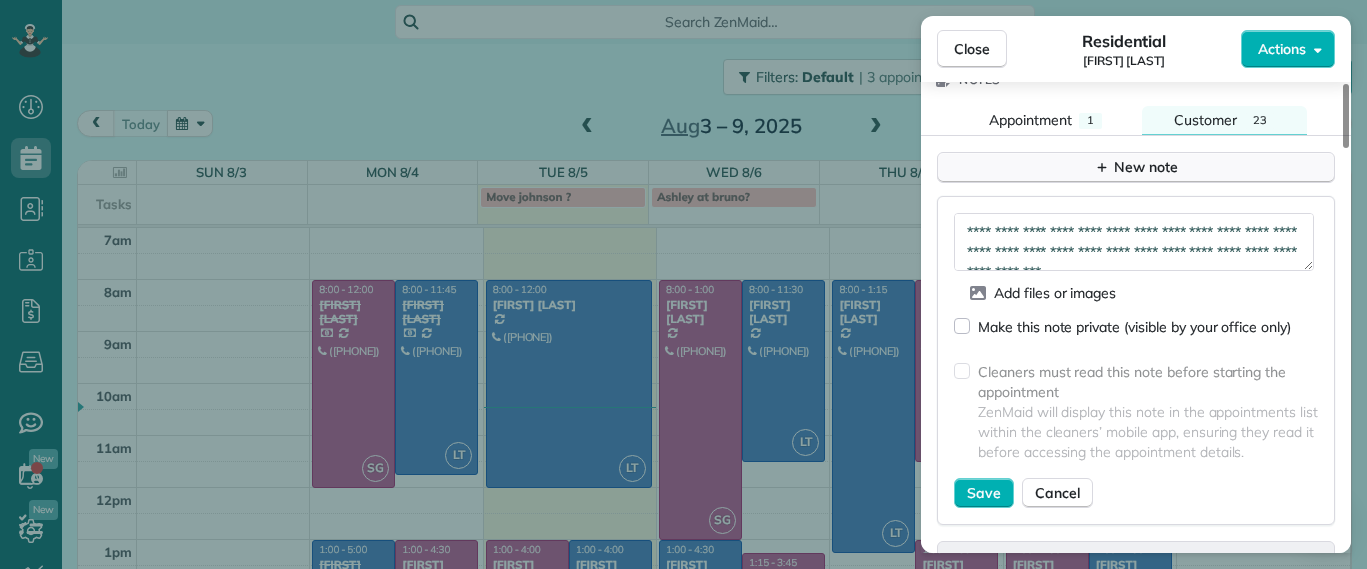 scroll, scrollTop: 1761, scrollLeft: 0, axis: vertical 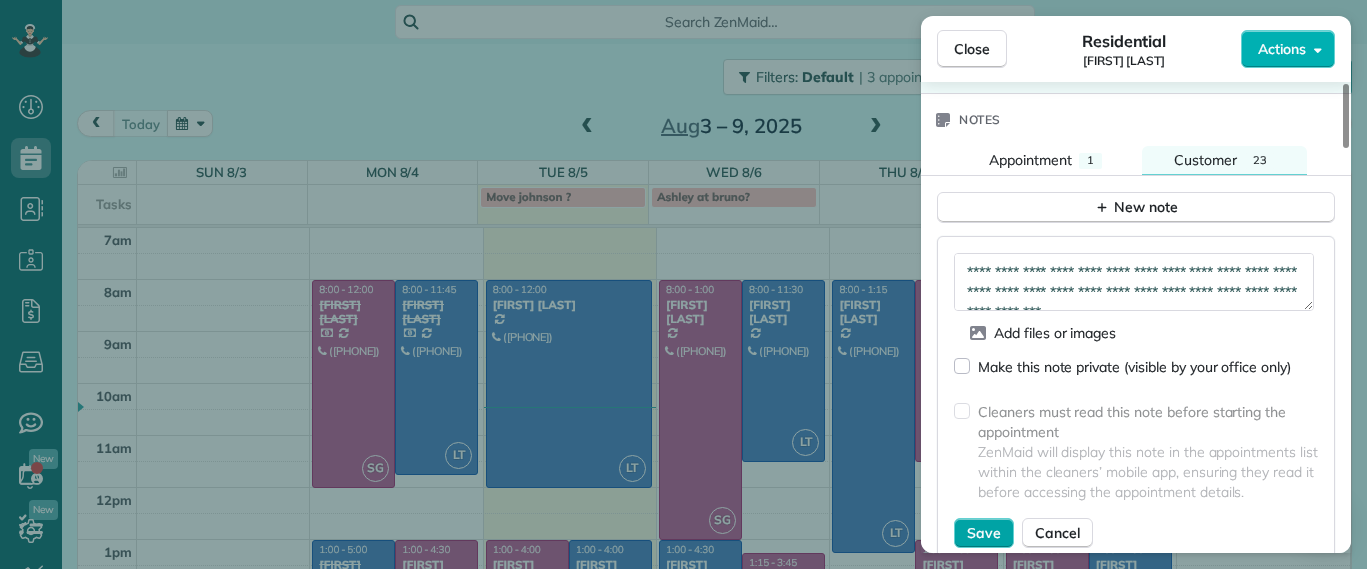 click on "Save" at bounding box center [984, 533] 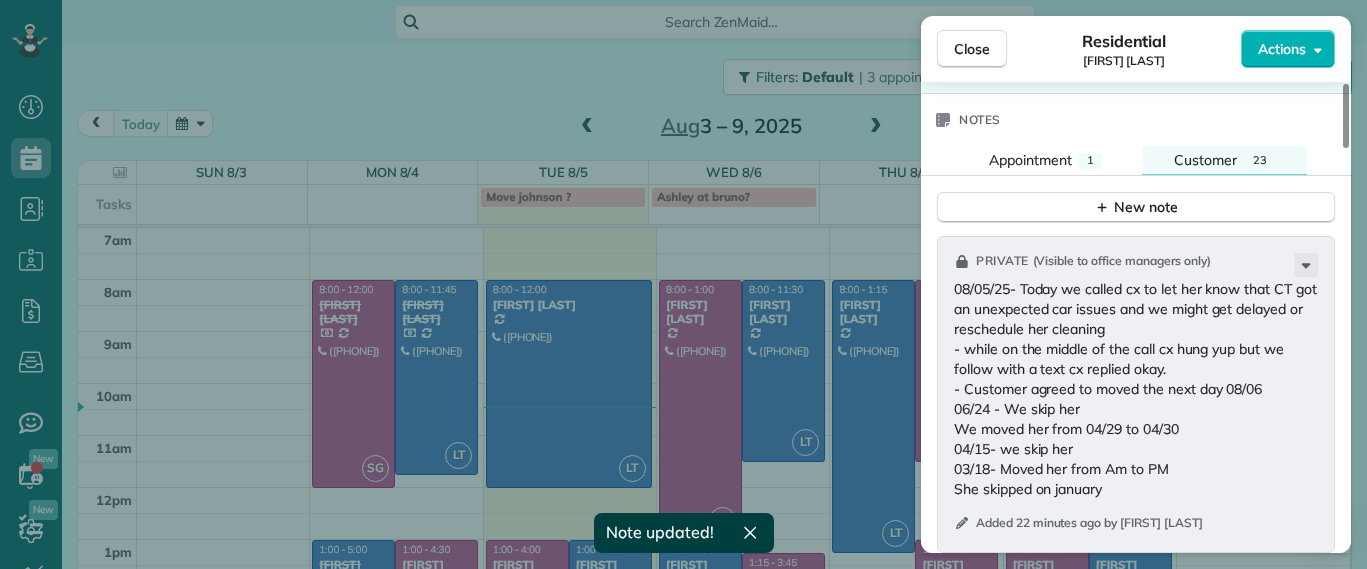 click on "Close Residential [LAST] [LAST] Actions Status Active [LAST] [LAST] · Open profile MOBILE ([PHONE]) Copy [EMAIL] Copy View Details Residential Wednesday, August 06, 2025 ( tomorrow ) 8:00 AM 11:30 AM 3 hours and 30 minutes Repeats every 2 weeks Edit recurring service Previous (Jul 22) Next (Aug 19) [NUMBER] [STREET] [CITY] [STATE] [POSTAL_CODE] Service was not rated yet Setup ratings Cleaners Time in and out Assign Invite Cleaners [FIRST]   [LAST] 8:00 AM 11:30 AM Checklist Try Now Keep this appointment up to your standards. Stay on top of every detail, keep your cleaners organised, and your client happy. Assign a checklist Watch a 5 min demo Billing Billing actions Service Service Price (1x $156.00) $156.00 Add an item Overcharge $0.00 Discount $0.00 Coupon discount - Primary tax - Secondary tax - Total appointment price $156.00 Tips collected $0.00 Unpaid Mark as paid Total including tip $156.00 Get paid online in no-time! Send an invoice and reward your cleaners with tips Man Hours 4.0 hours - 1" at bounding box center [683, 284] 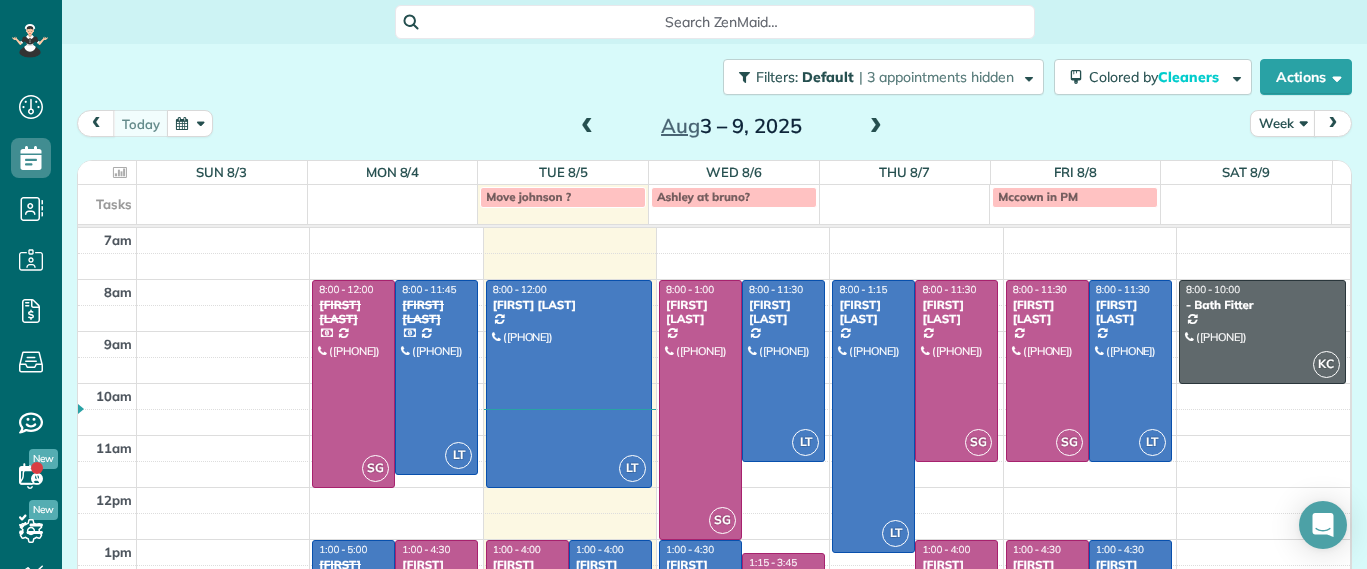 click on "Tasks   Move [LAST] ?   [FIRST] at [LAST]?   [LAST] in PM" at bounding box center (705, 204) 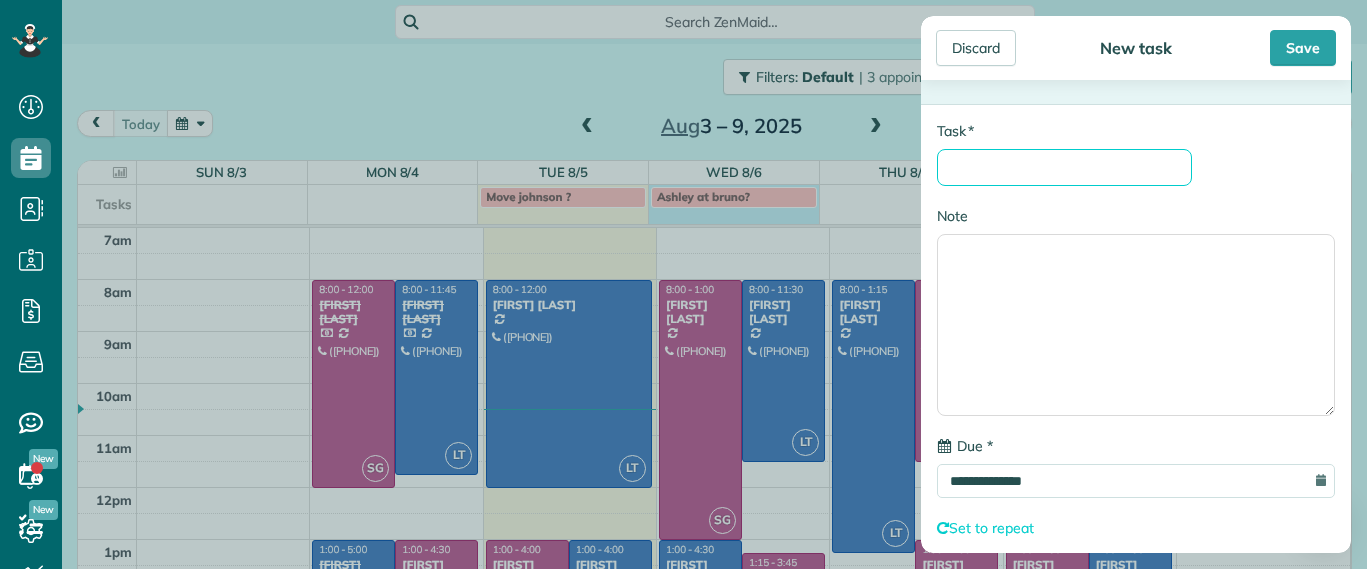 click on "*  Task" at bounding box center (1064, 167) 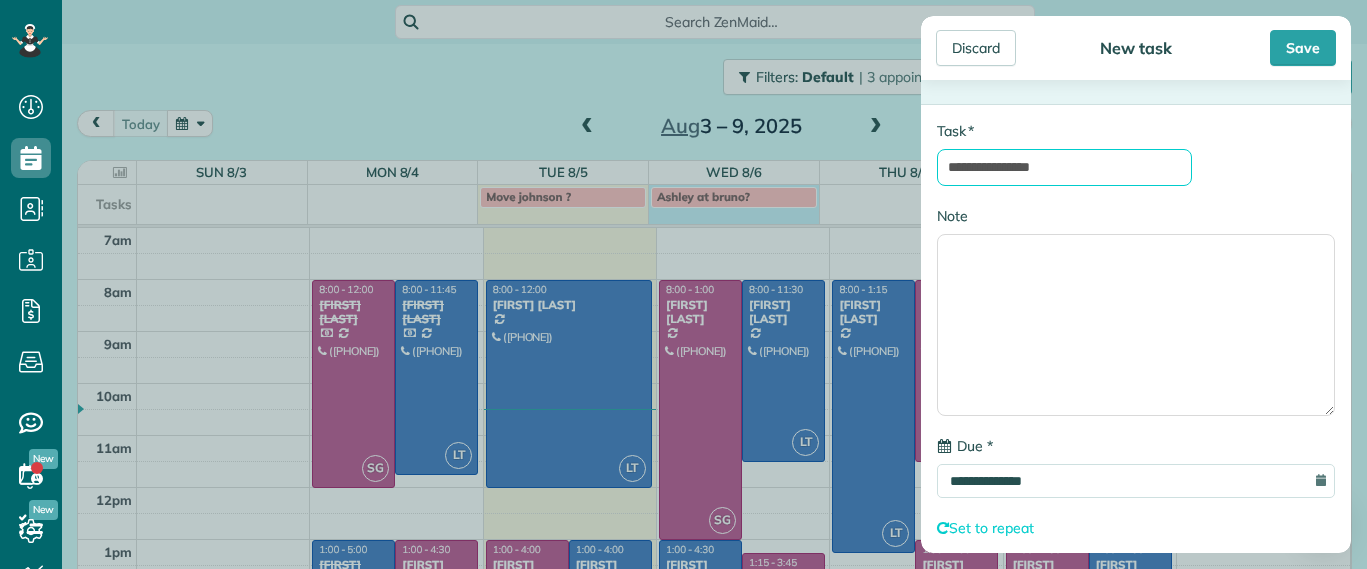click on "**********" at bounding box center [1064, 167] 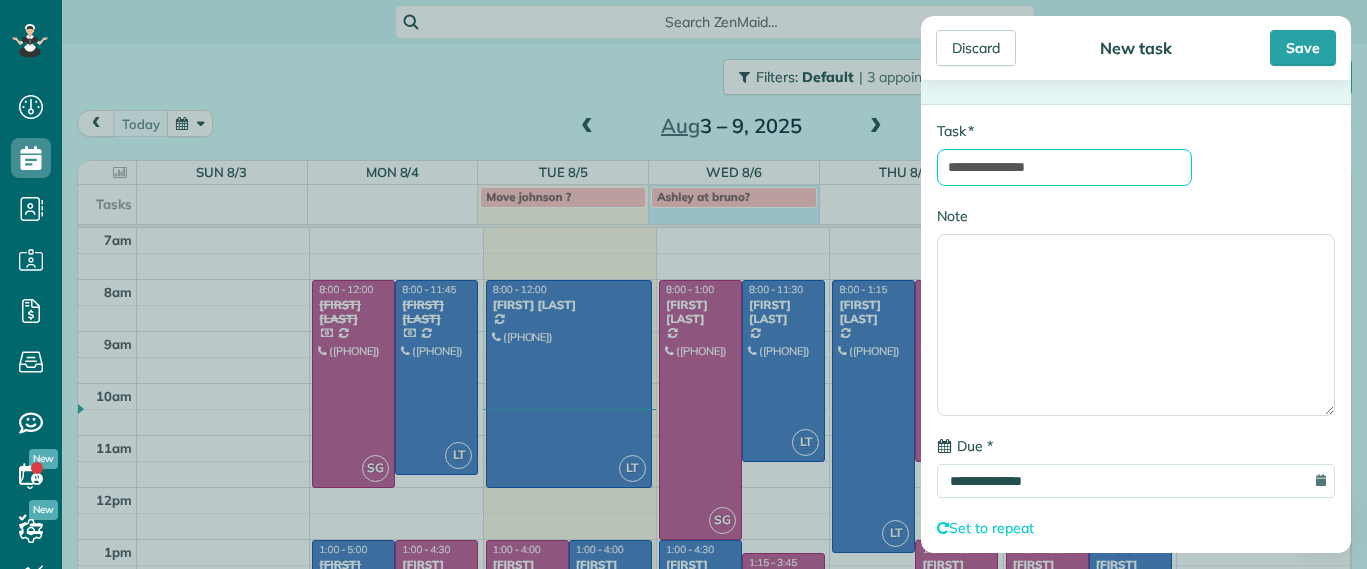 type on "**********" 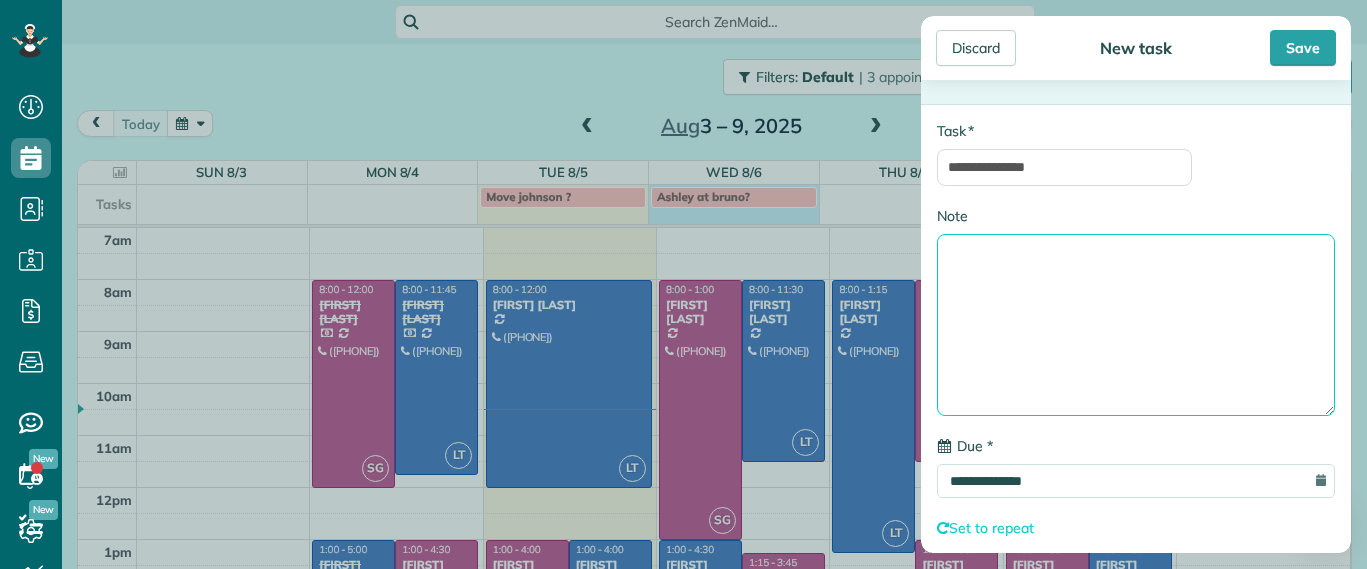 drag, startPoint x: 1095, startPoint y: 332, endPoint x: 1344, endPoint y: 111, distance: 332.9294 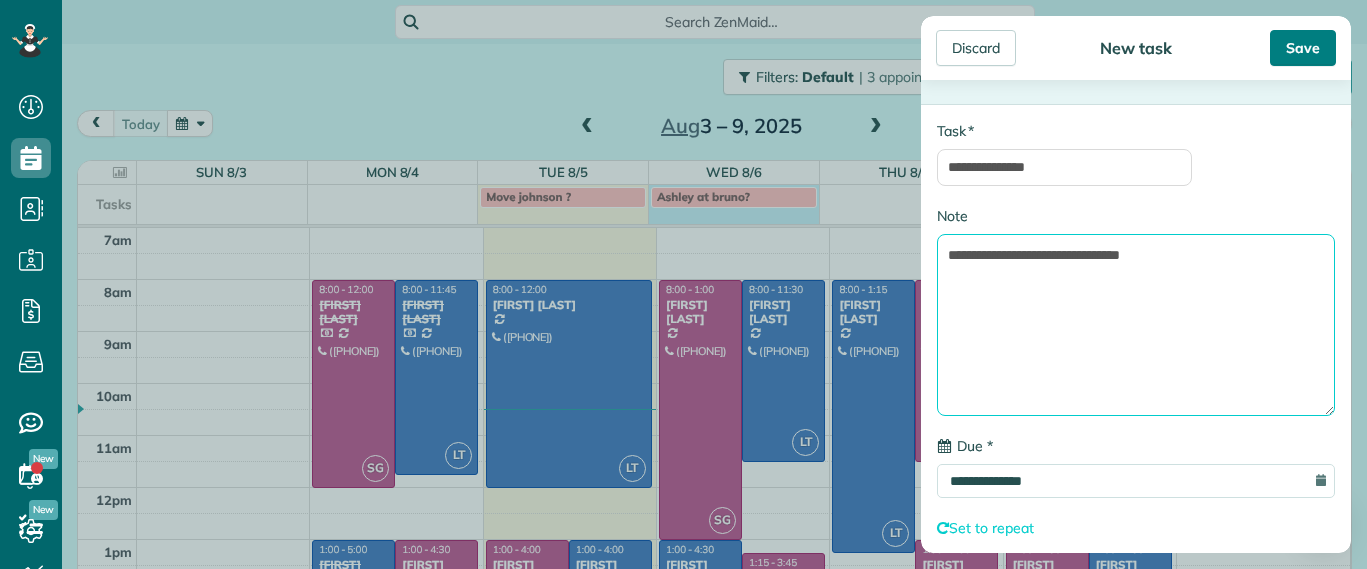 type on "**********" 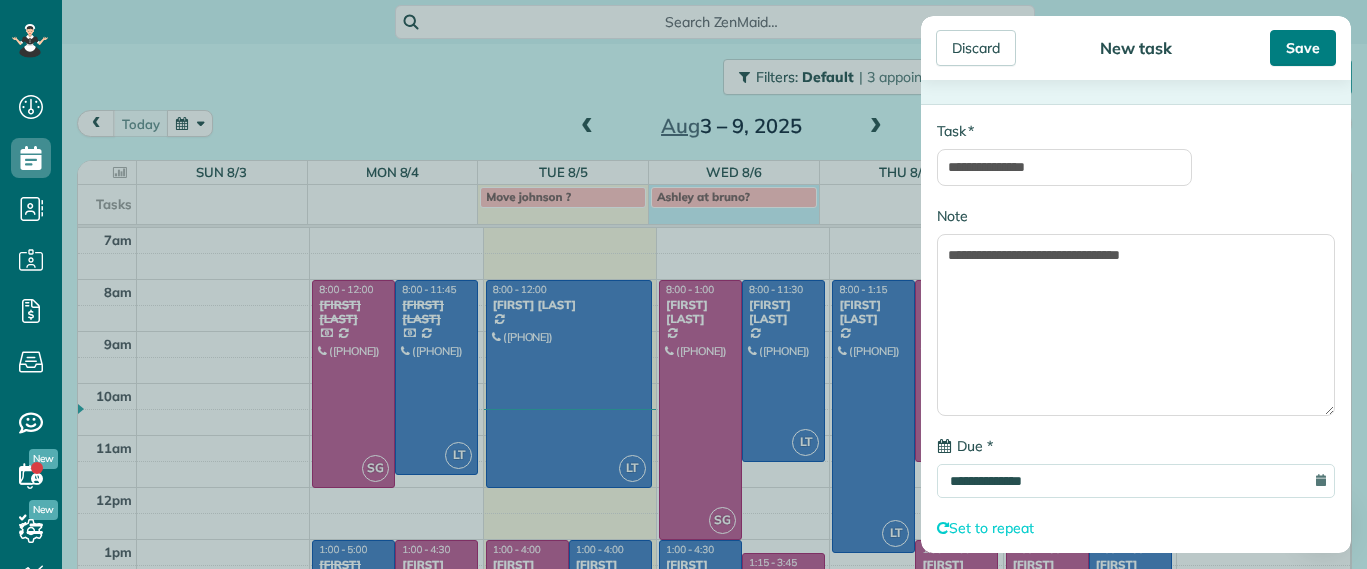 click on "Save" at bounding box center [1303, 48] 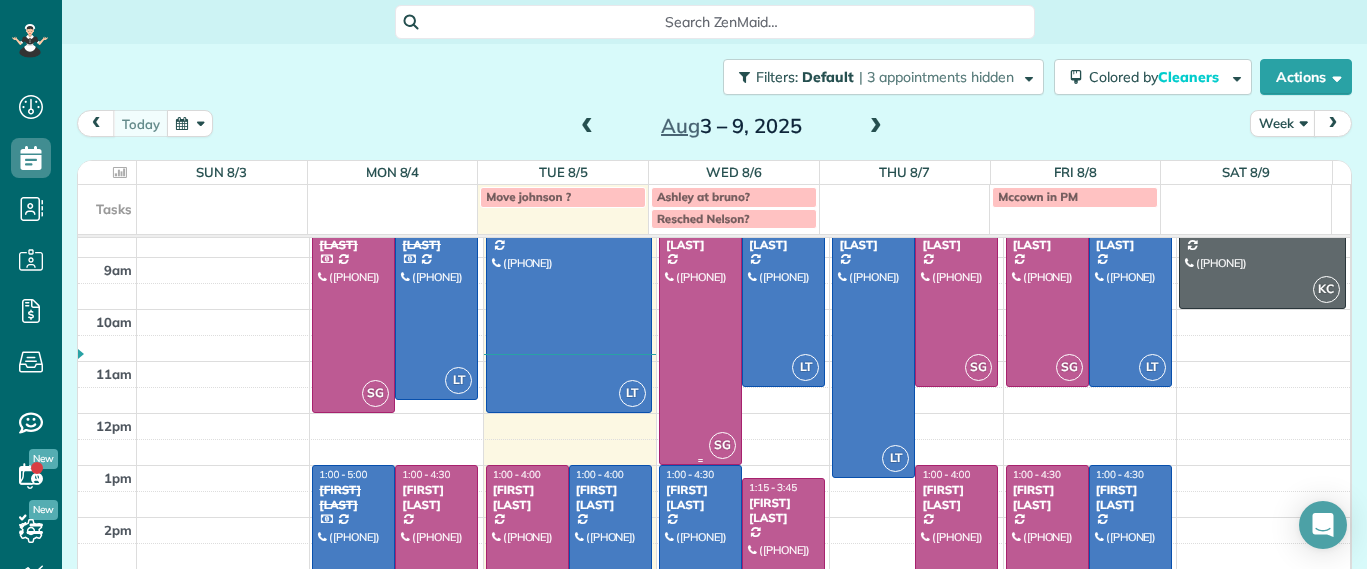 scroll, scrollTop: 214, scrollLeft: 0, axis: vertical 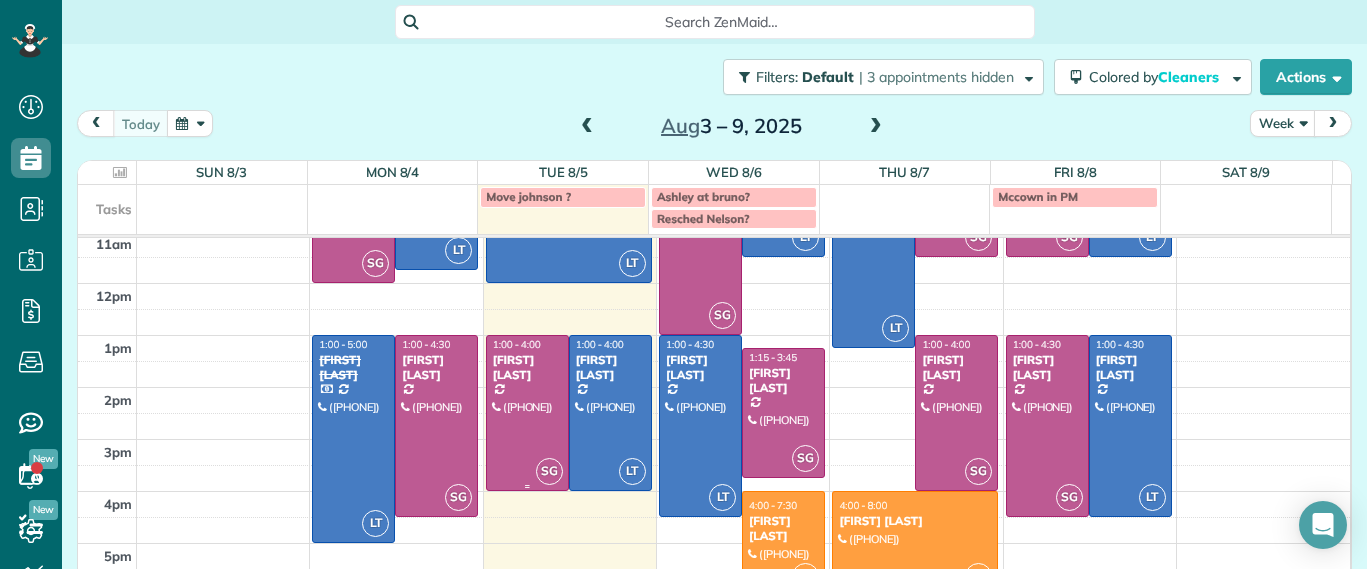 click at bounding box center (527, 413) 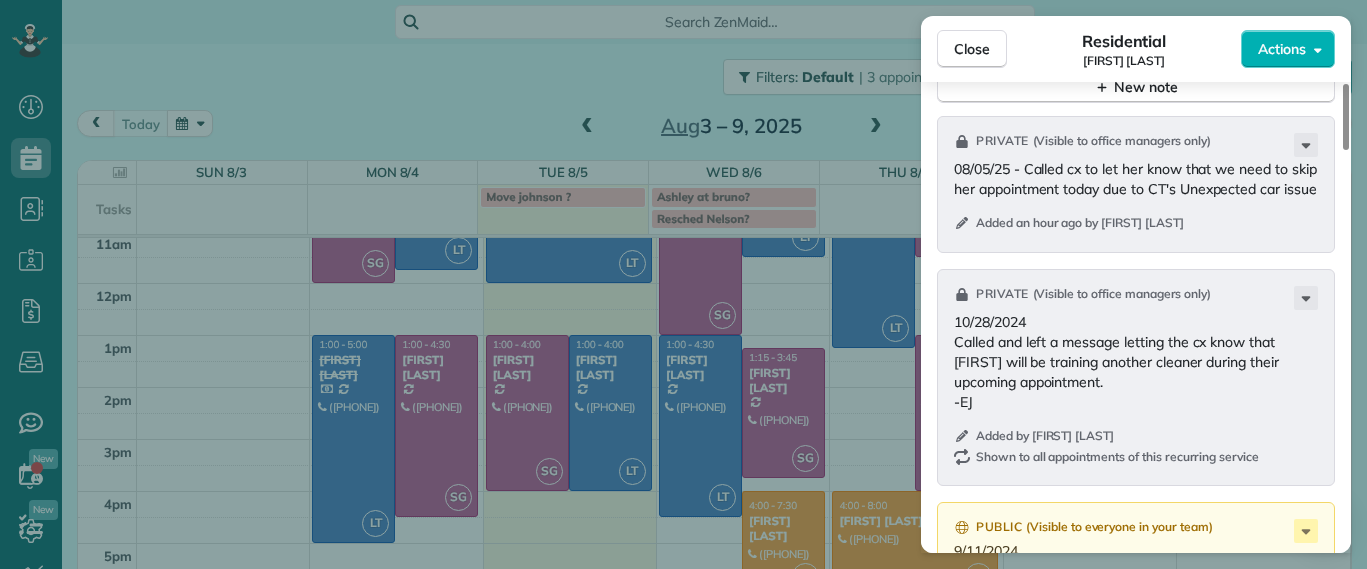 scroll, scrollTop: 1877, scrollLeft: 0, axis: vertical 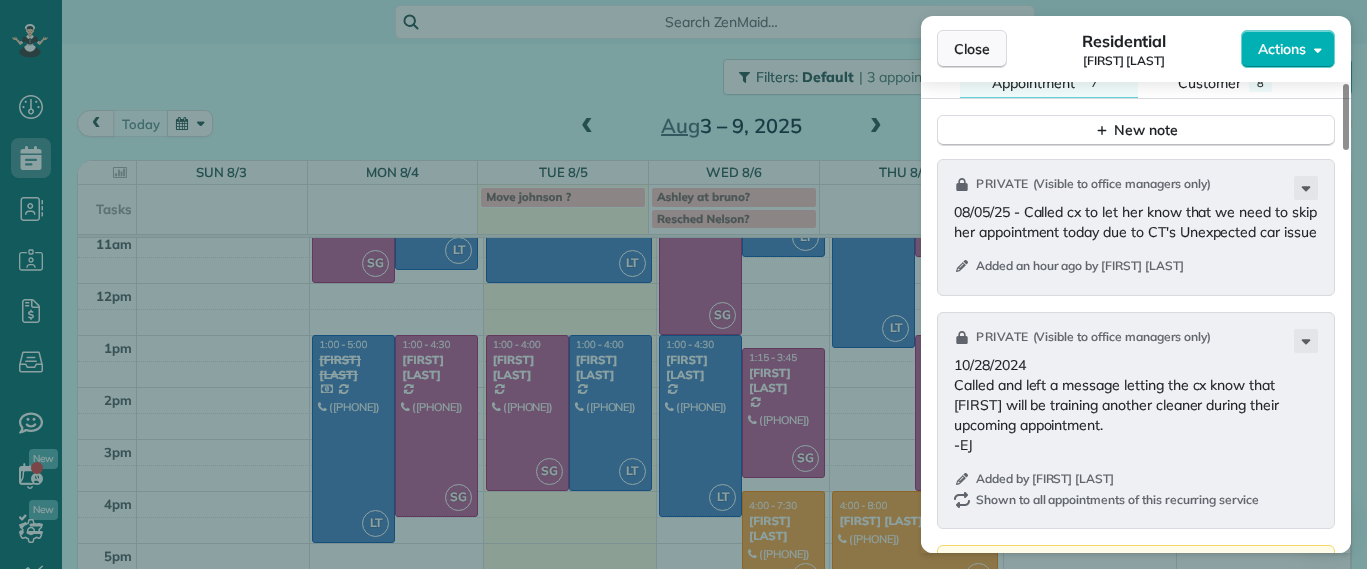 click on "Close" at bounding box center (972, 49) 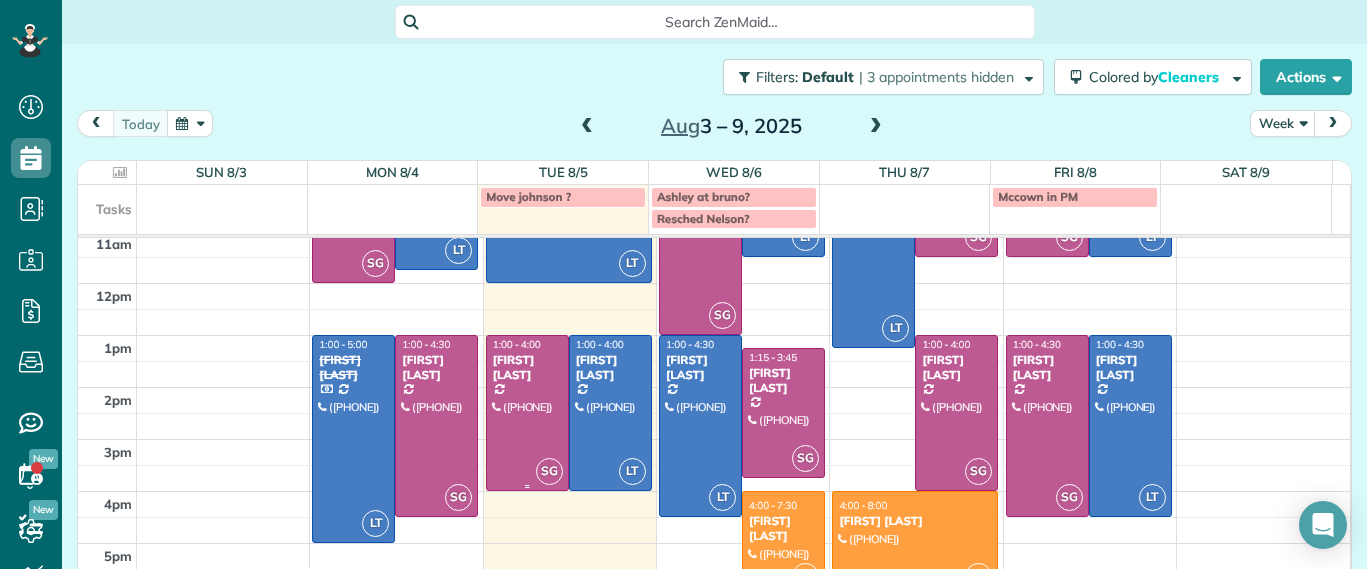 click on "[FIRST] [LAST]" at bounding box center (527, 367) 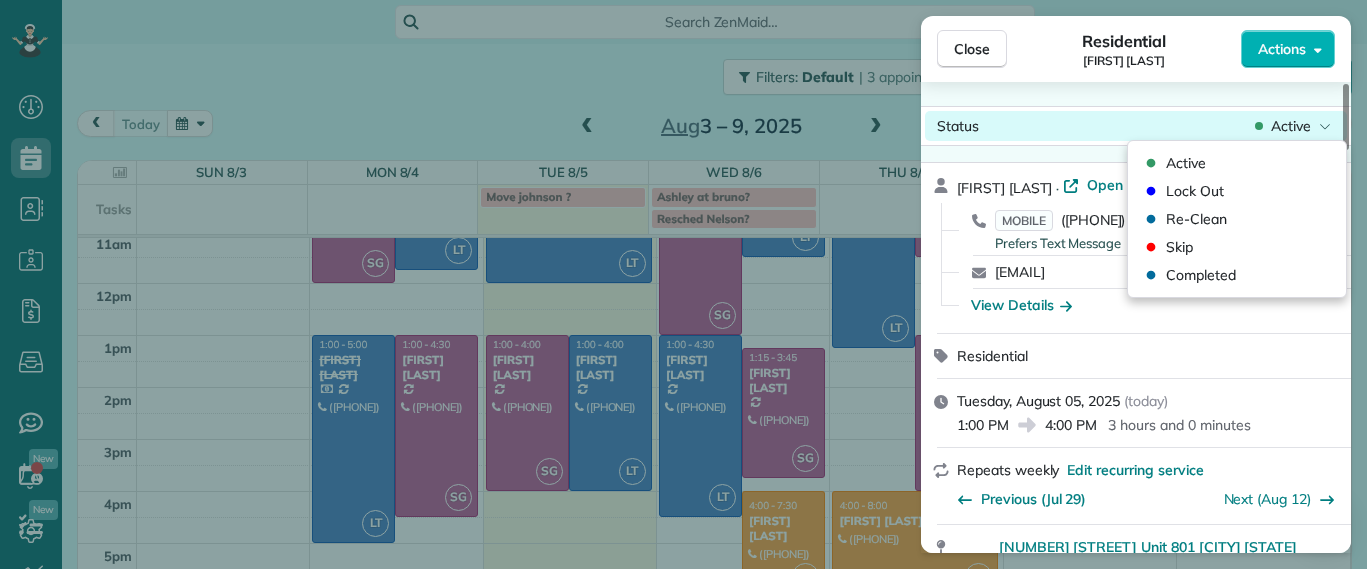 click 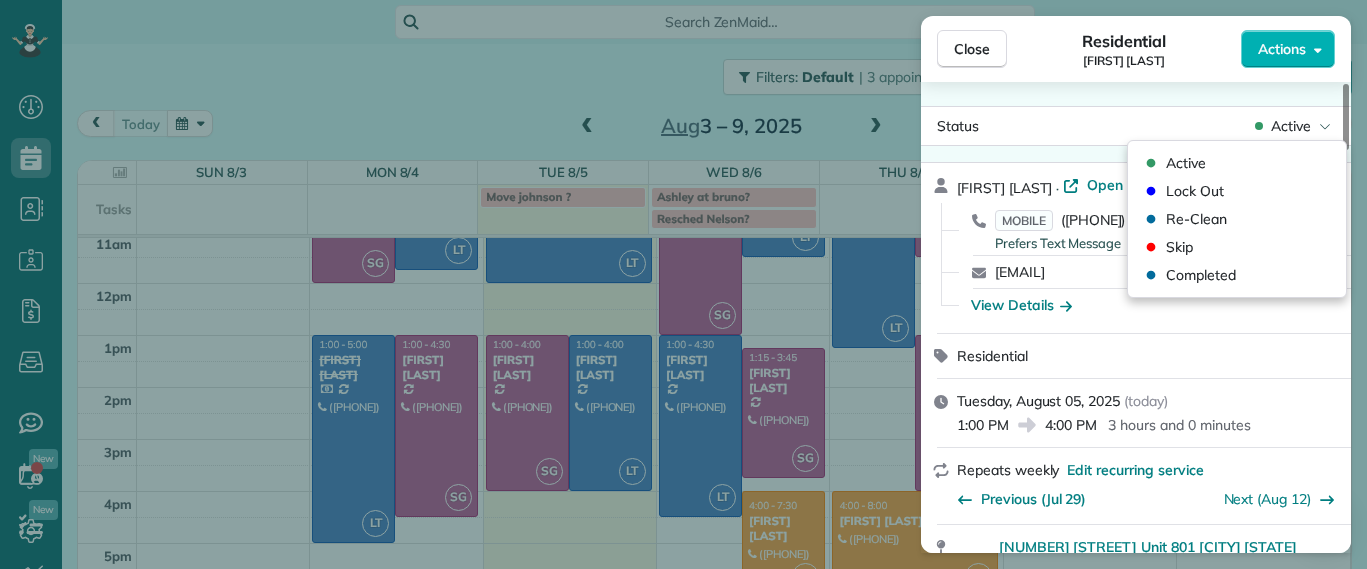 click on "Close Residential [LAST] [LAST] Actions Status Active [LAST] [LAST] · Open profile MOBILE ([PHONE]) Prefers Text Message  Copy [EMAIL] Copy View Details Residential Tuesday, August 05, 2025 ( today ) 1:00 PM 4:00 PM 3 hours and 0 minutes Repeats weekly Edit recurring service Previous (Jul 29) Next (Aug 12) [NUMBER] [STREET] Unit 801 [CITY] [STATE] [POSTAL_CODE] Service was not rated yet Setup ratings Cleaners Time in and out Assign Invite Cleaners [FIRST]   [LAST] 1:00 PM 4:00 PM Checklist Try Now Keep this appointment up to your standards. Stay on top of every detail, keep your cleaners organised, and your client happy. Assign a checklist Watch a 5 min demo Billing Billing actions Service Service Price (1x $165.00) $165.00 Add an item Overcharge $10.00 Discount $0.00 Coupon discount - Primary tax - Secondary tax - Total appointment price $175.00 Tips collected $0.00 Unpaid Mark as paid Total including tip $175.00 Get paid online in no-time! Send an invoice and reward your cleaners with tips Man Hours 3.0" at bounding box center (683, 284) 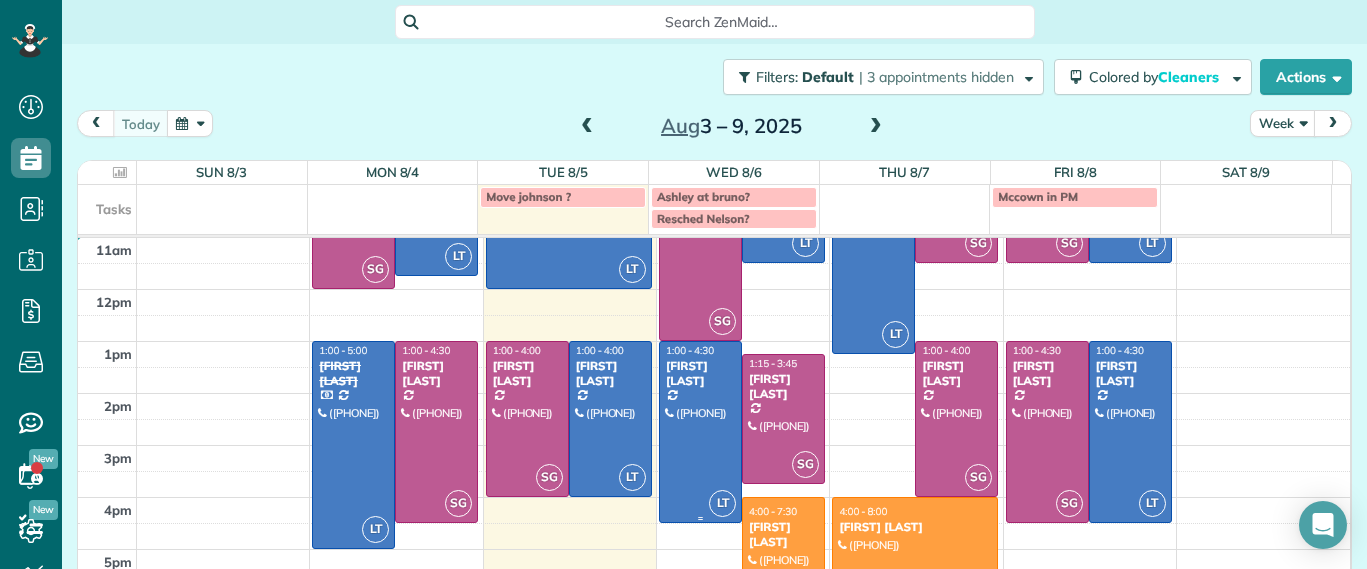 scroll, scrollTop: 214, scrollLeft: 0, axis: vertical 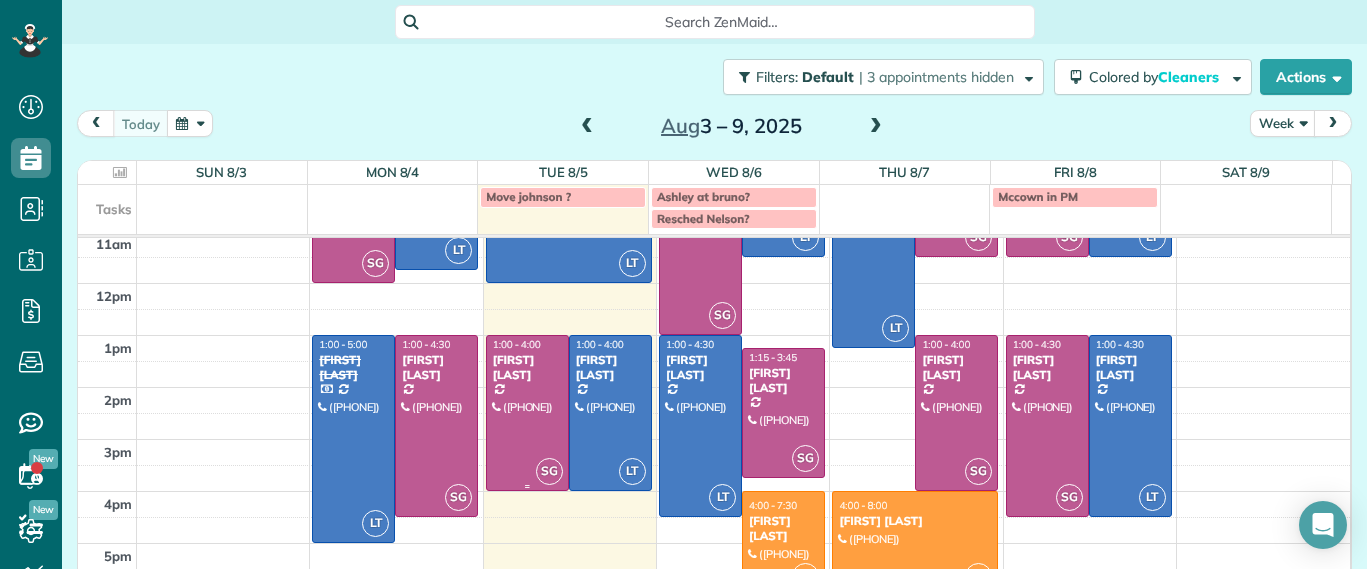 drag, startPoint x: 521, startPoint y: 420, endPoint x: 486, endPoint y: 422, distance: 35.057095 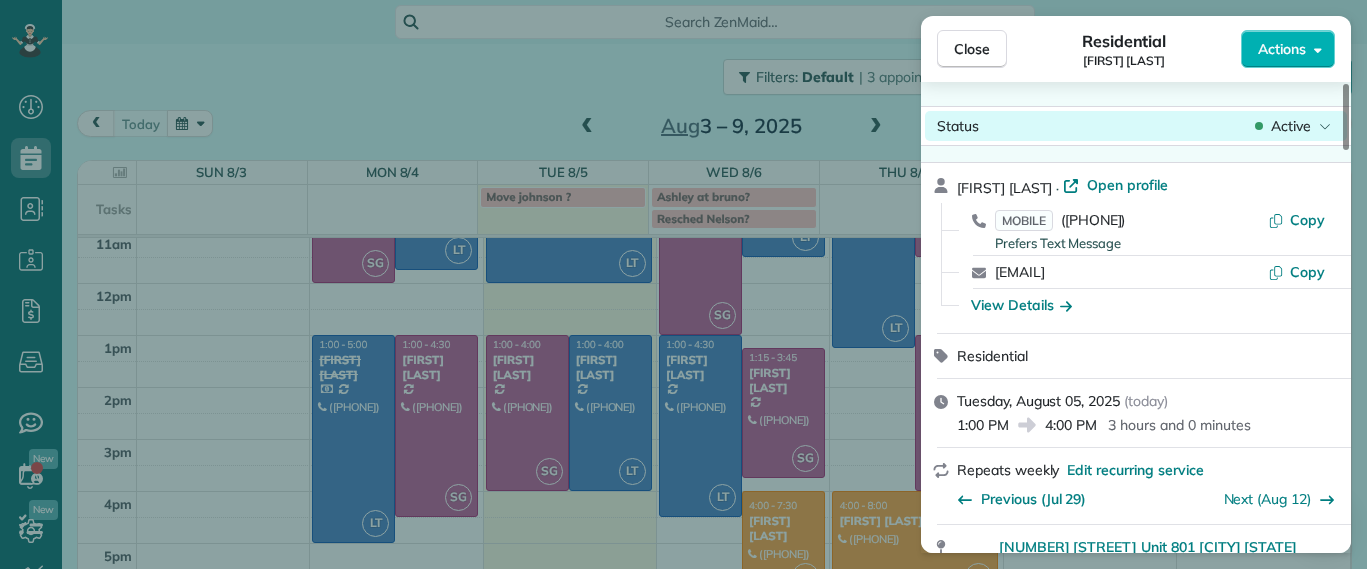 click on "Active" at bounding box center [1291, 126] 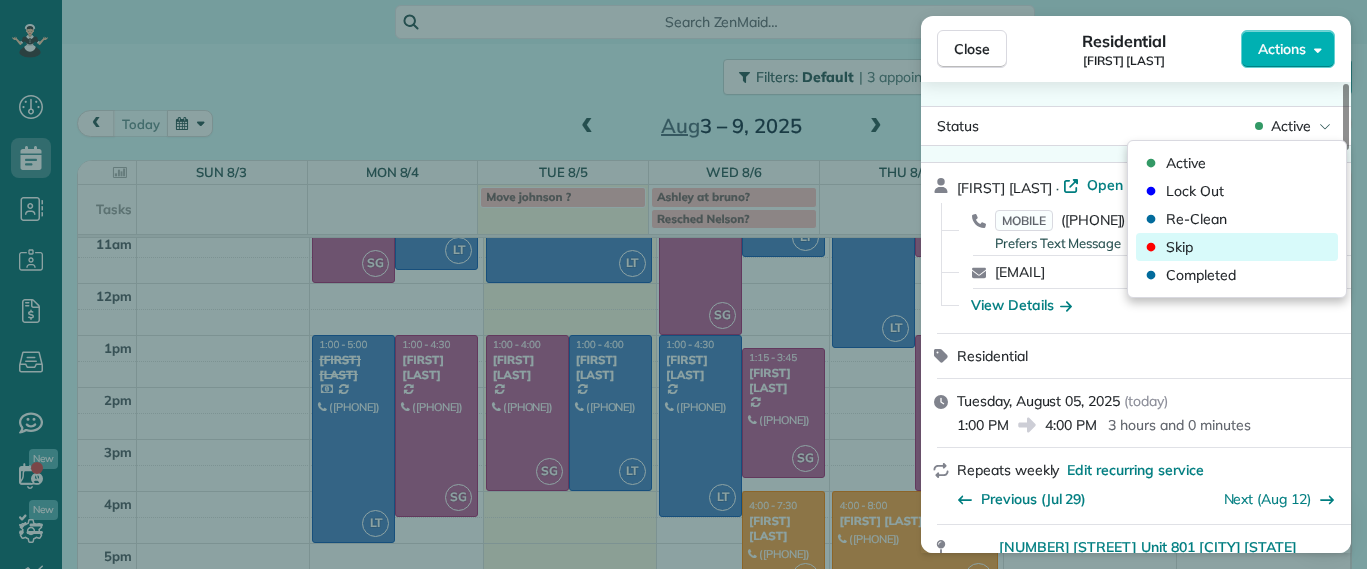 click on "Skip" at bounding box center (1237, 247) 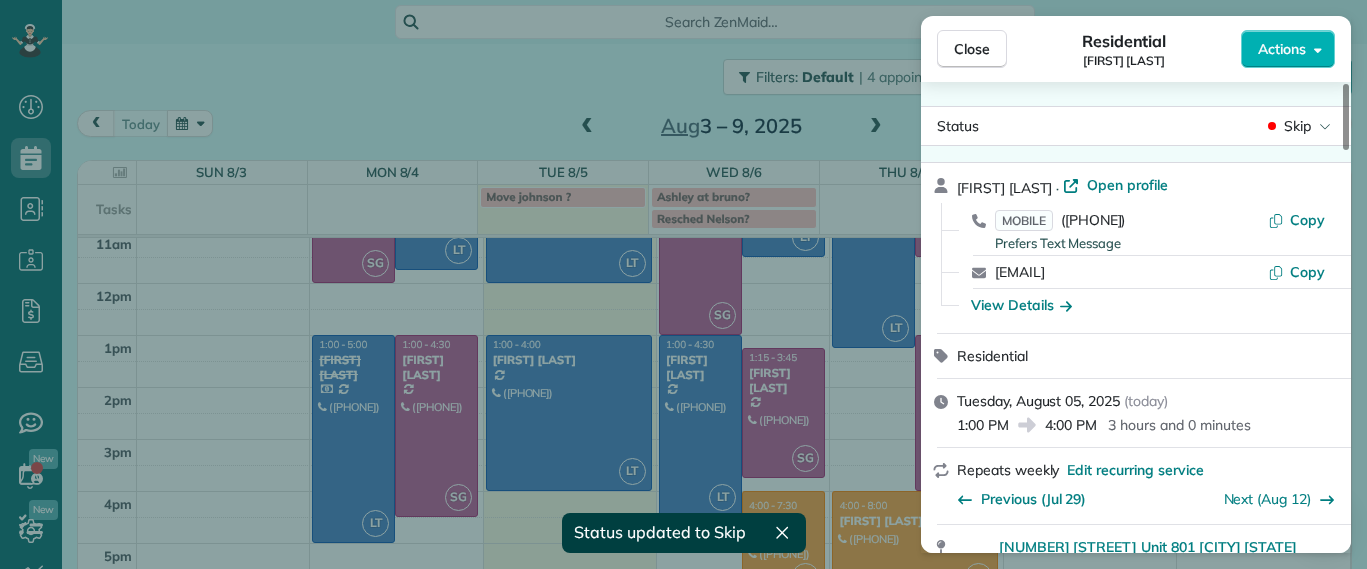 scroll, scrollTop: 214, scrollLeft: 0, axis: vertical 